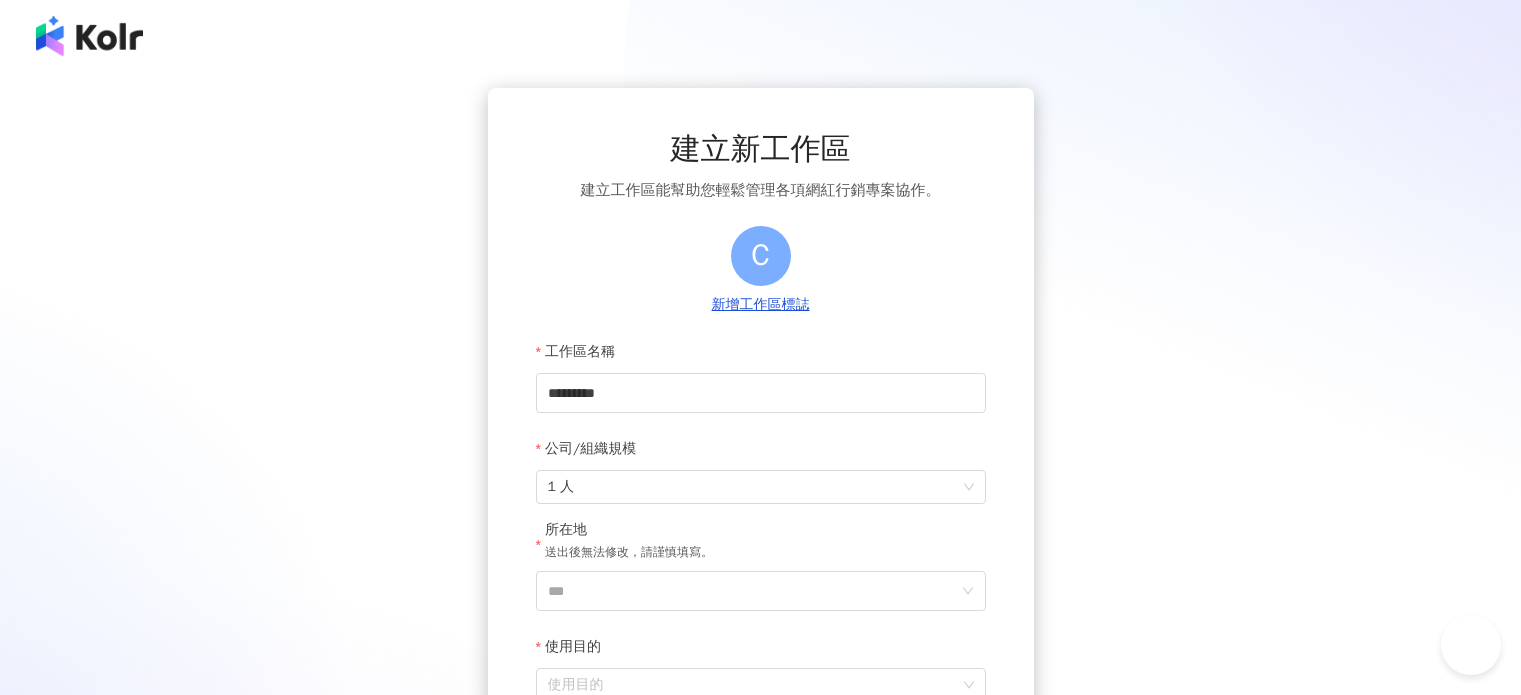 scroll, scrollTop: 0, scrollLeft: 0, axis: both 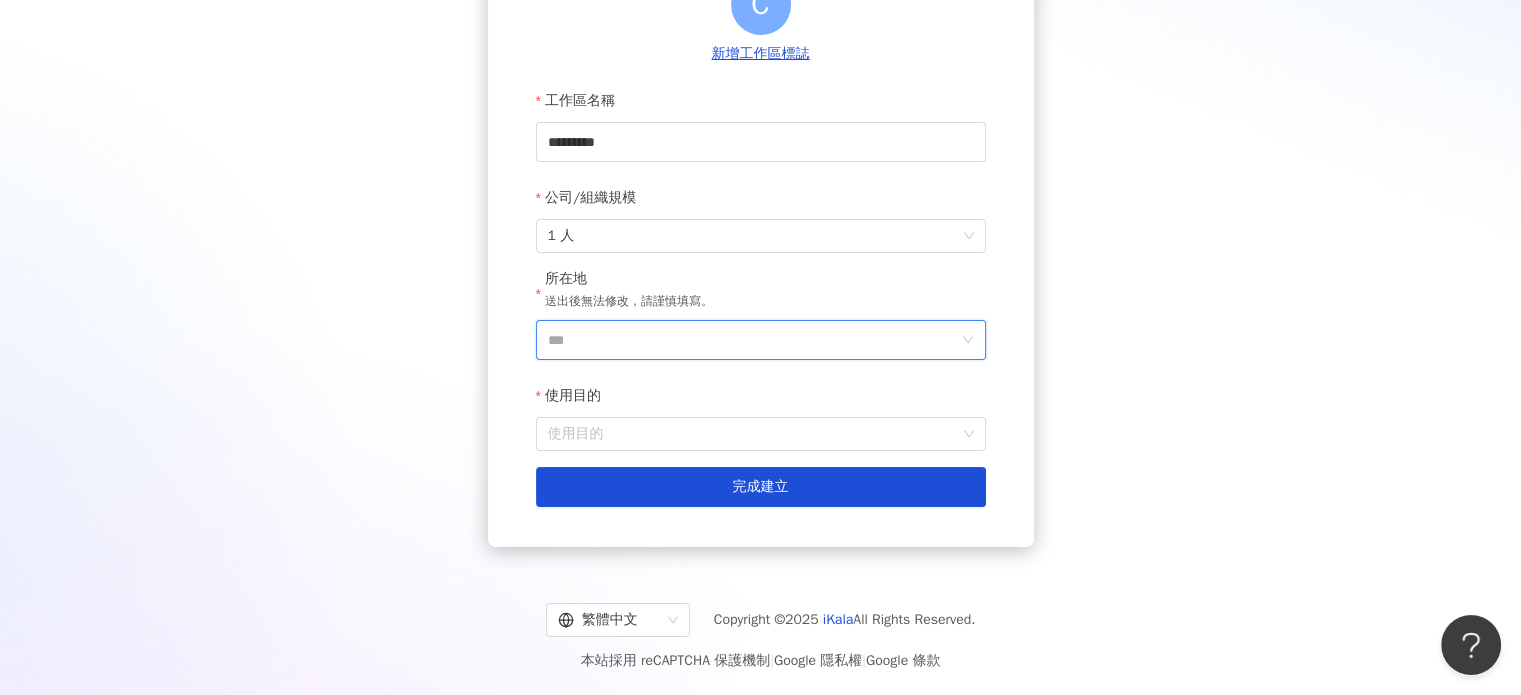 click on "***" at bounding box center (753, 340) 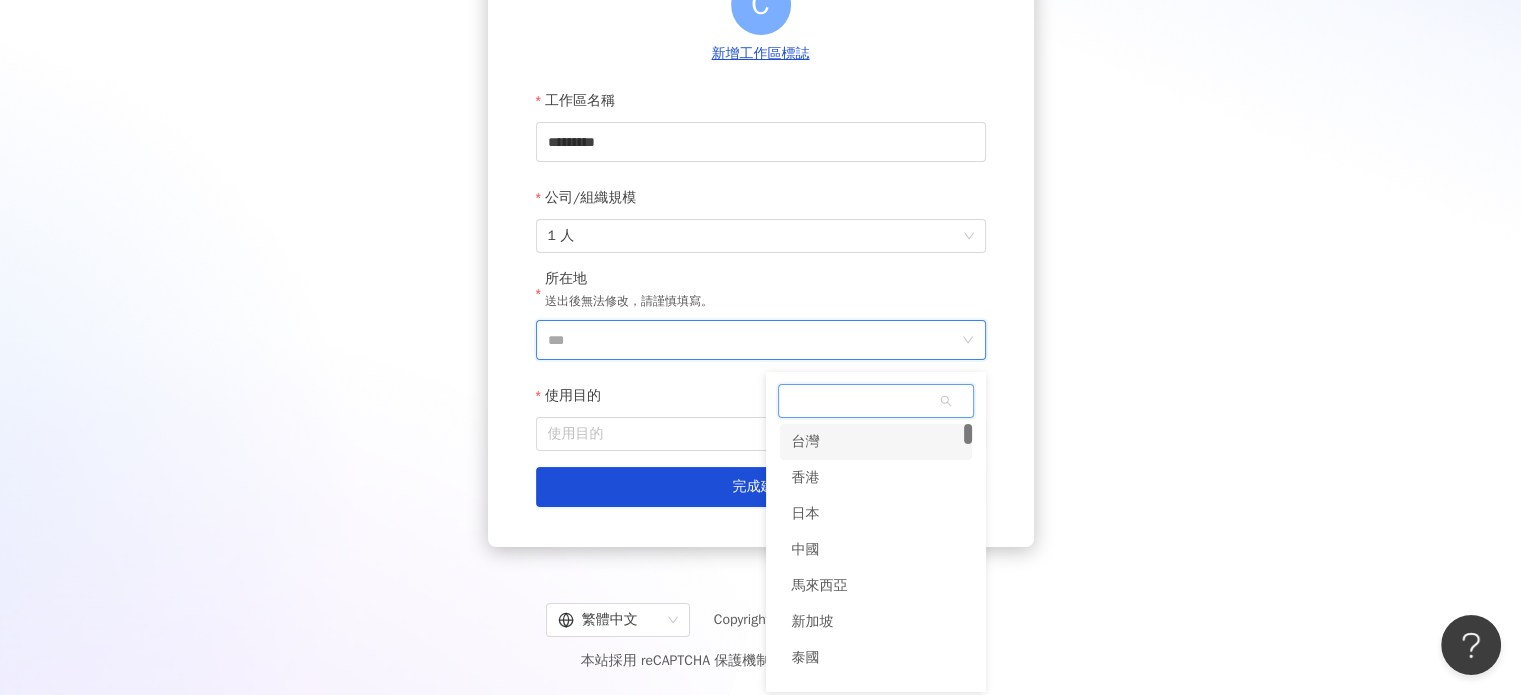 click on "台灣" at bounding box center [806, 442] 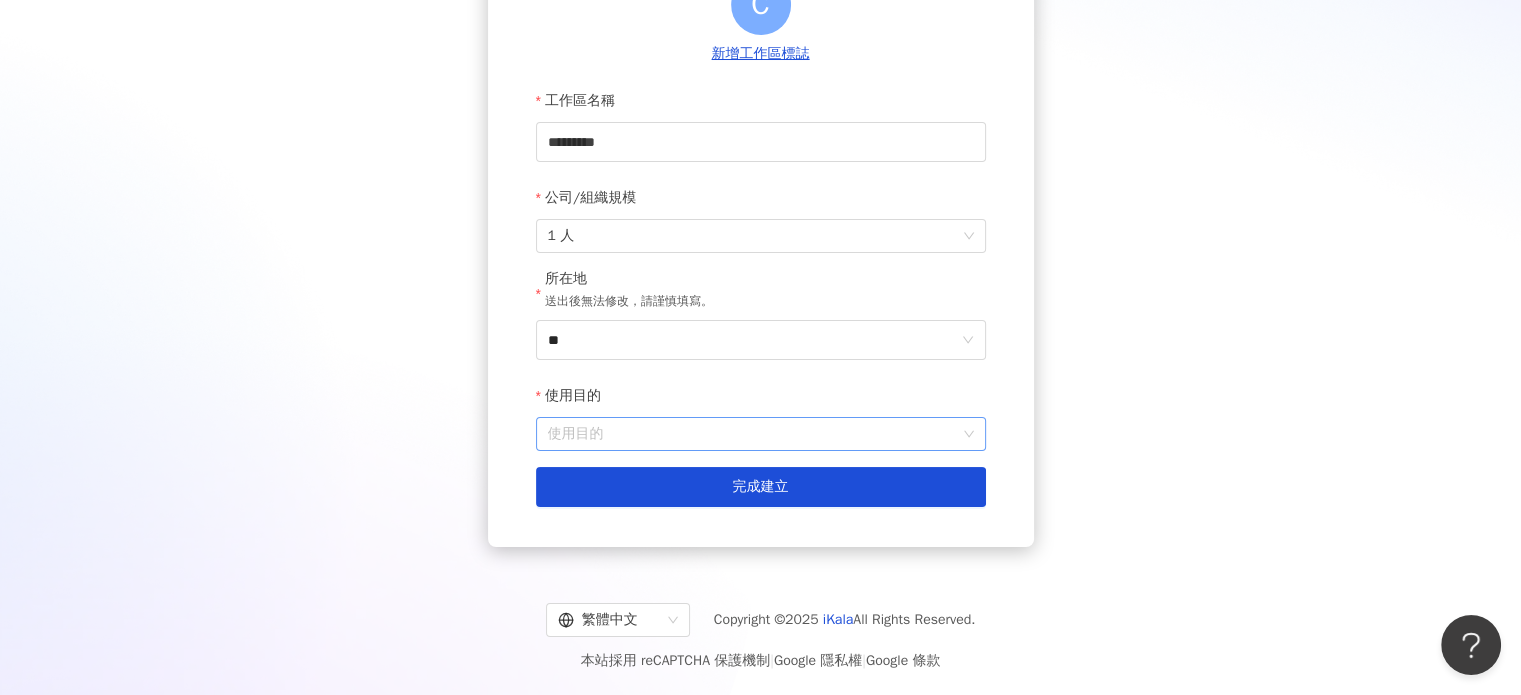 click on "使用目的" at bounding box center (761, 434) 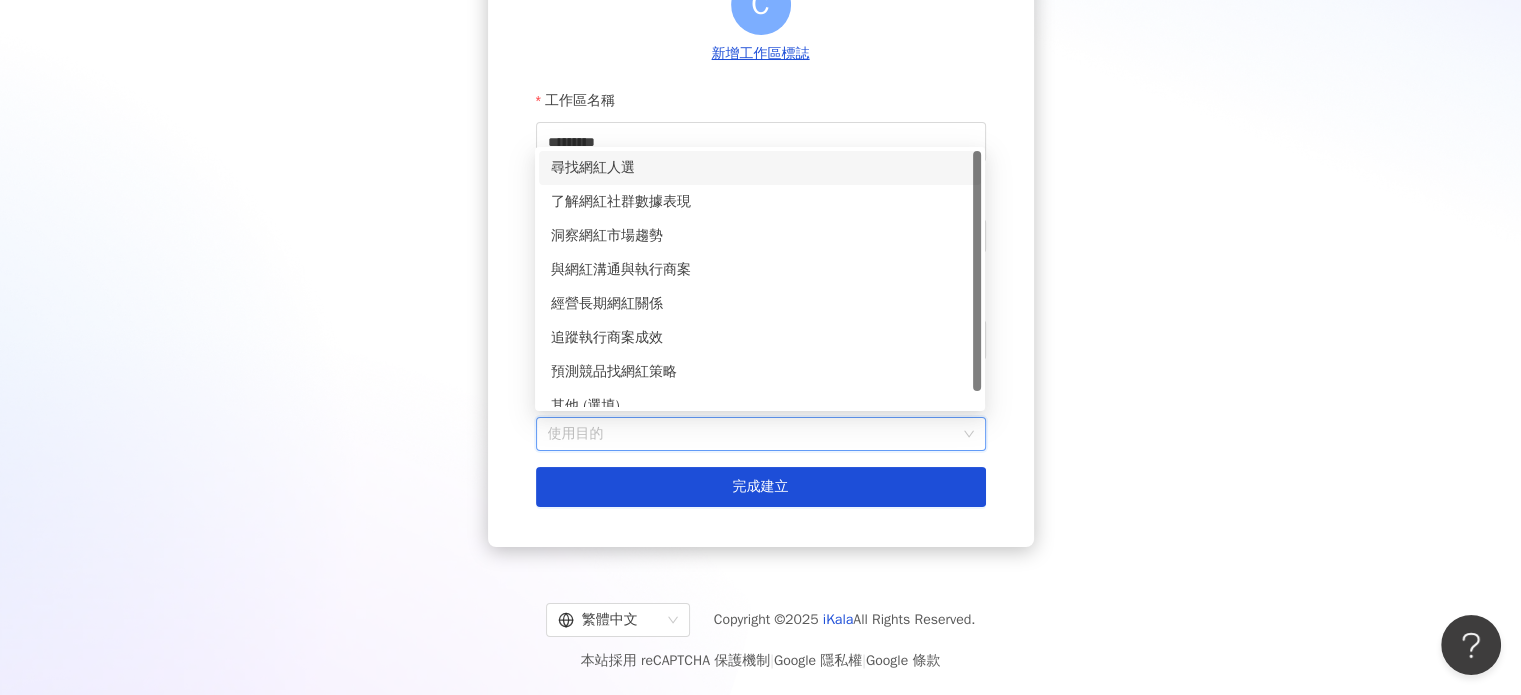 click on "尋找網紅人選" at bounding box center [760, 168] 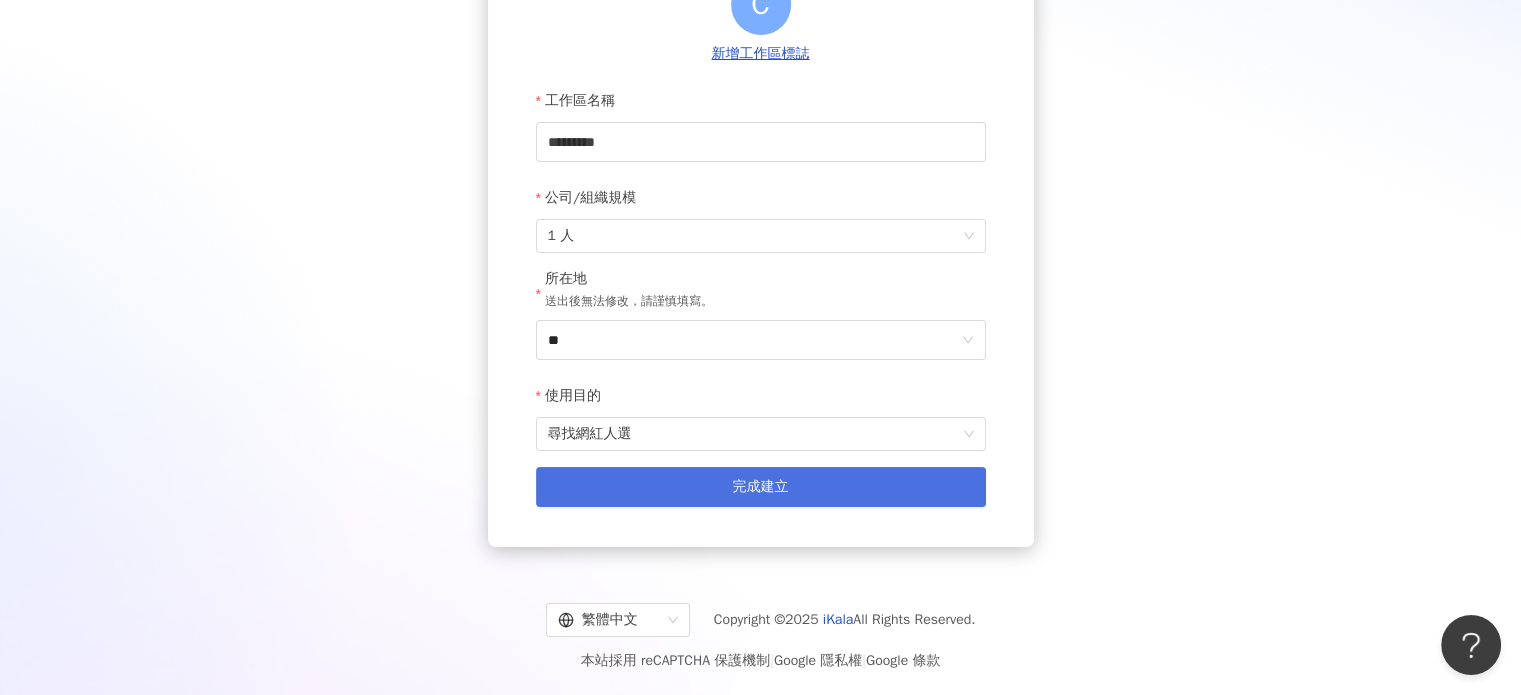 click on "完成建立" at bounding box center [761, 487] 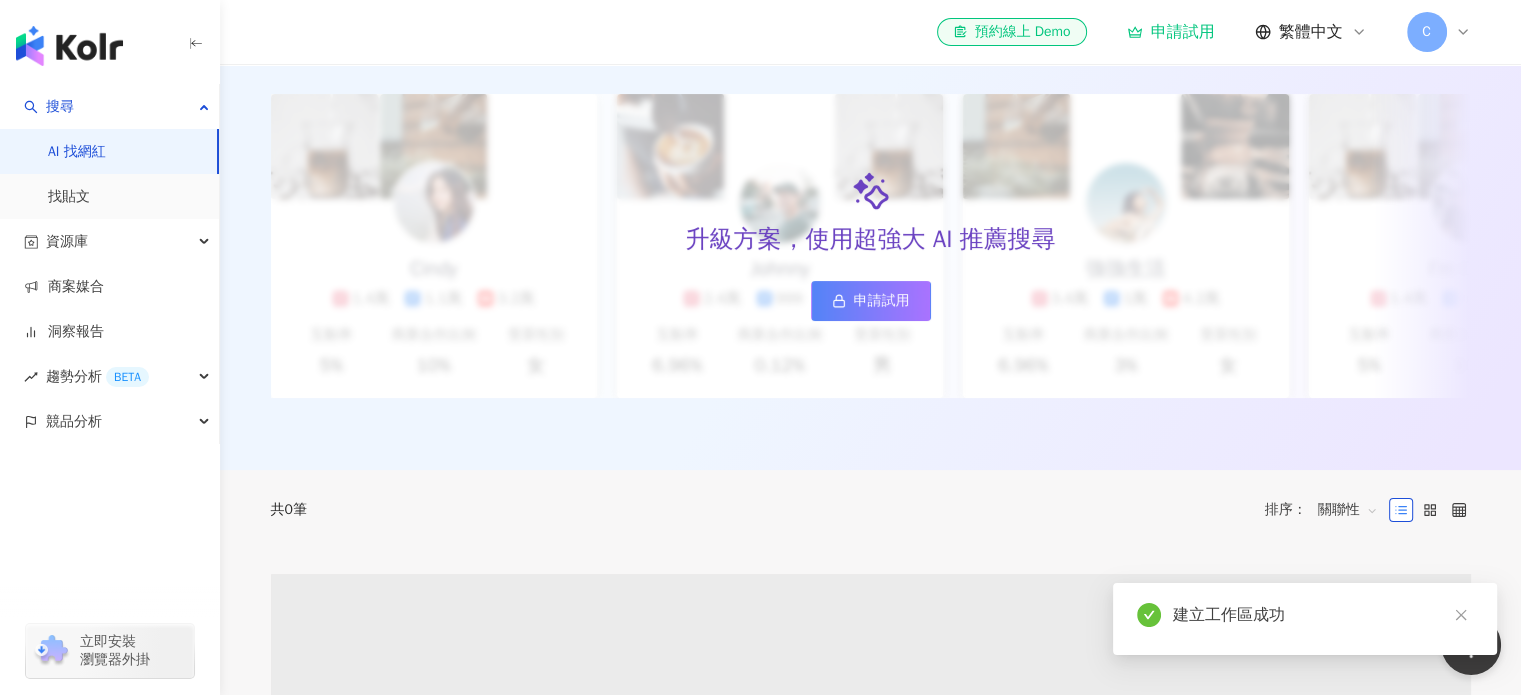 scroll, scrollTop: 0, scrollLeft: 0, axis: both 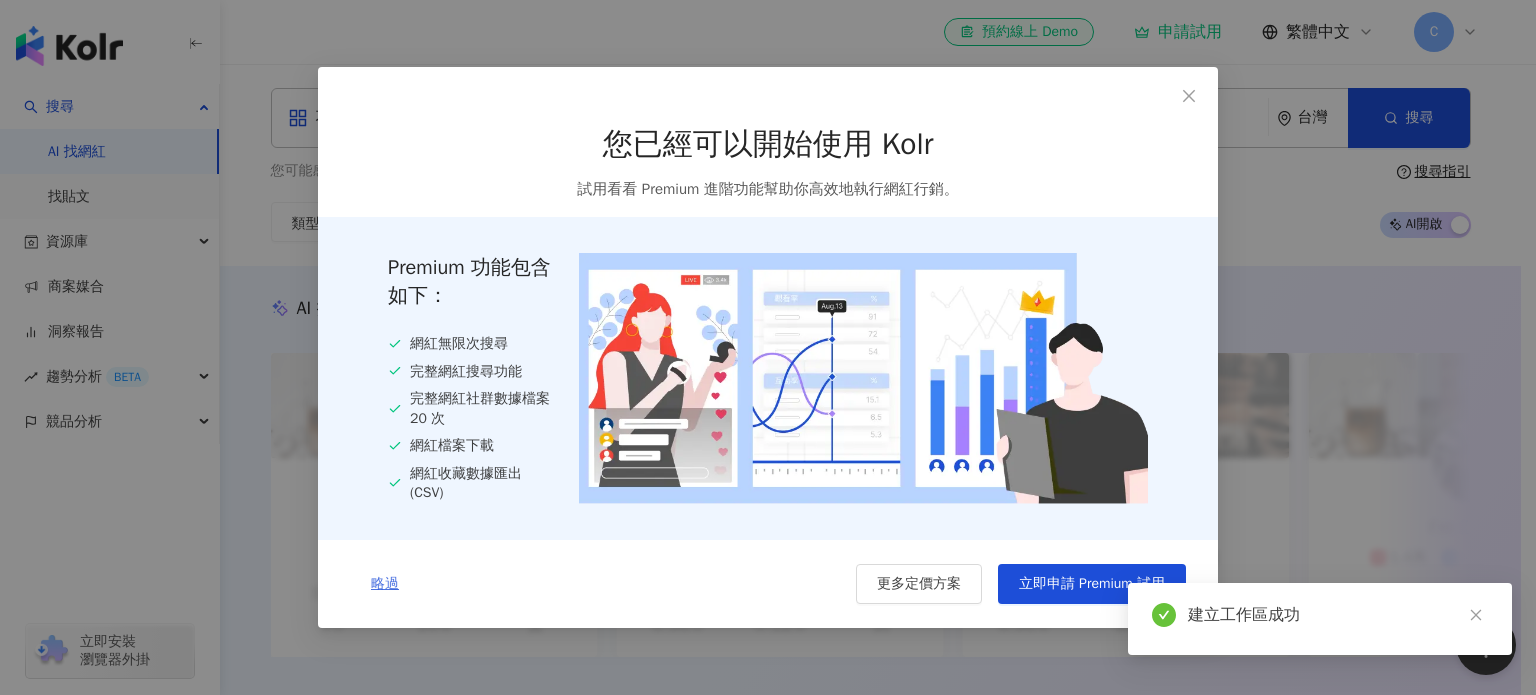 click on "略過" at bounding box center (385, 584) 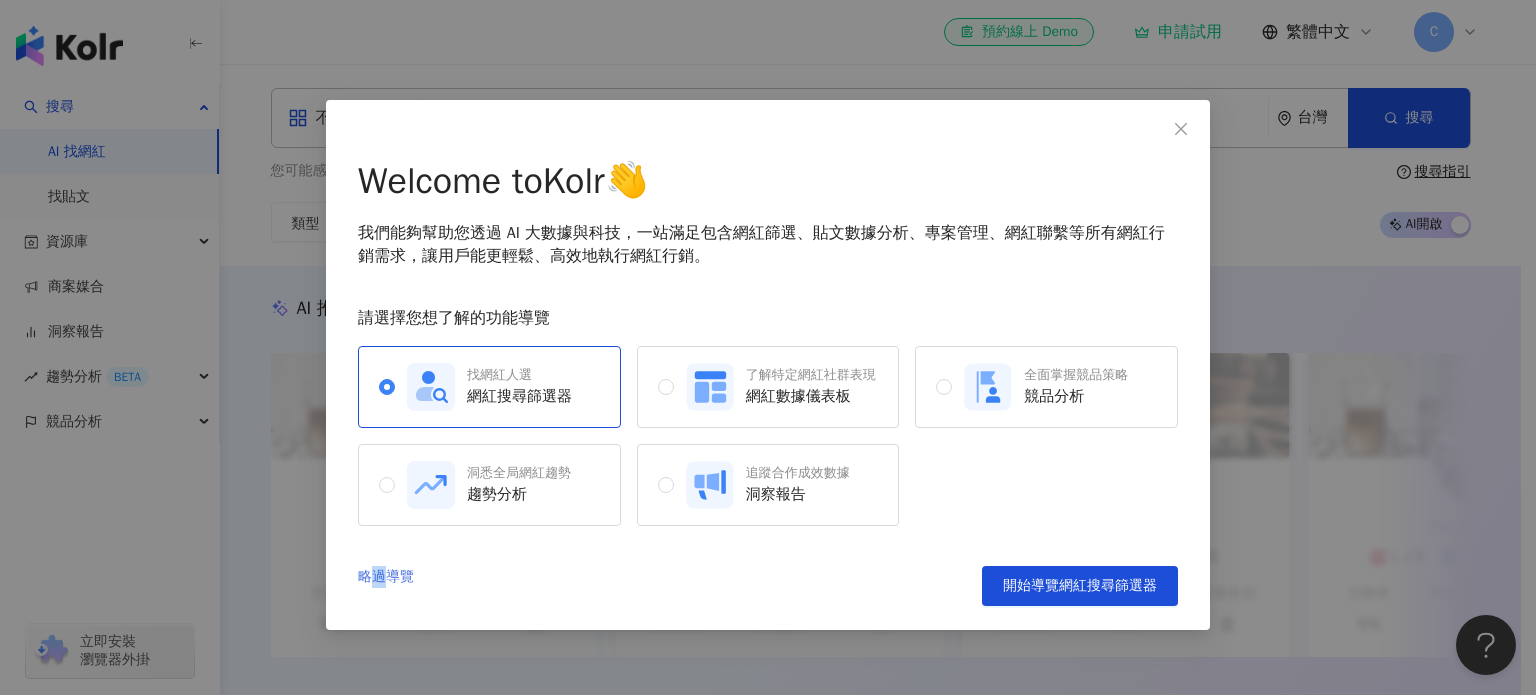 click on "略過導覽" at bounding box center [386, 586] 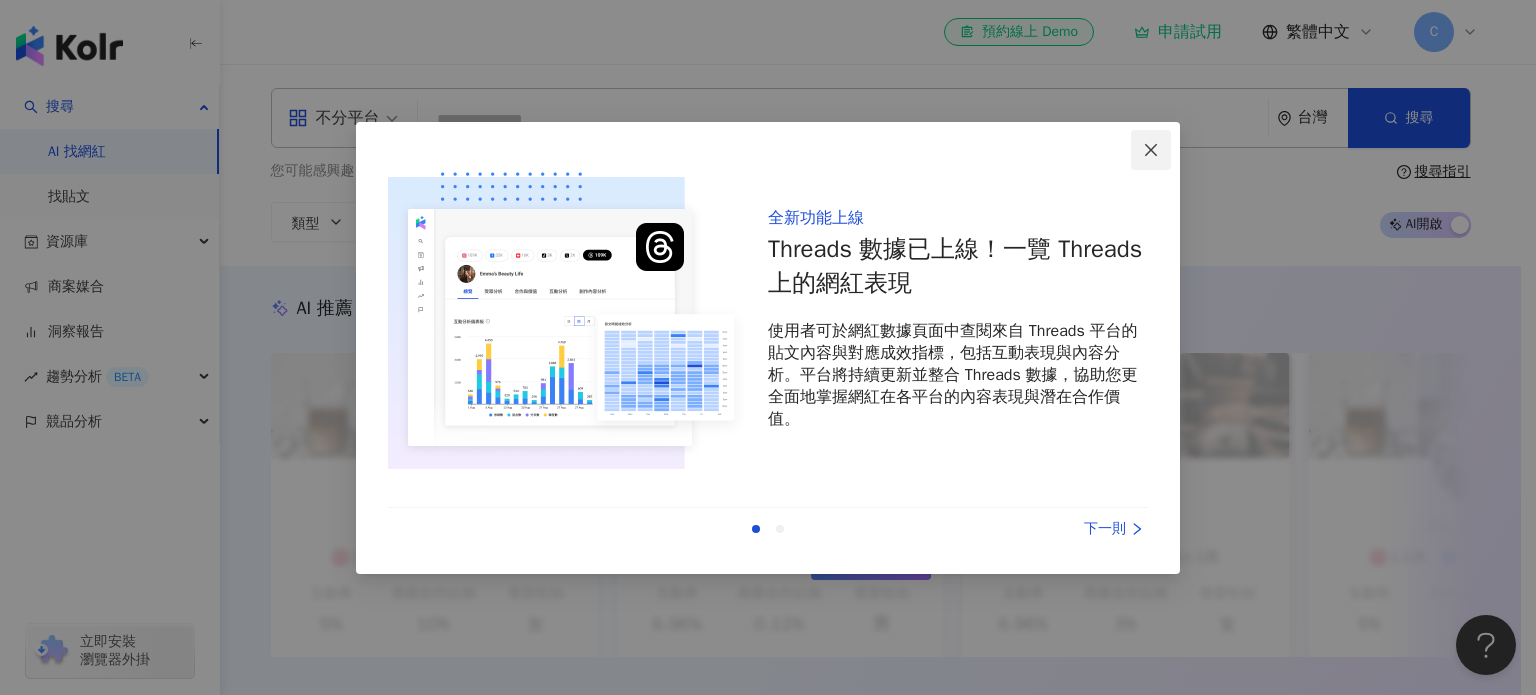 click 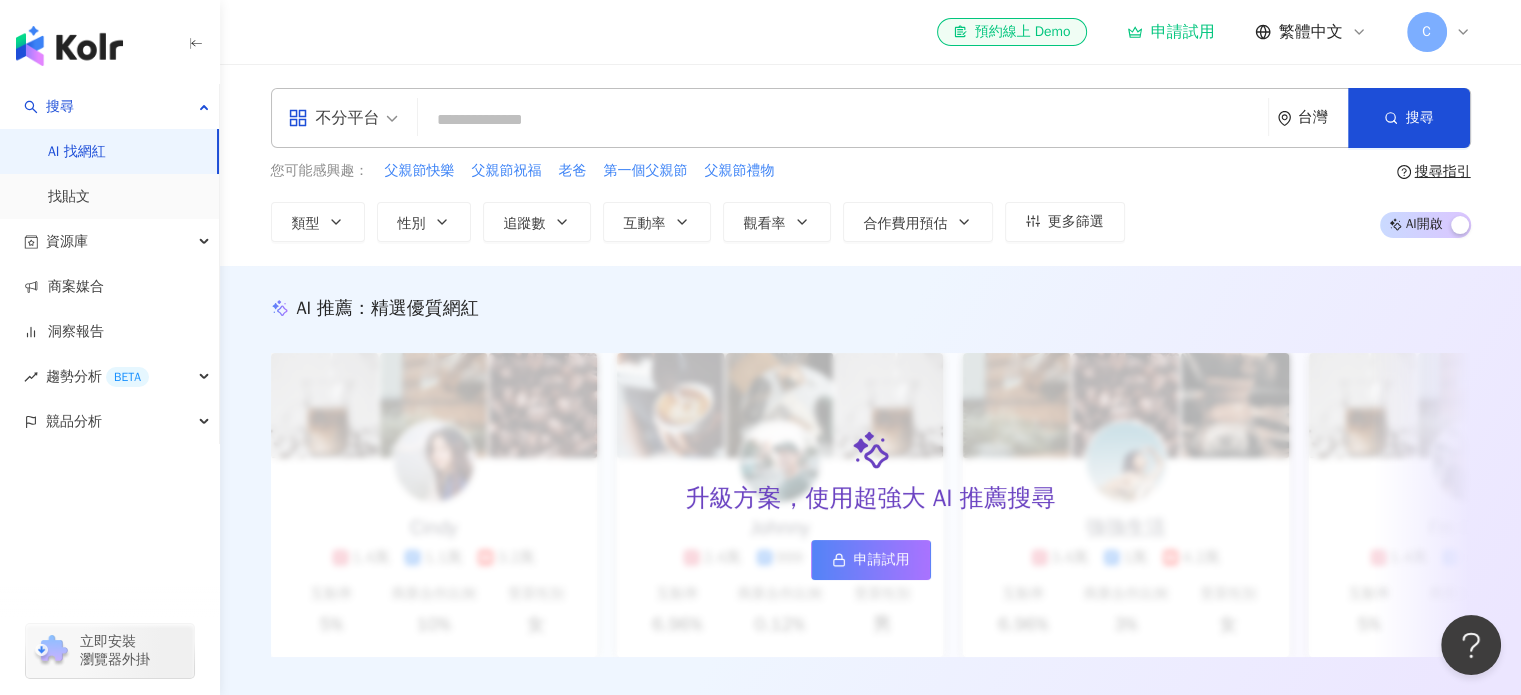 click on "申請試用" at bounding box center (1171, 32) 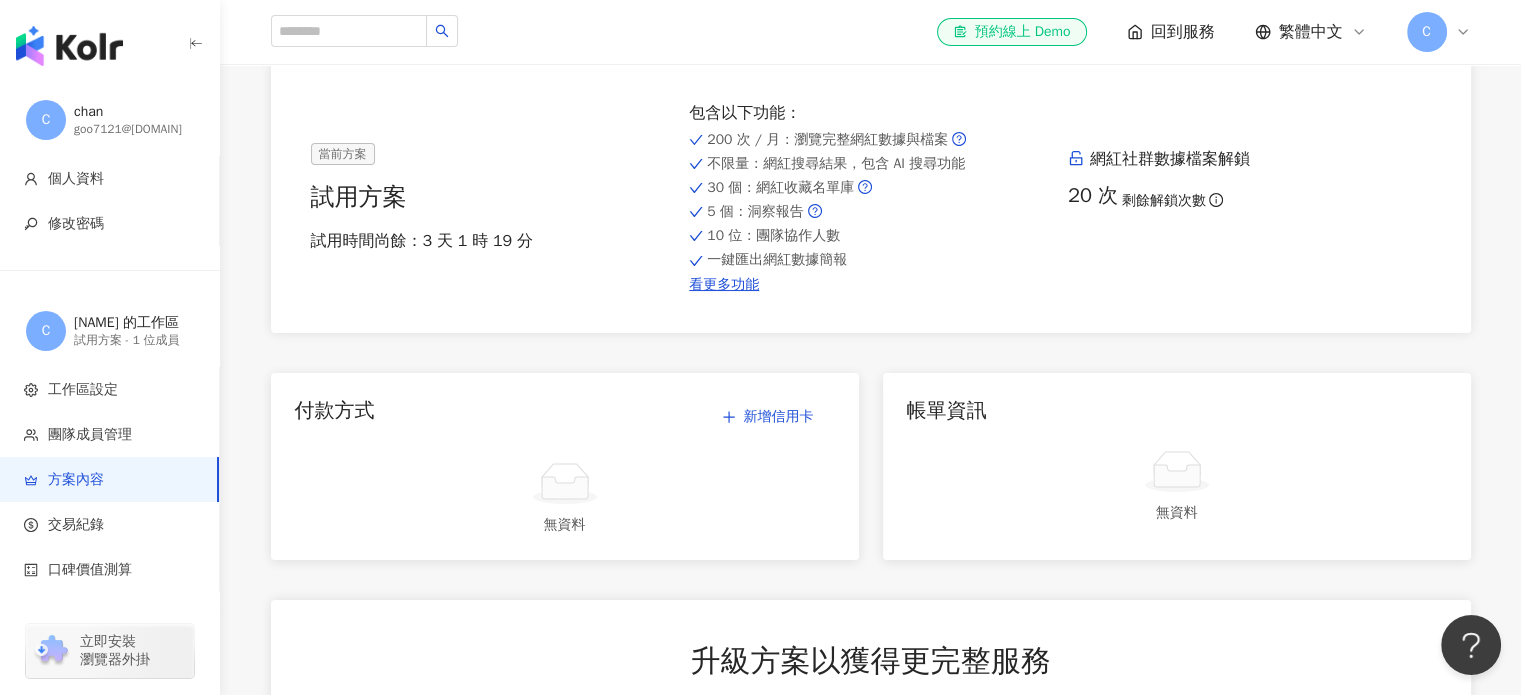 scroll, scrollTop: 0, scrollLeft: 0, axis: both 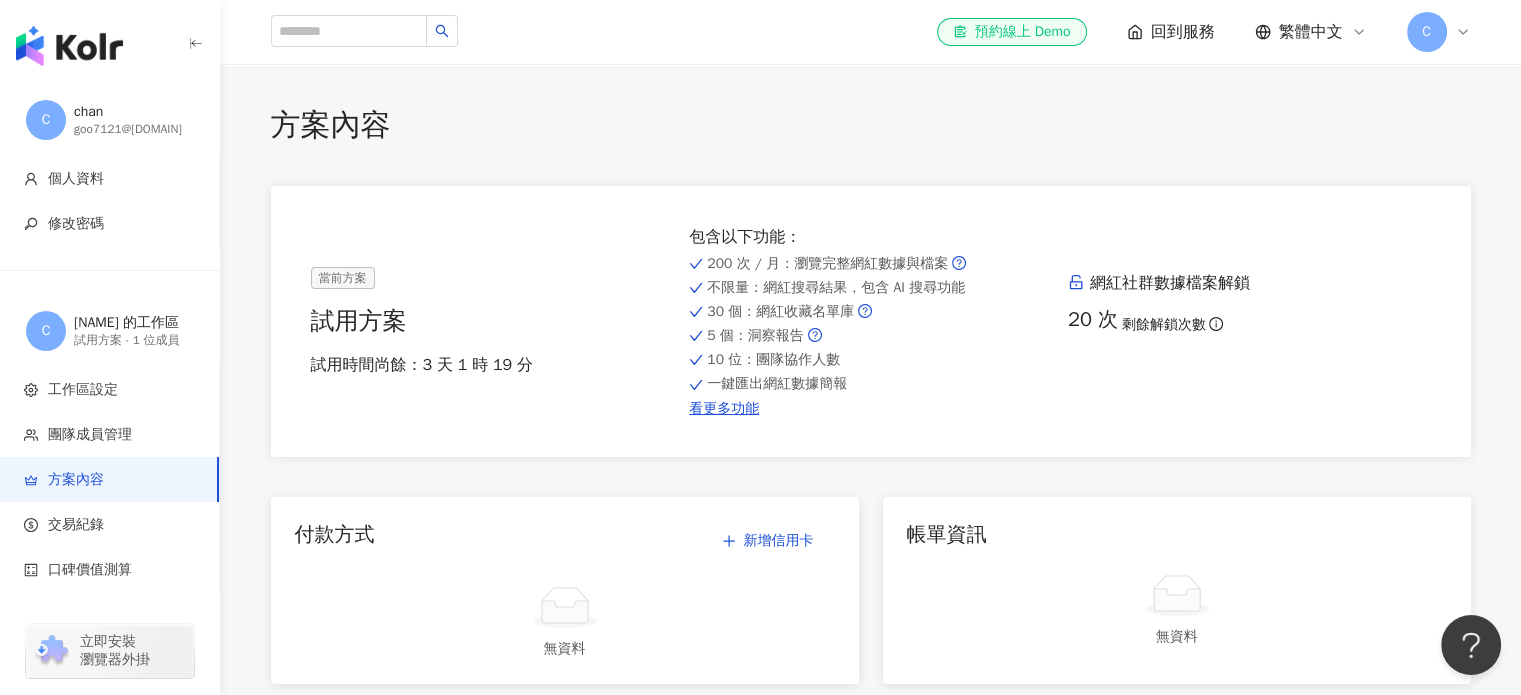 click on "回到服務" at bounding box center (1183, 32) 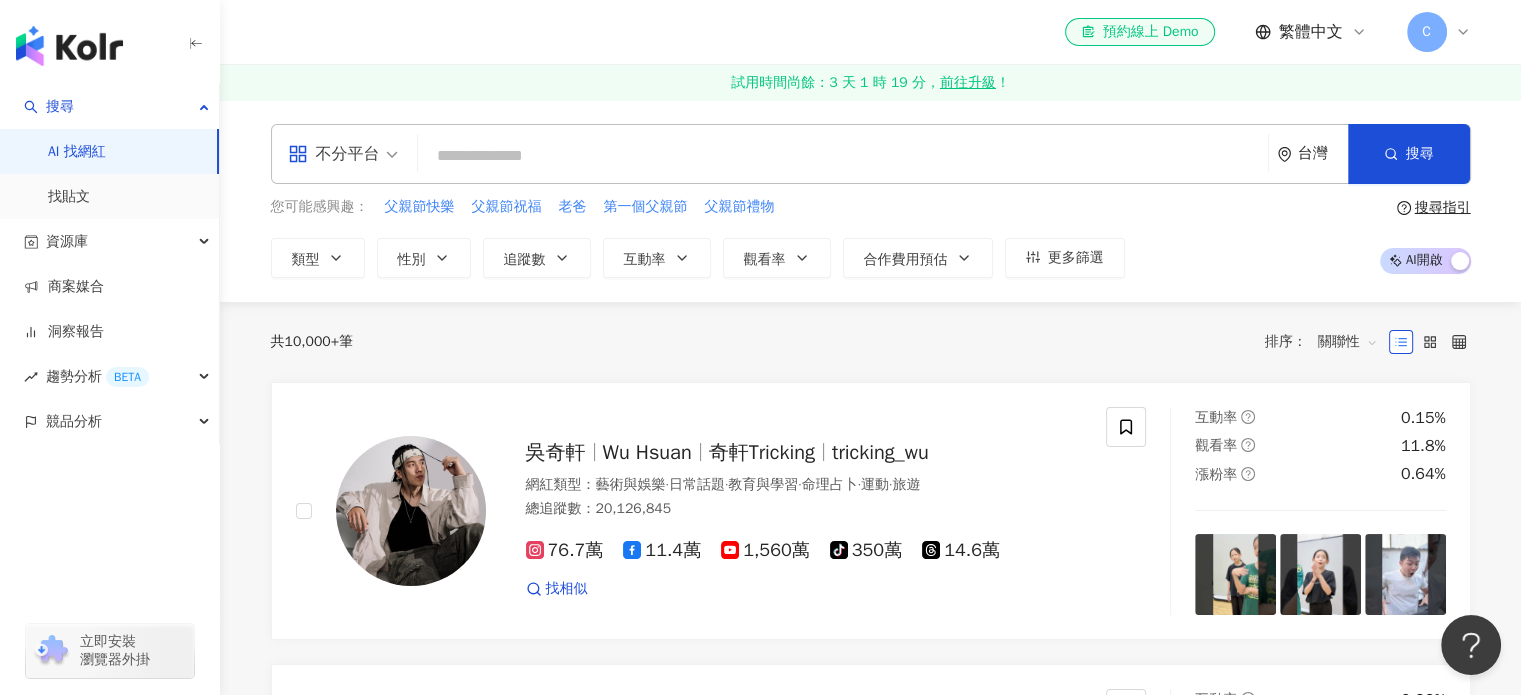 click at bounding box center (843, 156) 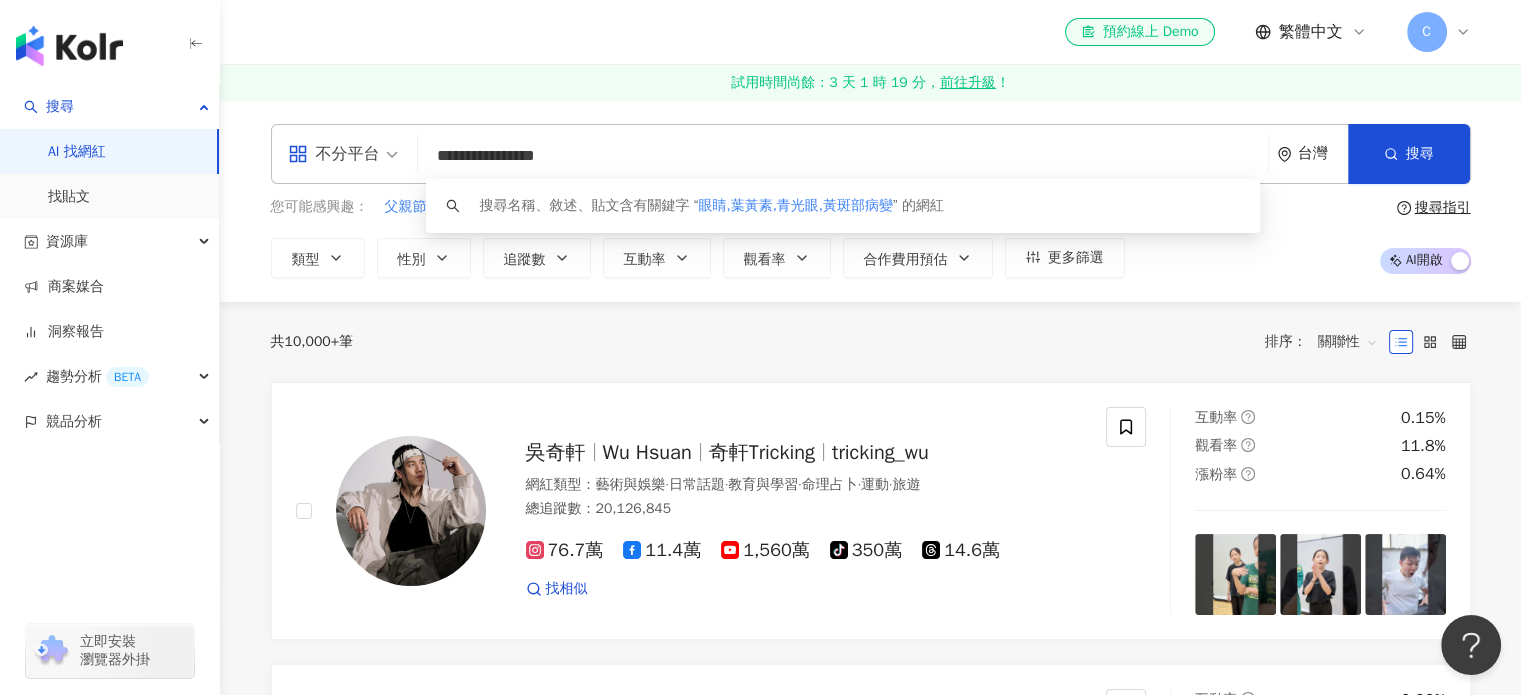 type on "**********" 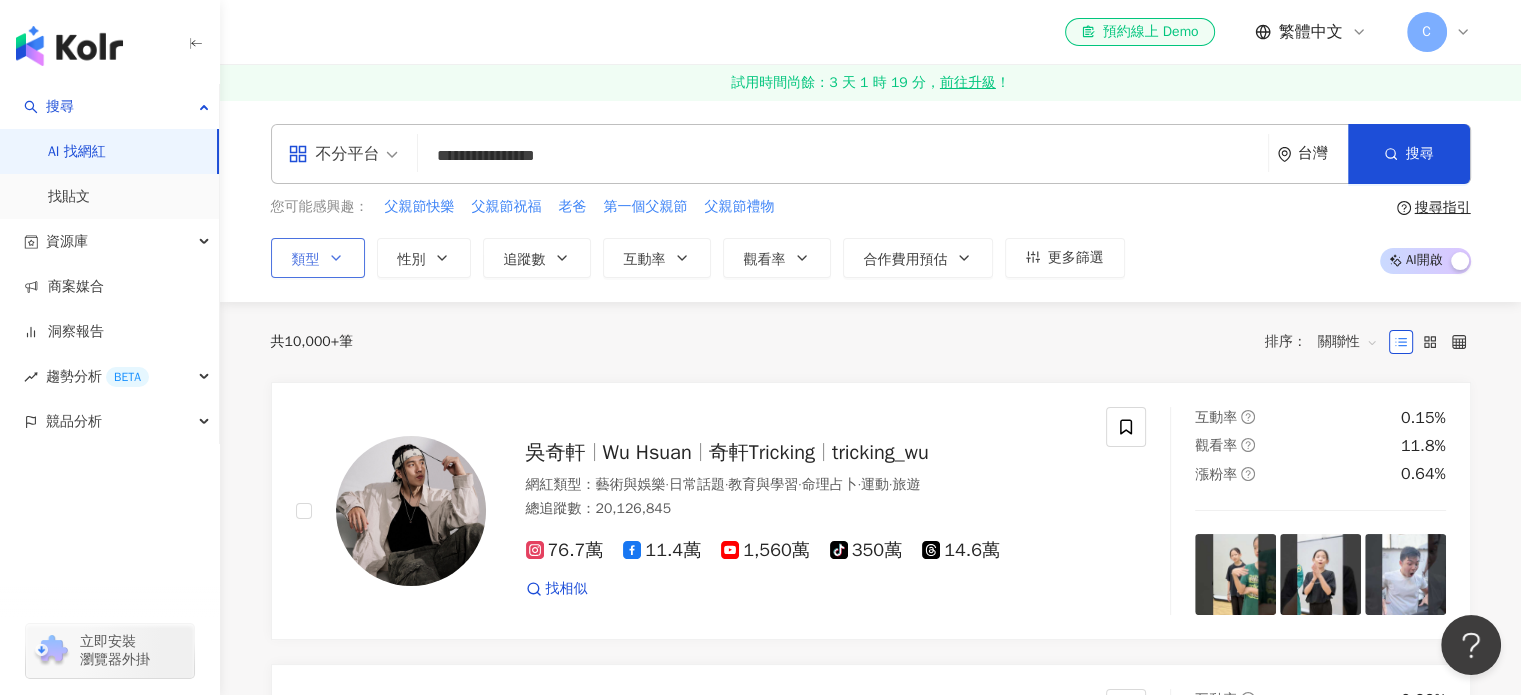 click 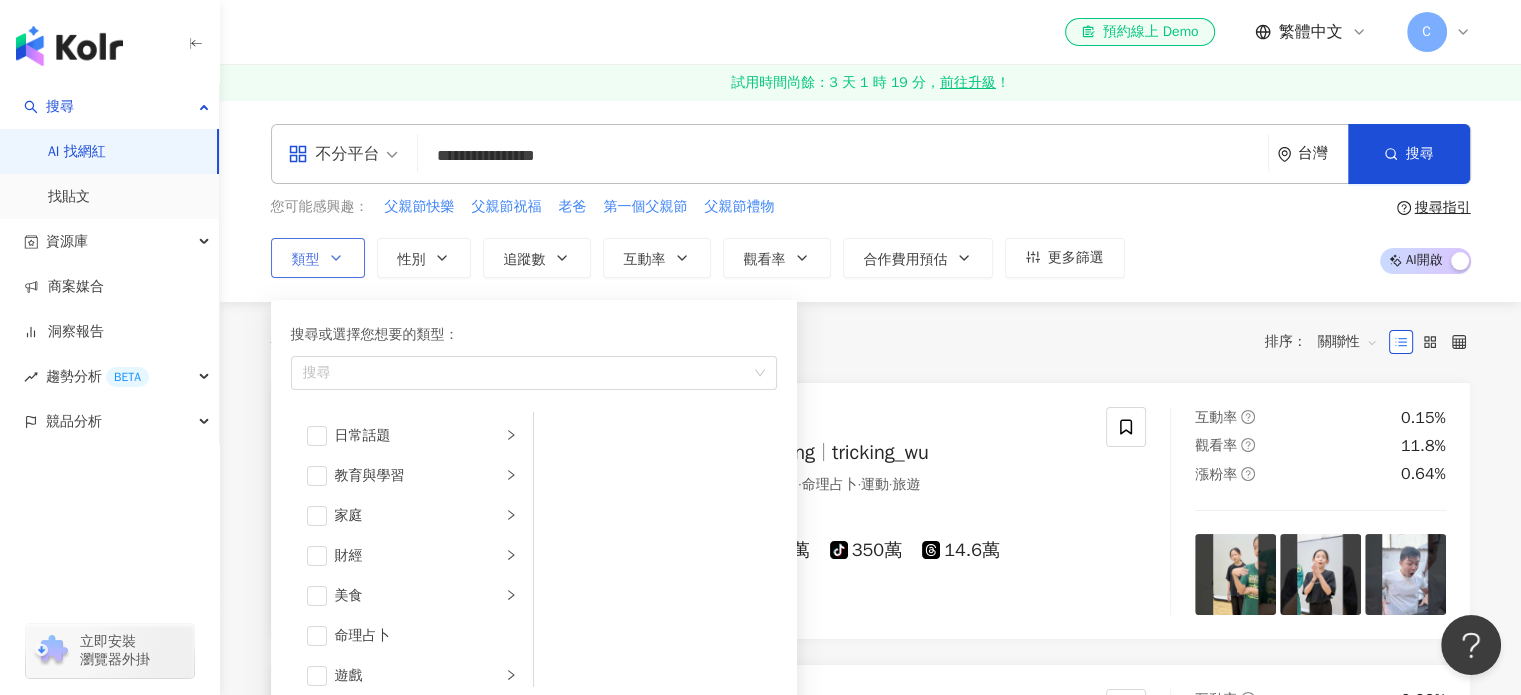 scroll, scrollTop: 400, scrollLeft: 0, axis: vertical 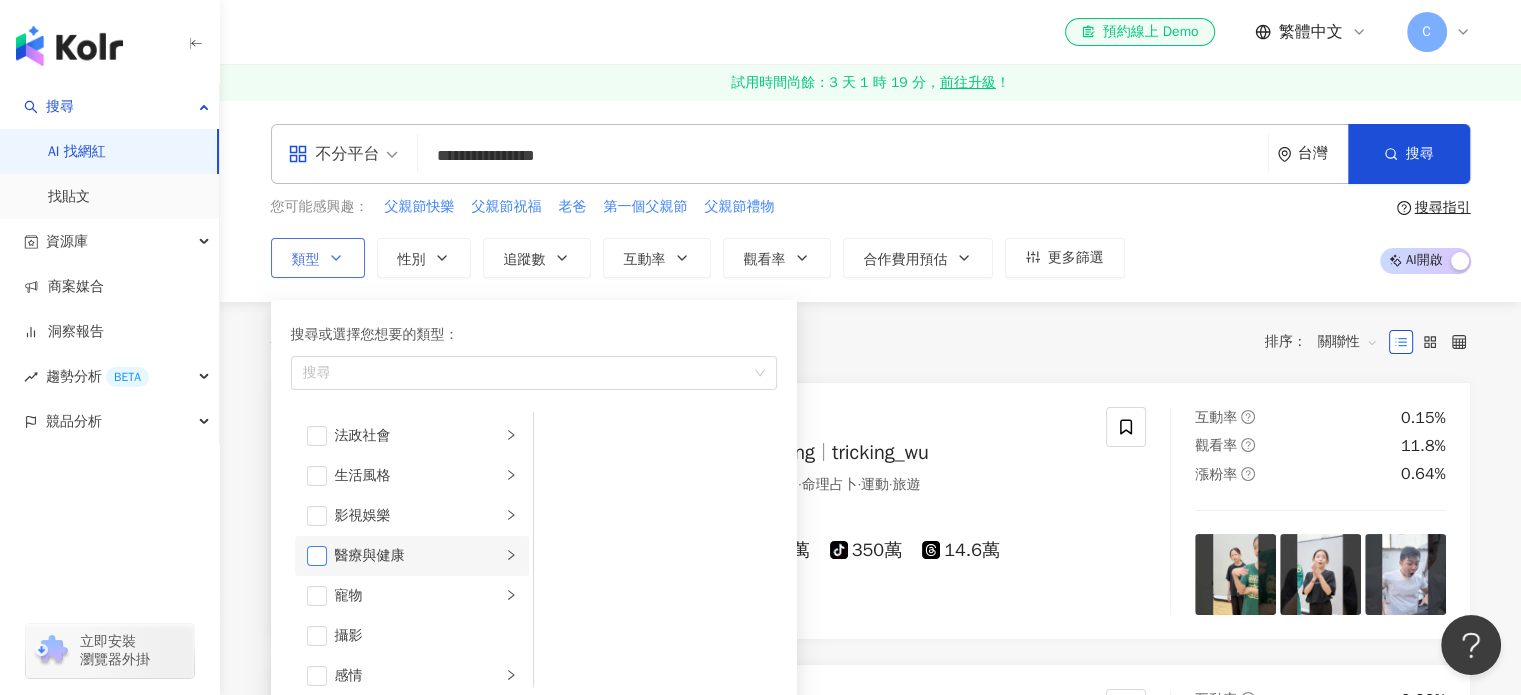 click at bounding box center (317, 556) 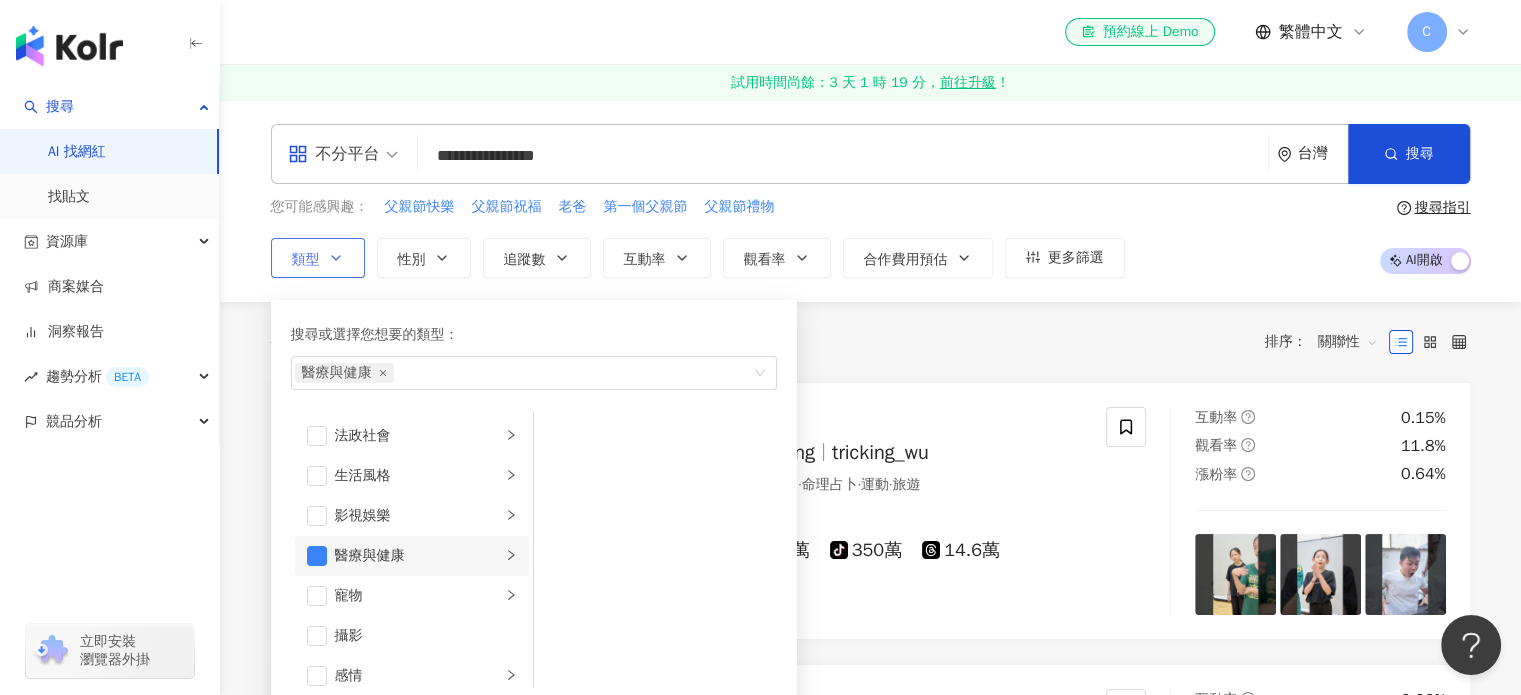 click 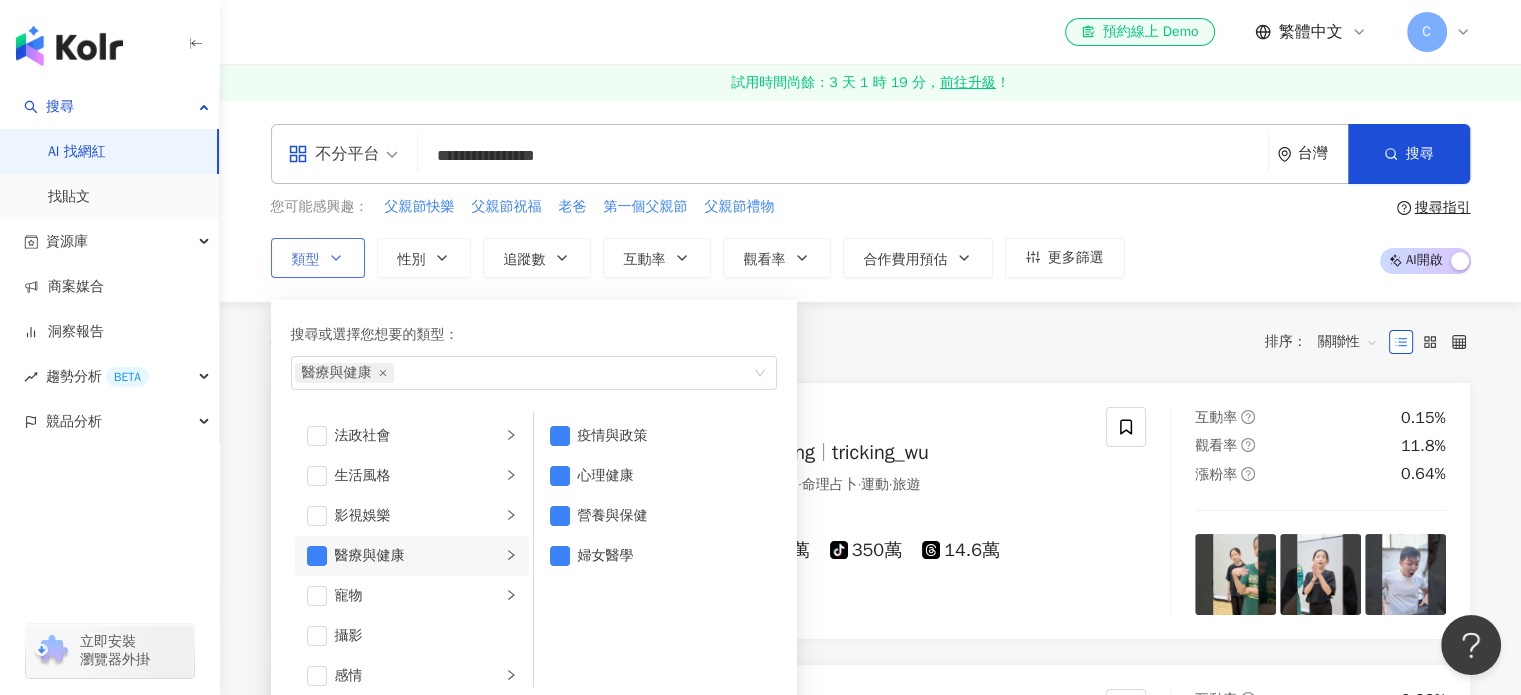 click on "疫情與政策 心理健康 營養與保健 婦女醫學" at bounding box center [655, 549] 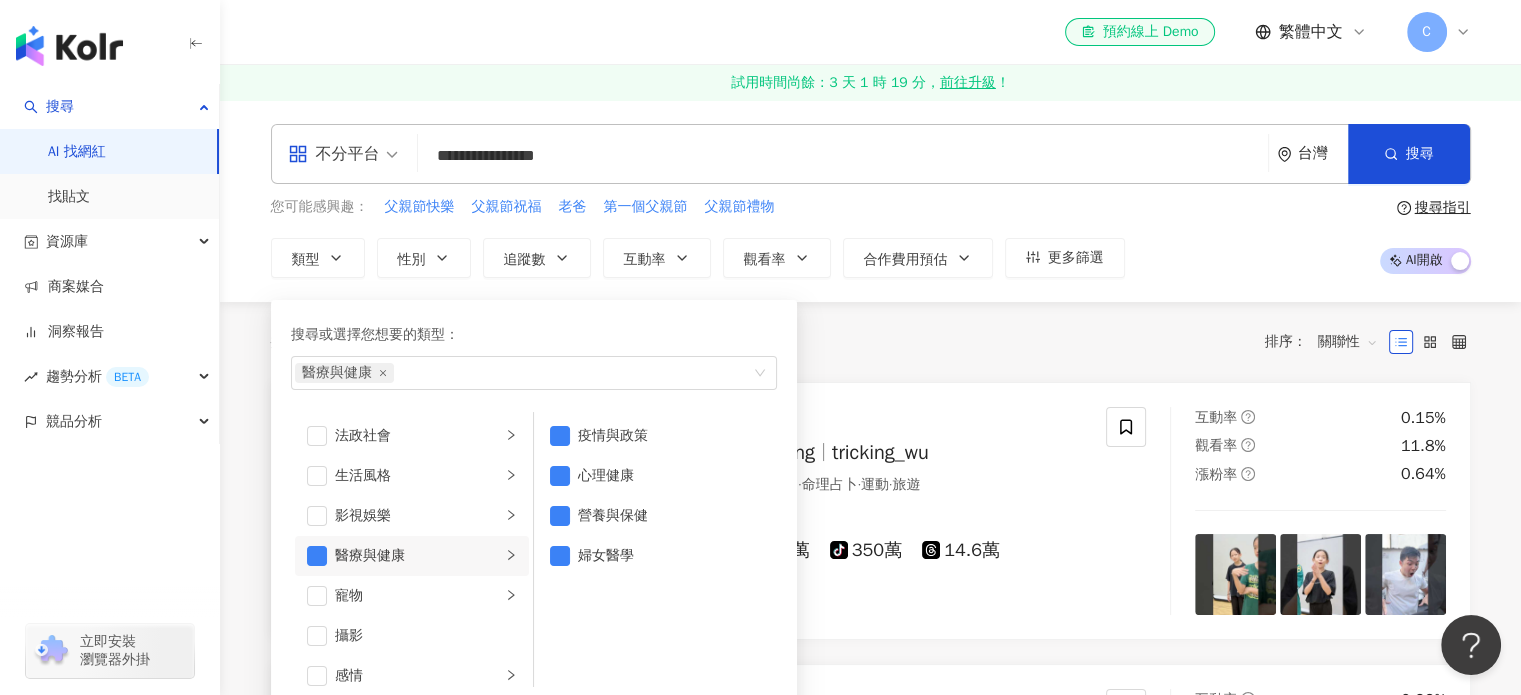 drag, startPoint x: 1197, startPoint y: 285, endPoint x: 1221, endPoint y: 271, distance: 27.784887 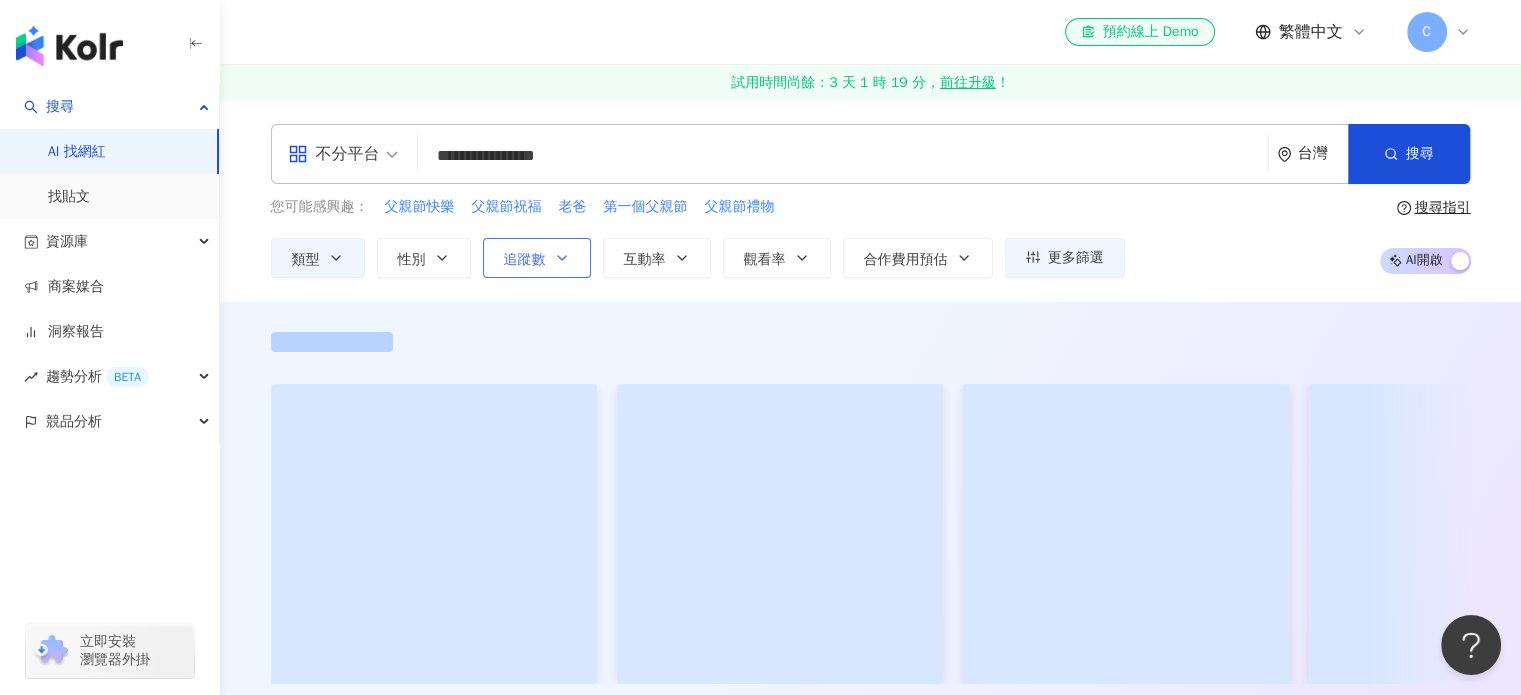 click 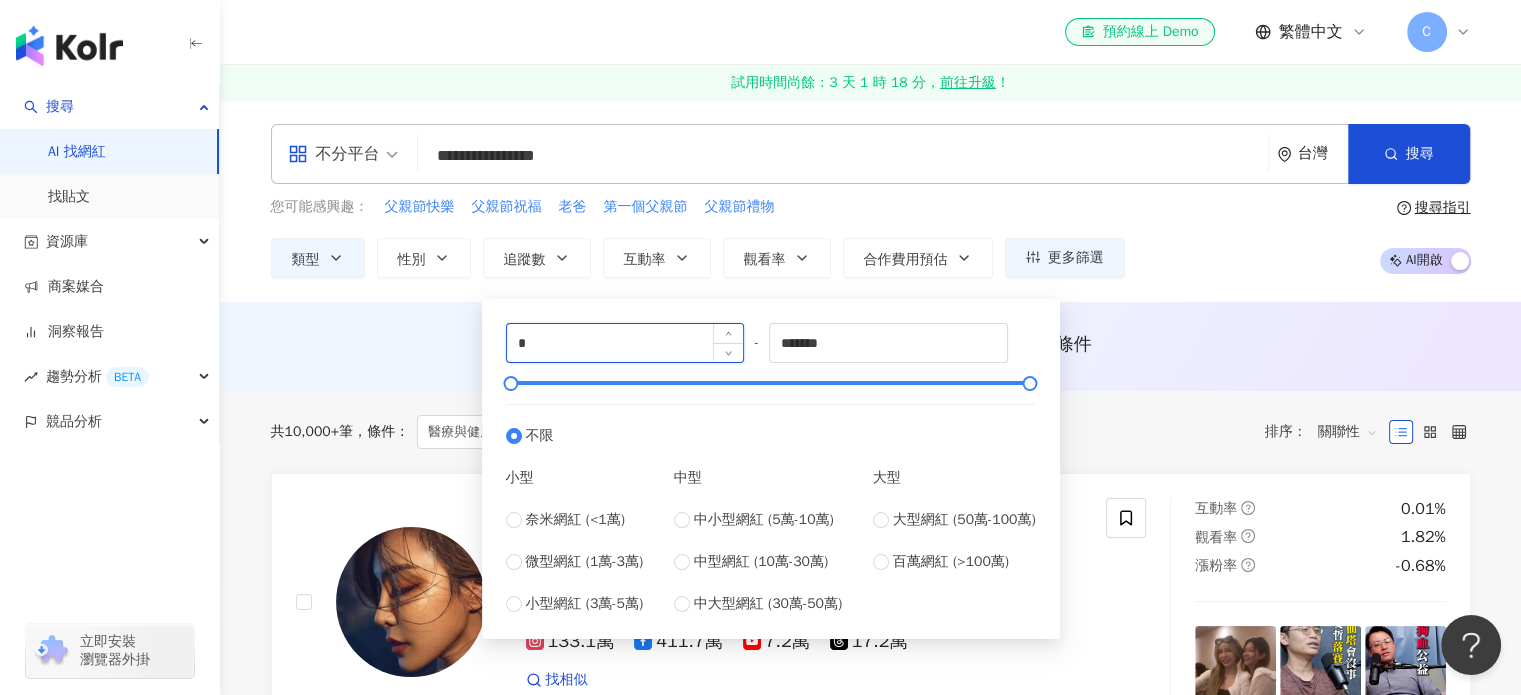click on "*" at bounding box center [625, 343] 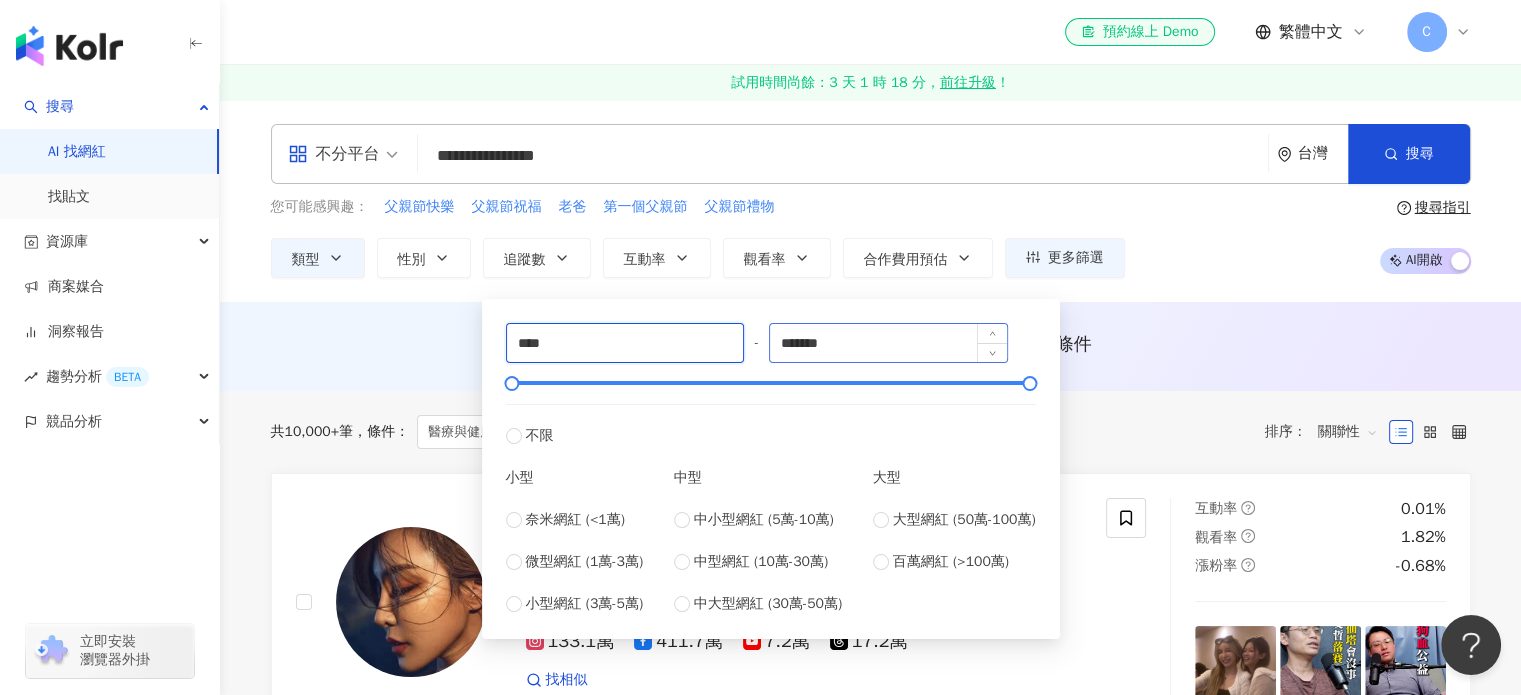 type on "****" 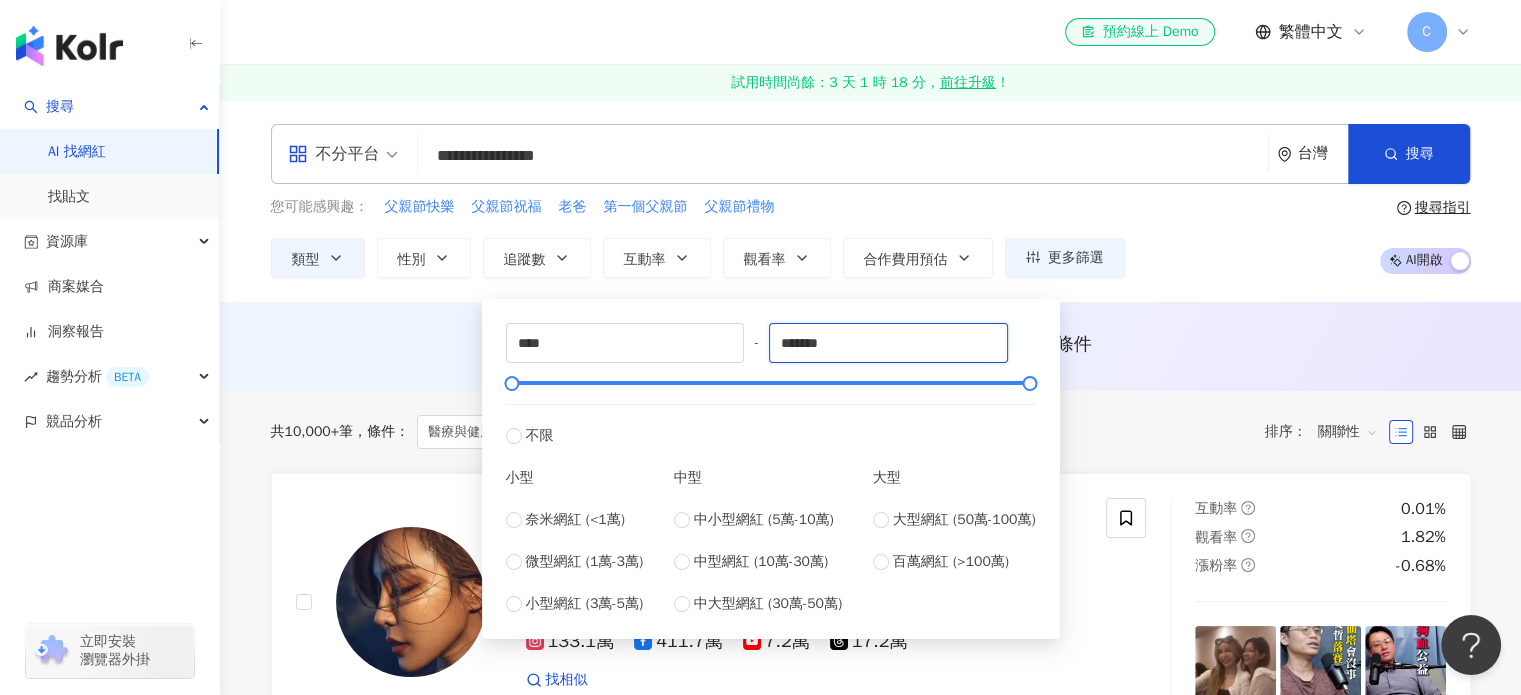 drag, startPoint x: 859, startPoint y: 342, endPoint x: 664, endPoint y: 363, distance: 196.1275 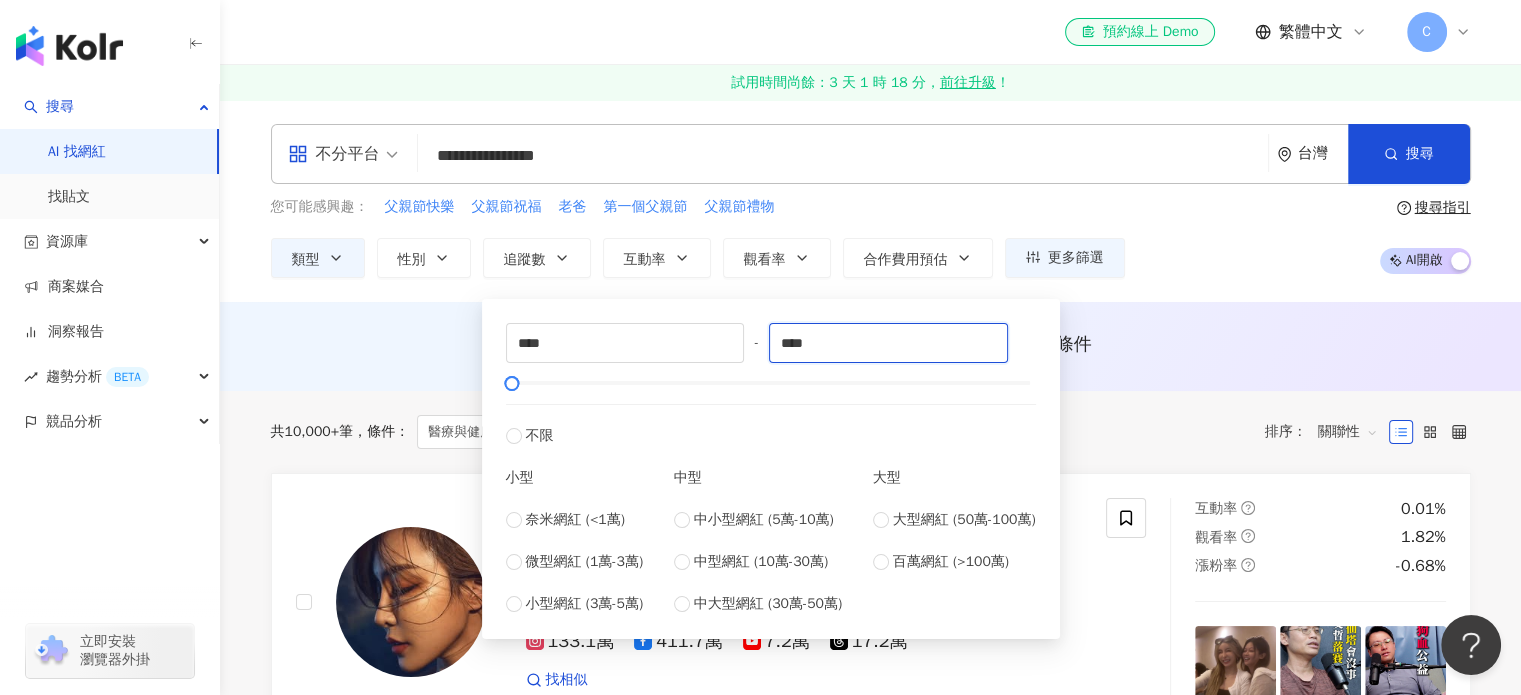 type on "****" 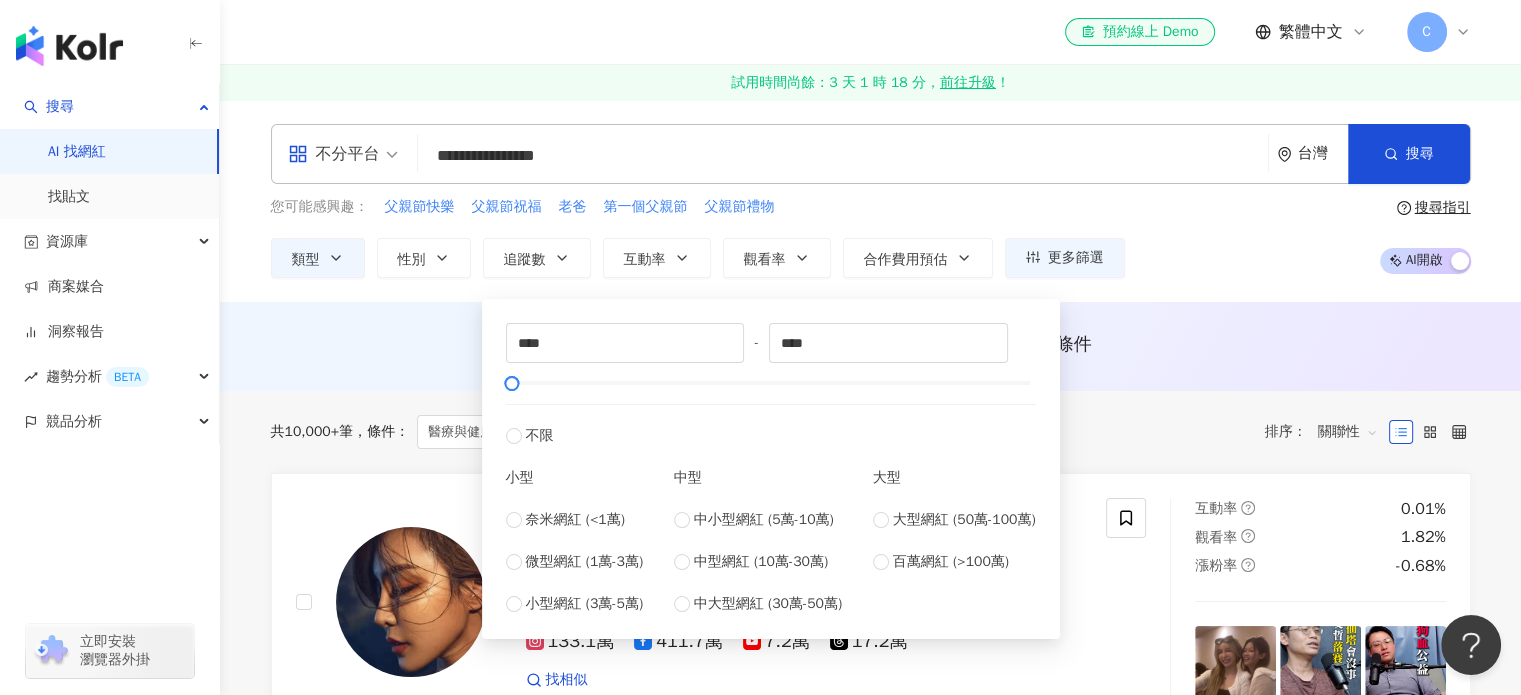 click on "您可能感興趣： 父親節快樂  父親節祝福  老爸  第一個父親節  父親節禮物  類型 性別 追蹤數 互動率 觀看率 合作費用預估  更多篩選 ****  -  **** 不限 小型 奈米網紅 (<1萬) 微型網紅 (1萬-3萬) 小型網紅 (3萬-5萬) 中型 中小型網紅 (5萬-10萬) 中型網紅 (10萬-30萬) 中大型網紅 (30萬-50萬) 大型 大型網紅 (50萬-100萬) 百萬網紅 (>100萬) 搜尋指引 AI  開啟 AI  關閉" at bounding box center [871, 237] 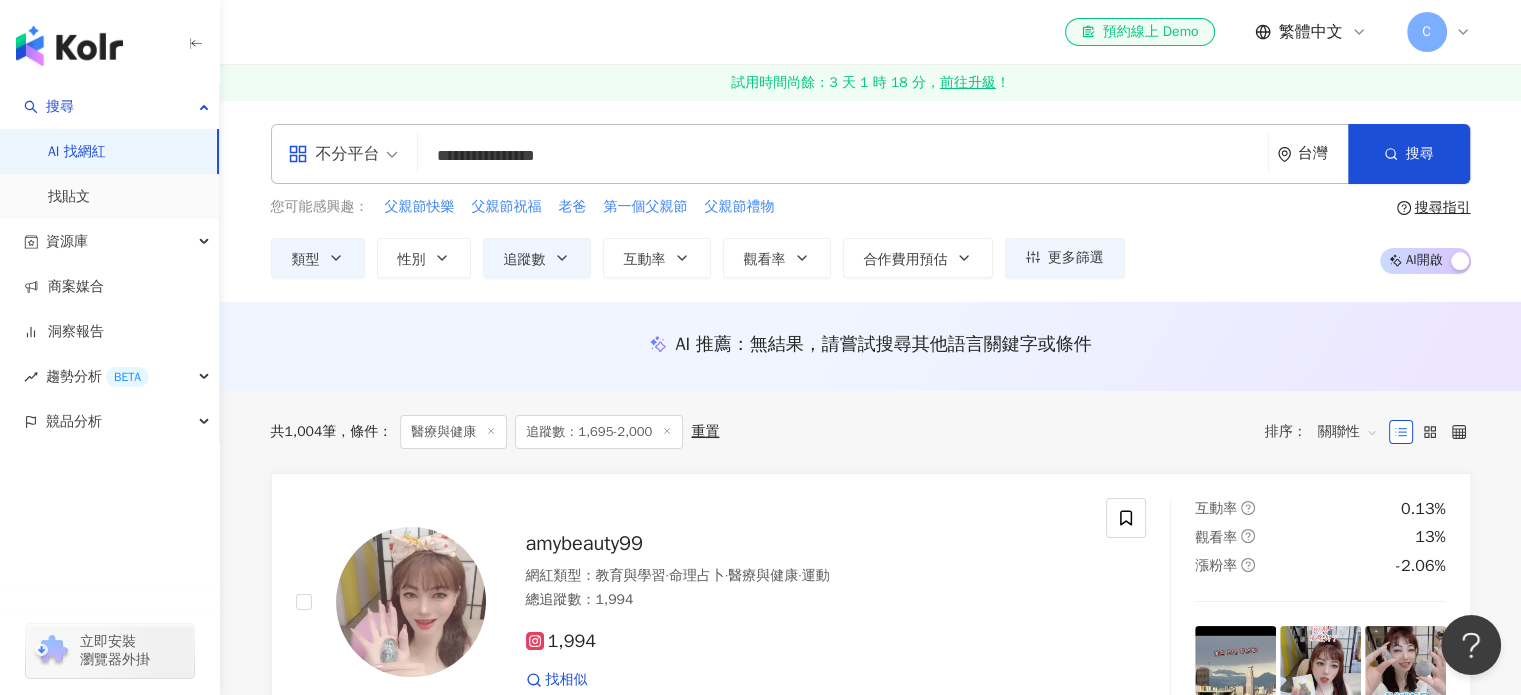 click on "**********" at bounding box center (843, 156) 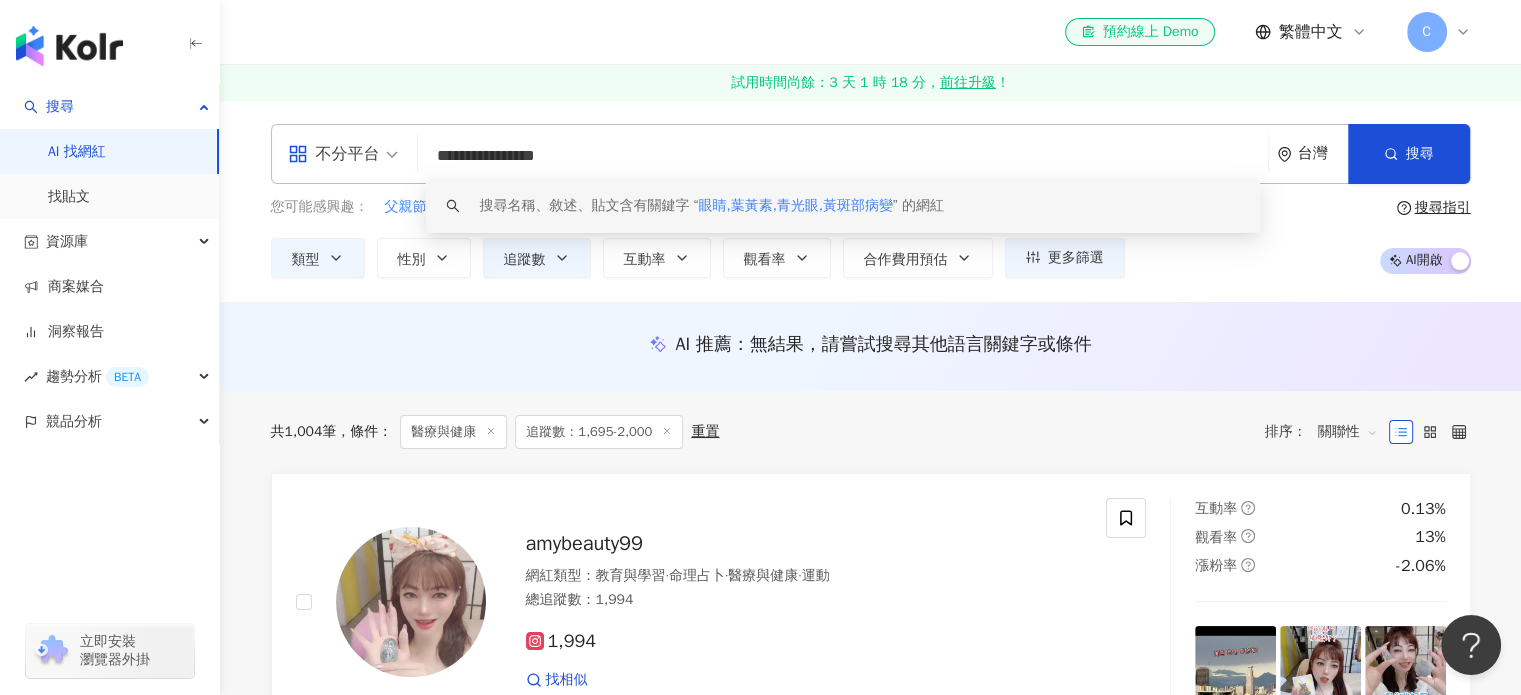 click on "眼睛,葉黃素,青光眼,黃斑部病變" at bounding box center (795, 205) 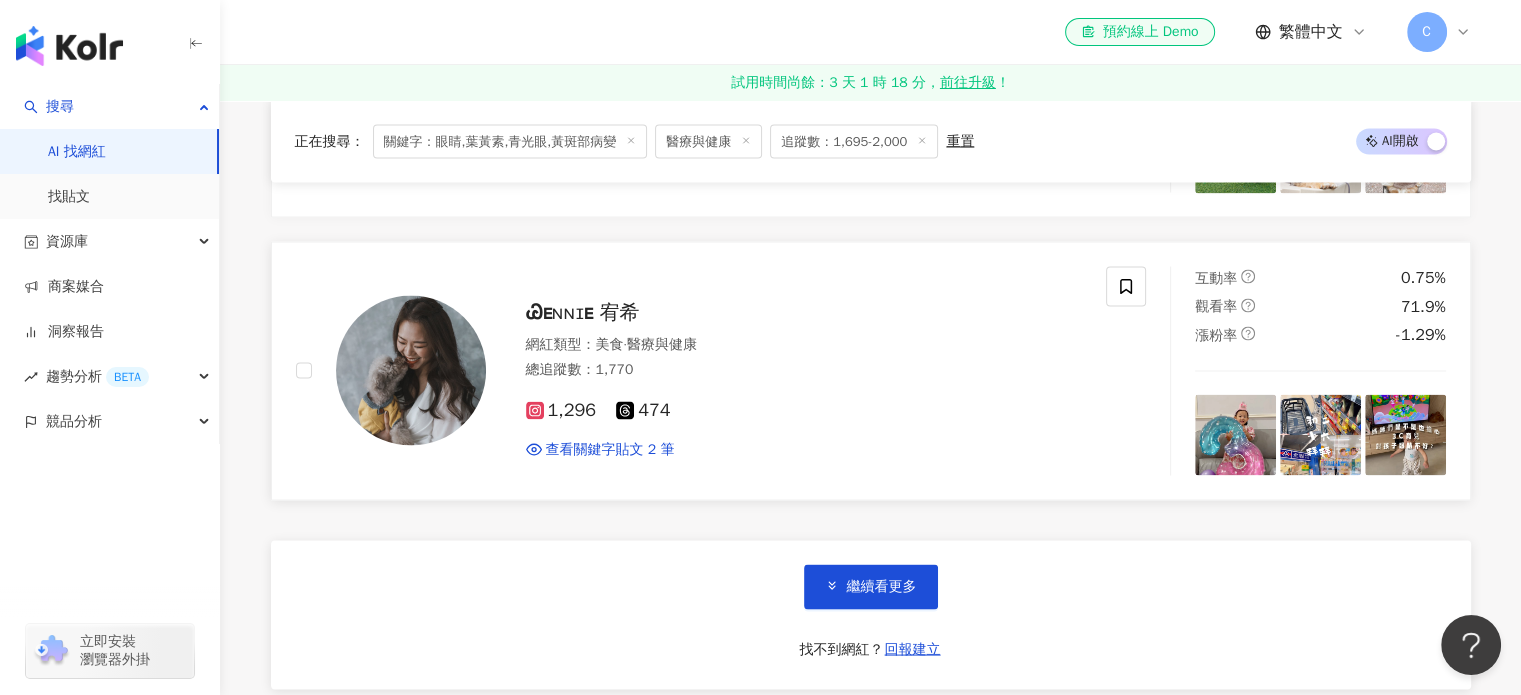 scroll, scrollTop: 3723, scrollLeft: 0, axis: vertical 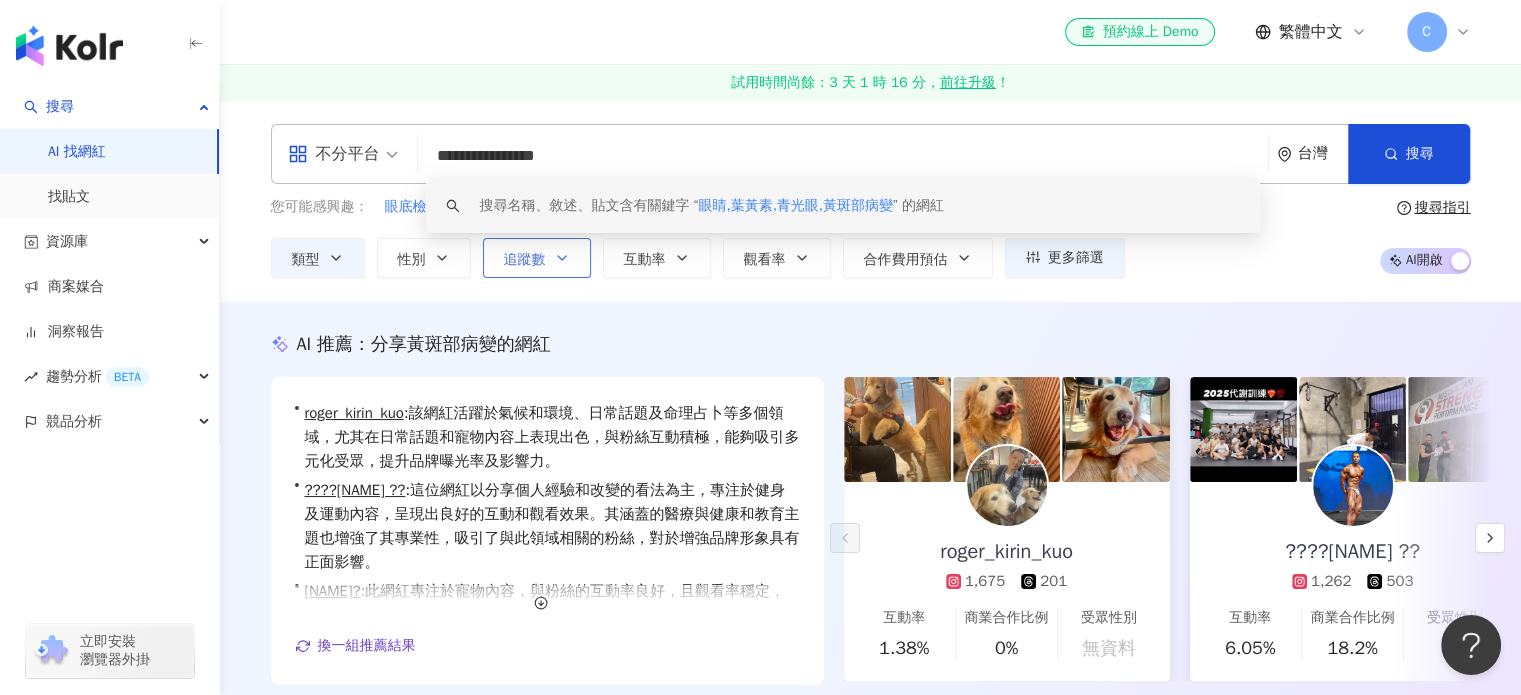 click 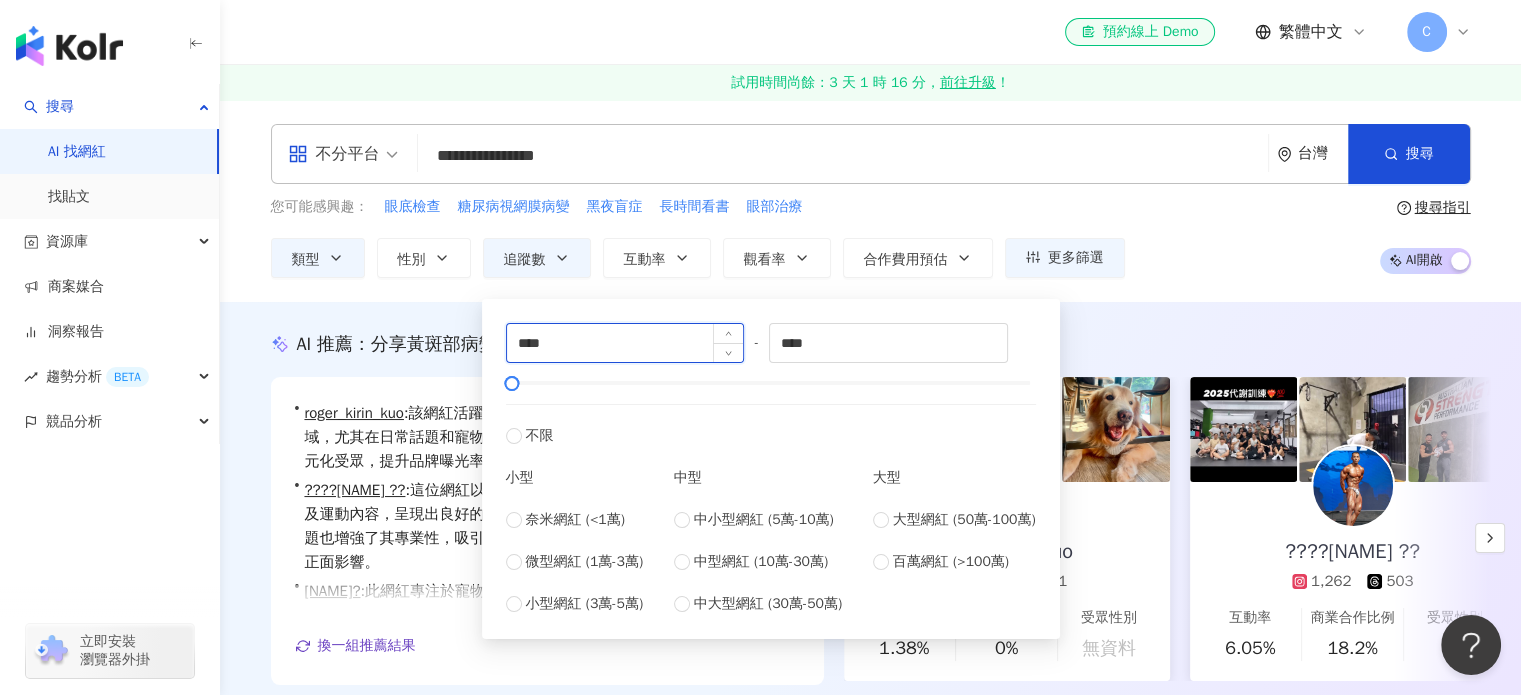 click on "****" at bounding box center [625, 343] 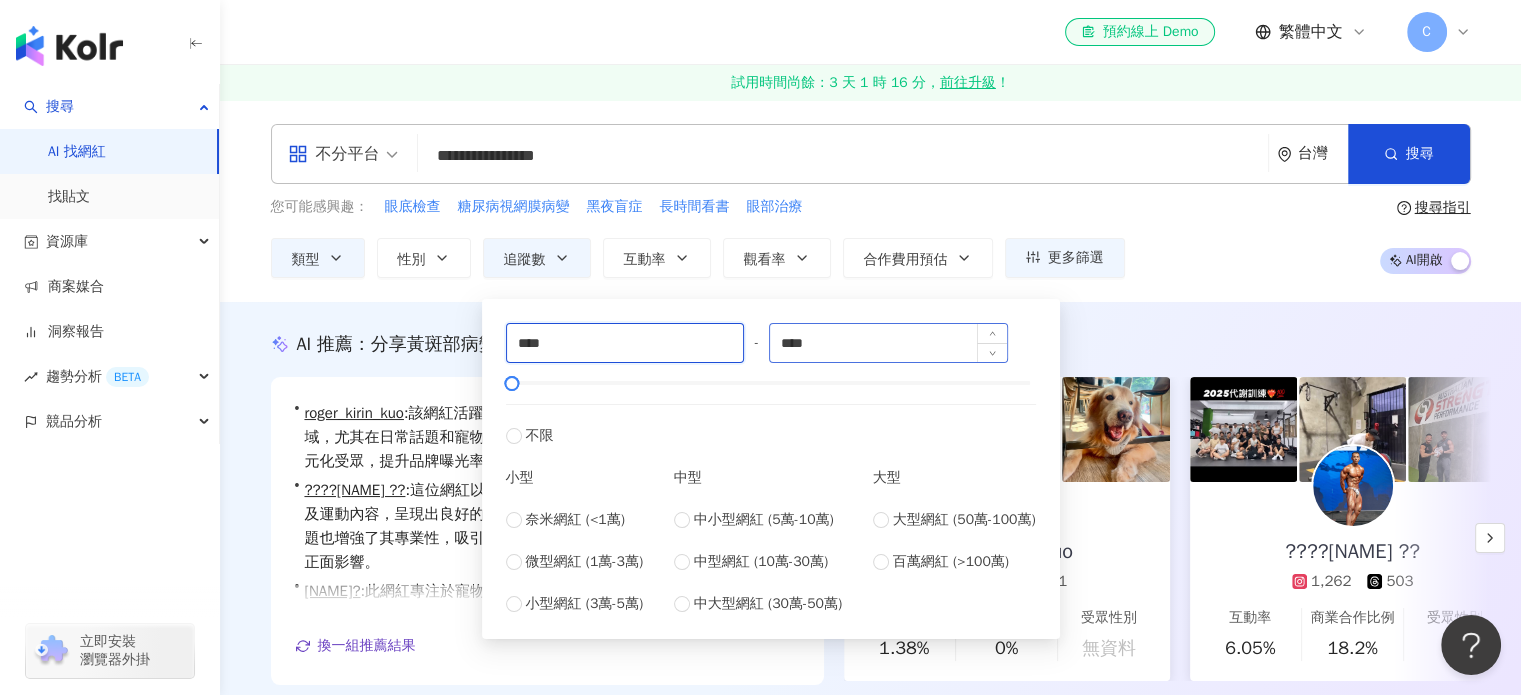 type on "****" 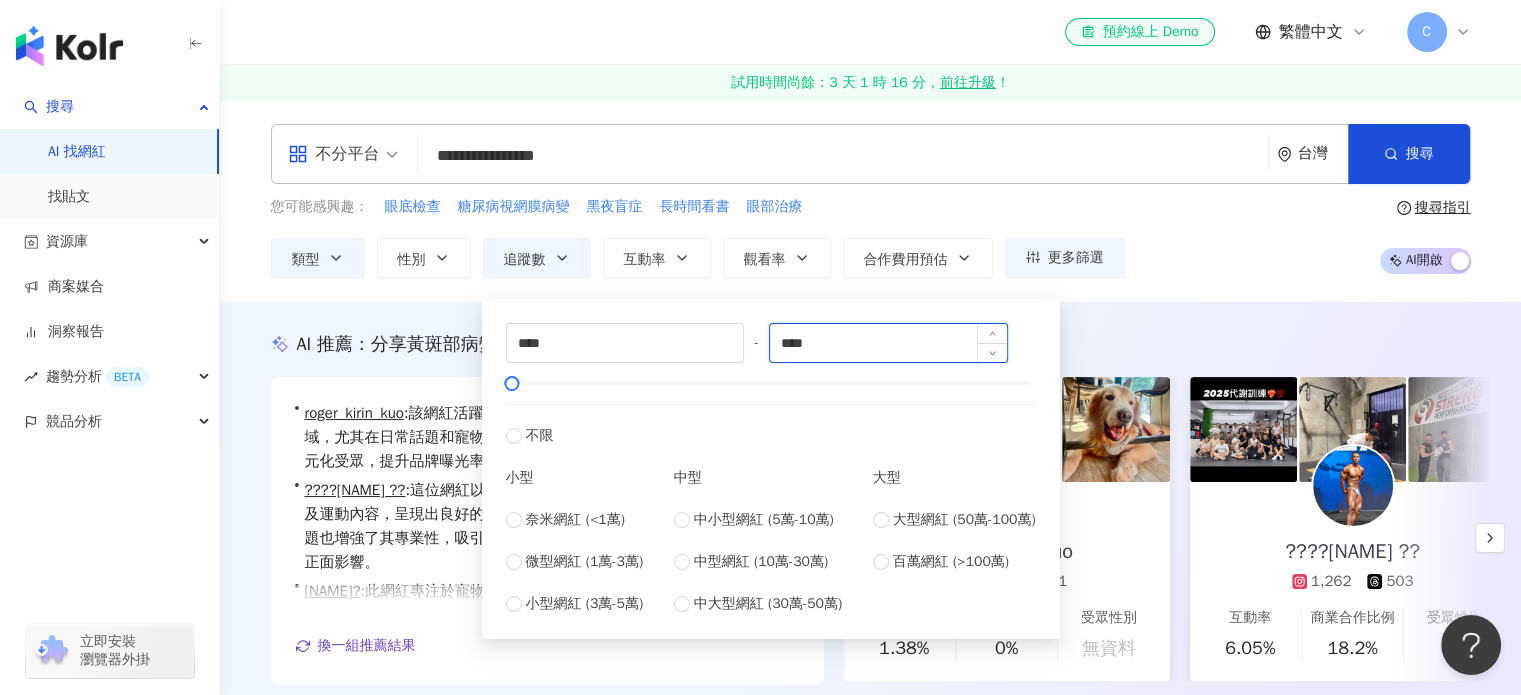 click on "****" at bounding box center [888, 343] 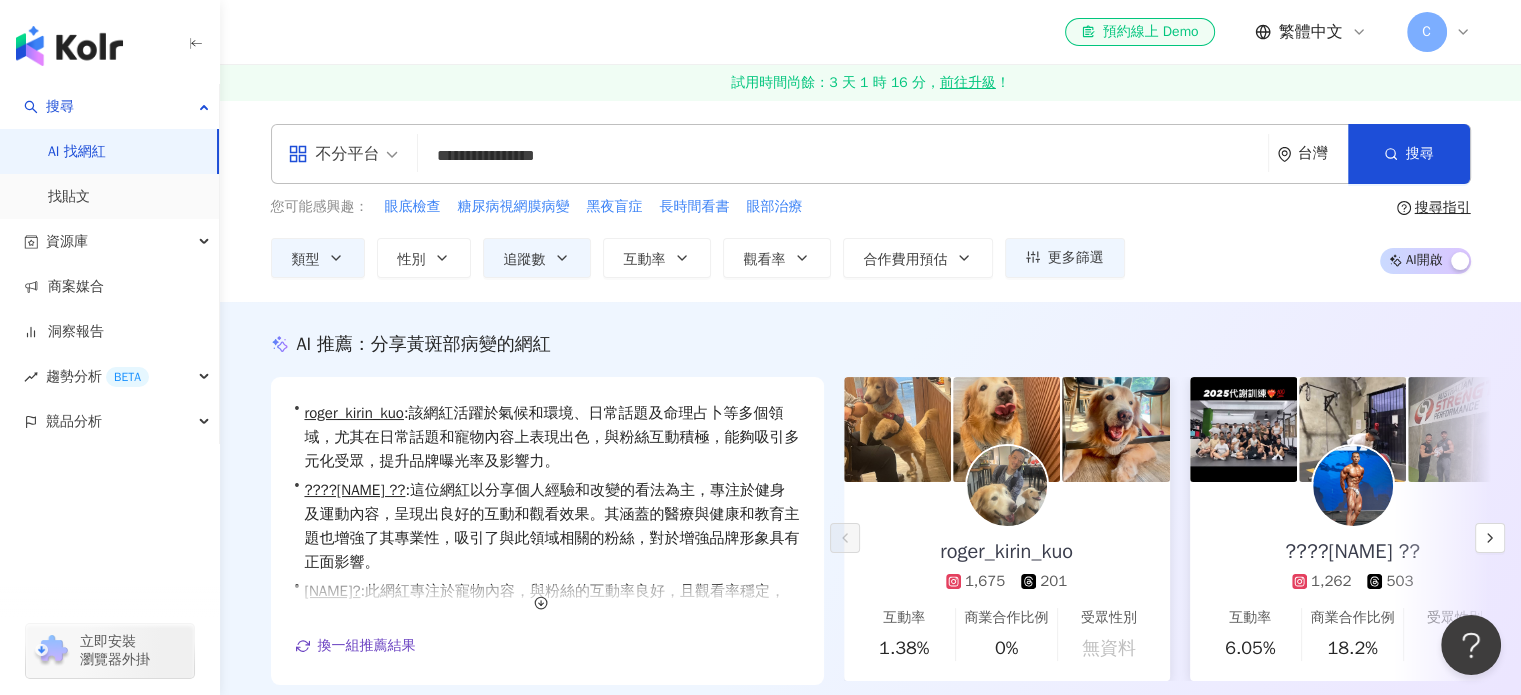click on "您可能感興趣： 眼底檢查  糖尿病視網膜病變  黑夜盲症  長時間看書  眼部治療  類型 性別 追蹤數 互動率 觀看率 合作費用預估  更多篩選 ****  -  **** 不限 小型 奈米網紅 (<1萬) 微型網紅 (1萬-3萬) 小型網紅 (3萬-5萬) 中型 中小型網紅 (5萬-10萬) 中型網紅 (10萬-30萬) 中大型網紅 (30萬-50萬) 大型 大型網紅 (50萬-100萬) 百萬網紅 (>100萬) 搜尋指引 AI  開啟 AI  關閉" at bounding box center (871, 237) 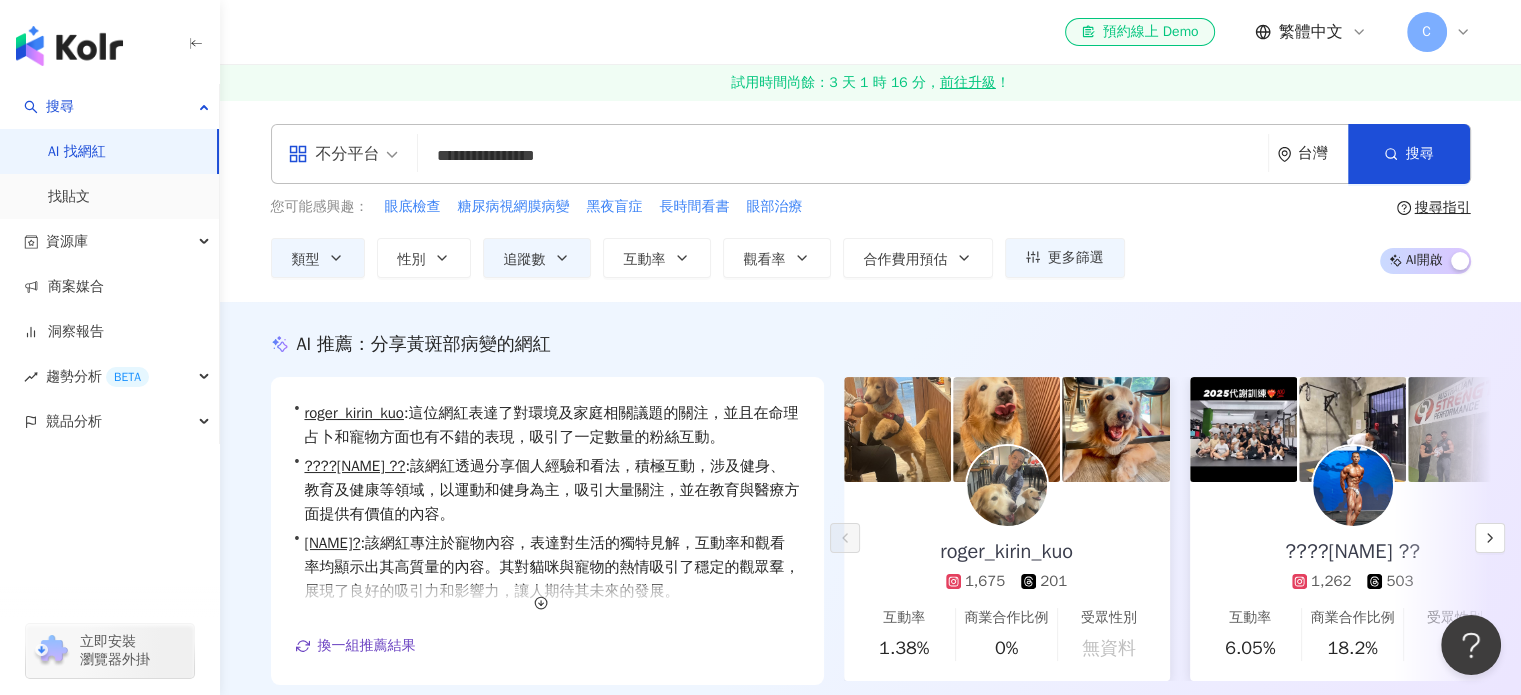 click on "**********" at bounding box center [843, 156] 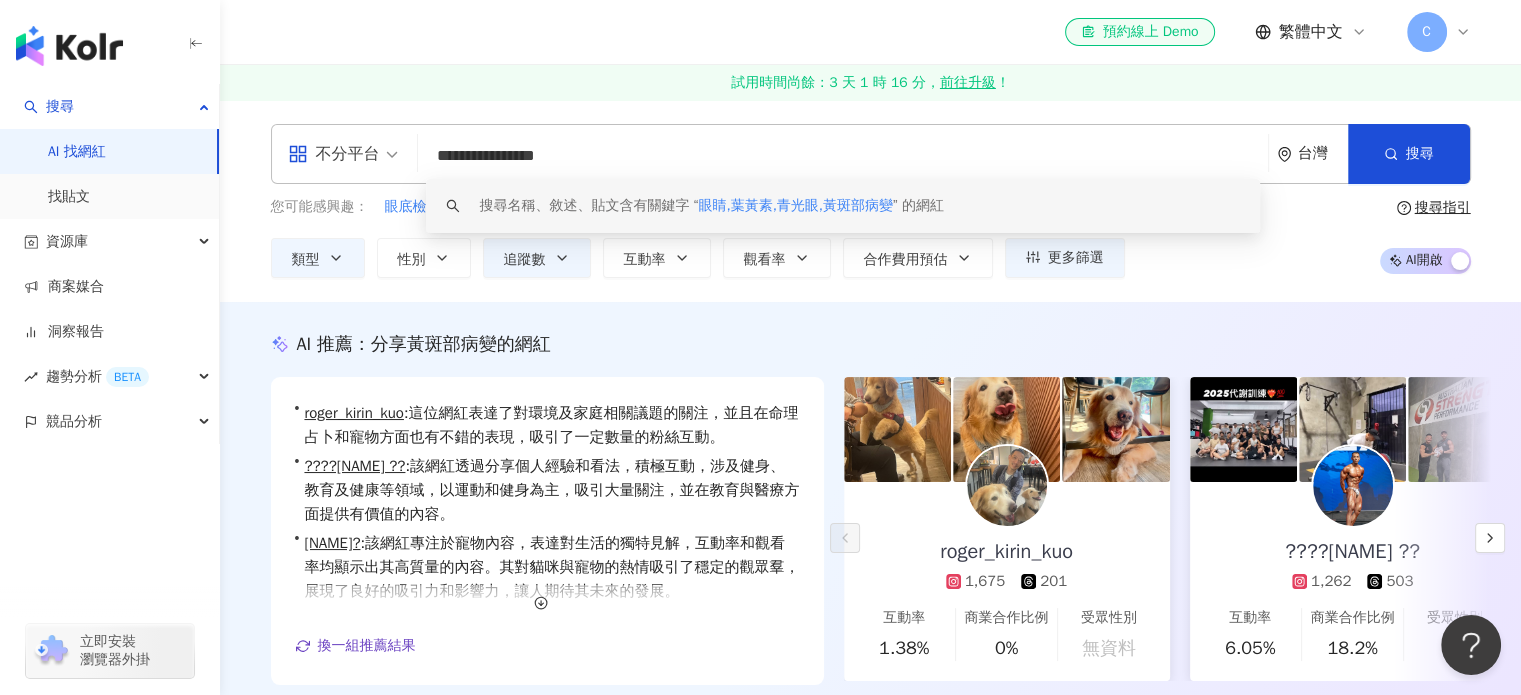 click on "眼睛,葉黃素,青光眼,黃斑部病變" at bounding box center (795, 205) 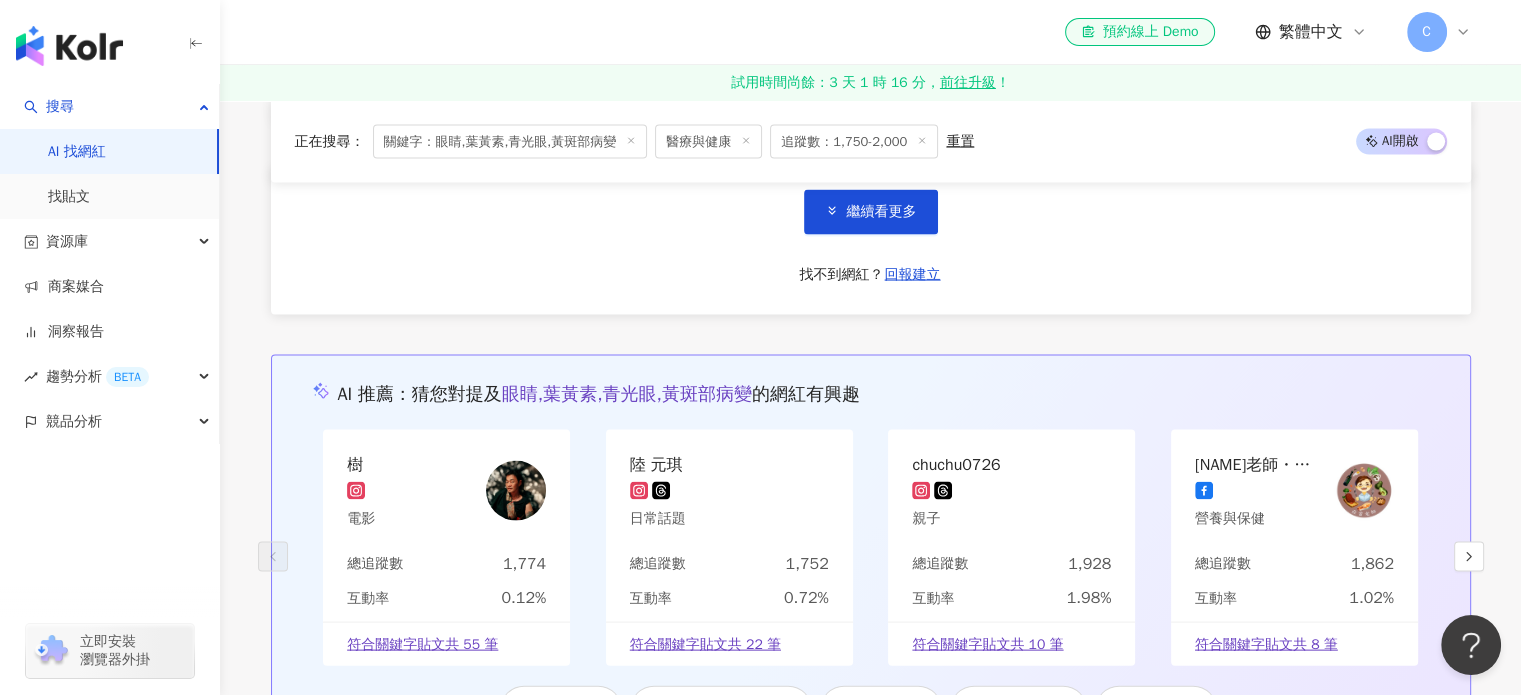 scroll, scrollTop: 3900, scrollLeft: 0, axis: vertical 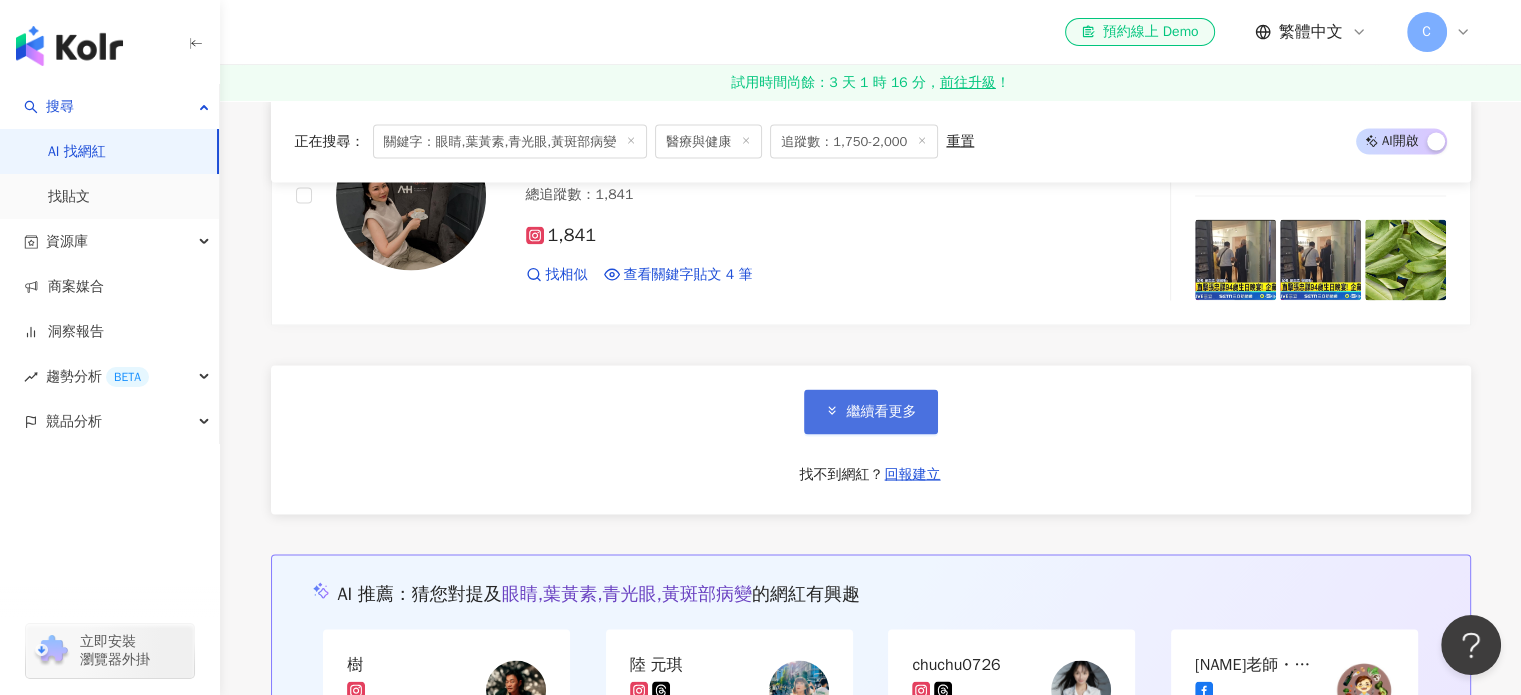 click on "繼續看更多" at bounding box center (882, 412) 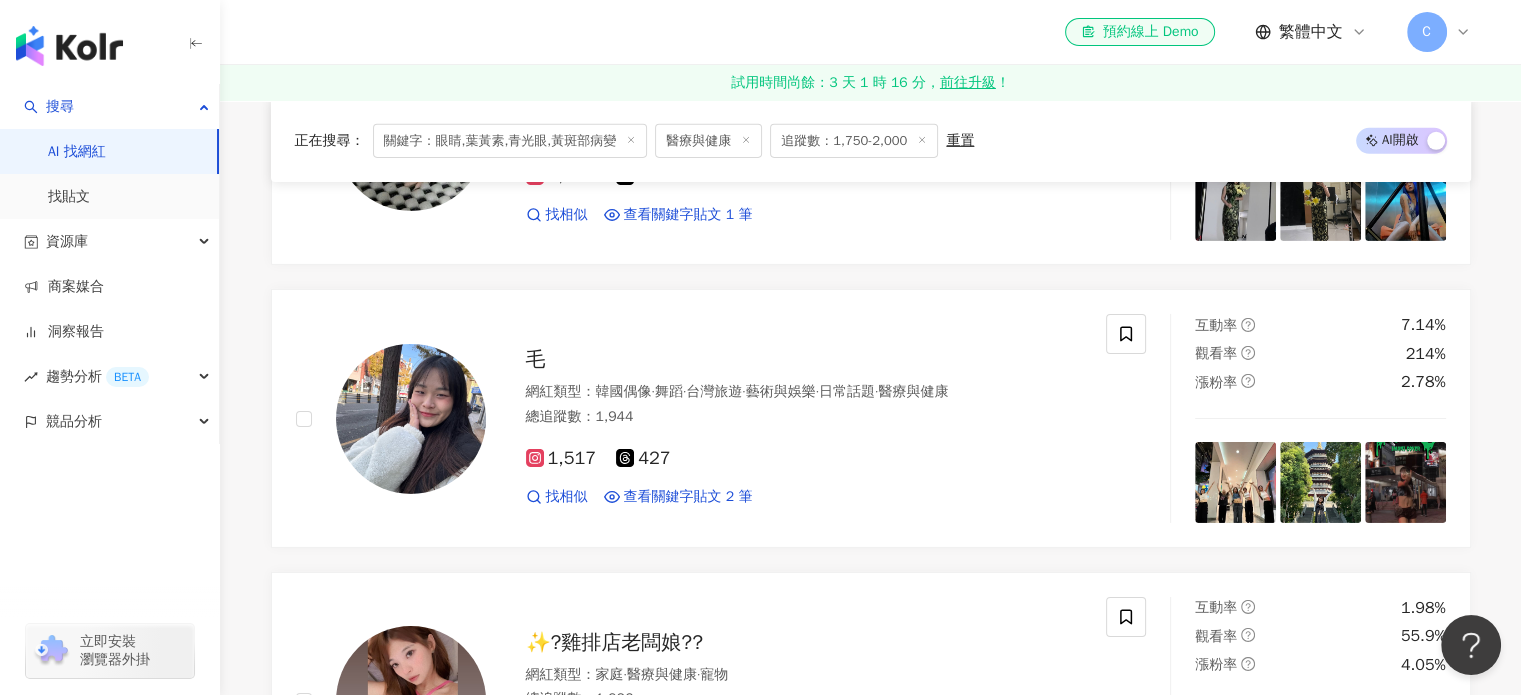 scroll, scrollTop: 7200, scrollLeft: 0, axis: vertical 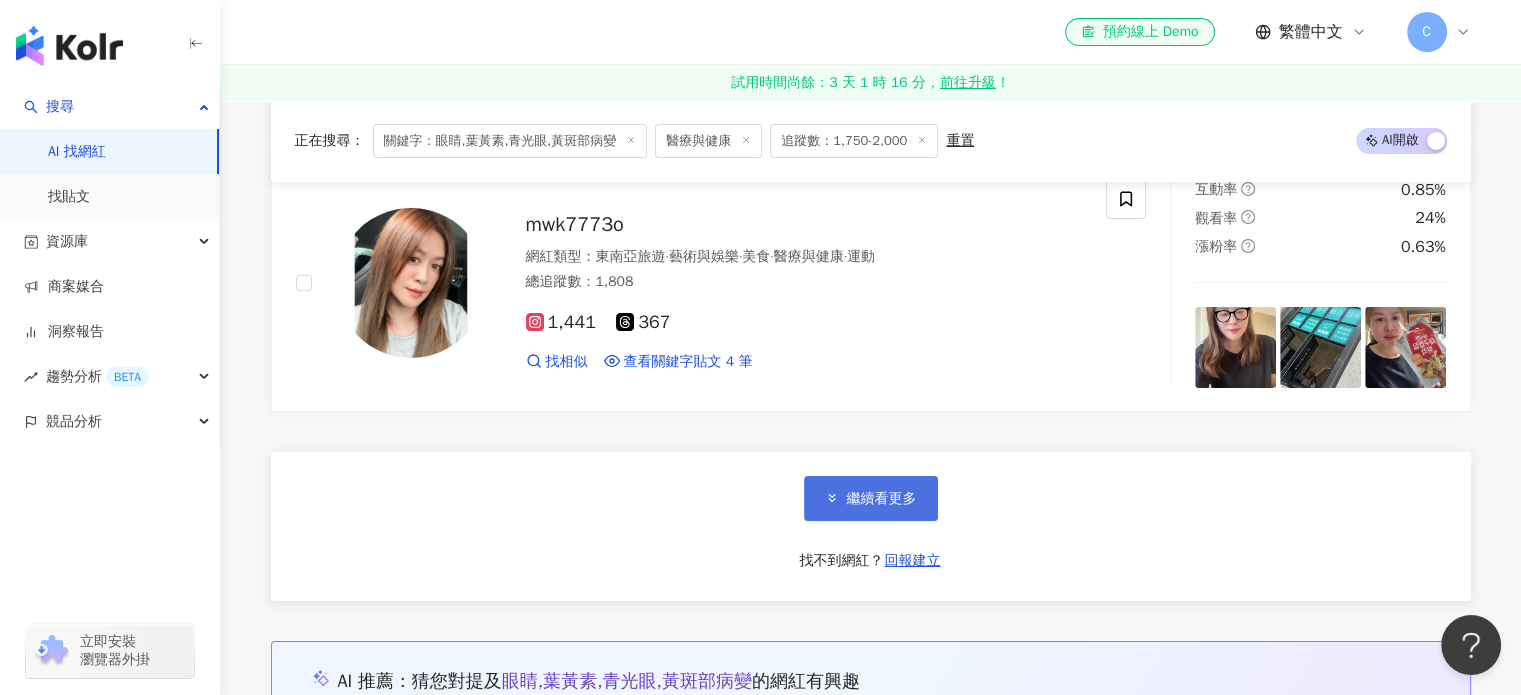 click on "繼續看更多" at bounding box center (882, 499) 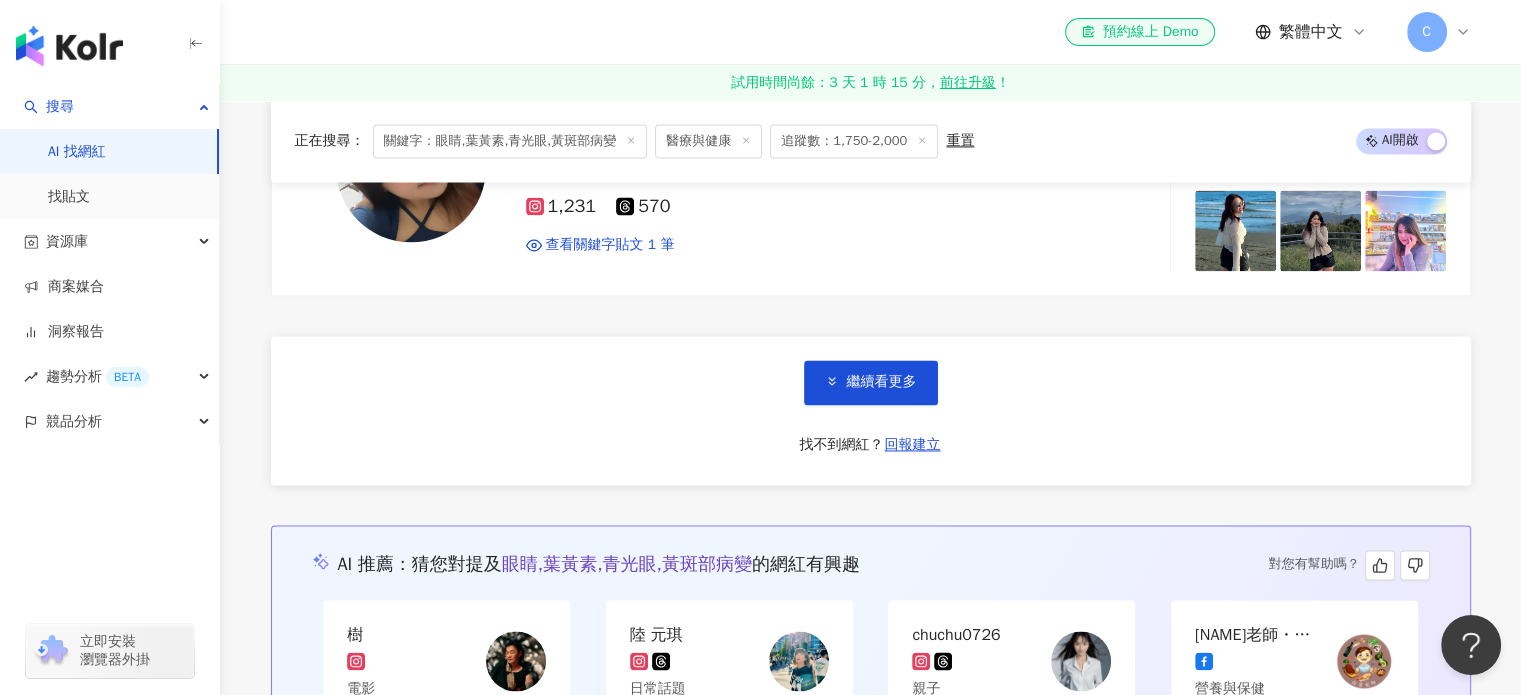 scroll, scrollTop: 10700, scrollLeft: 0, axis: vertical 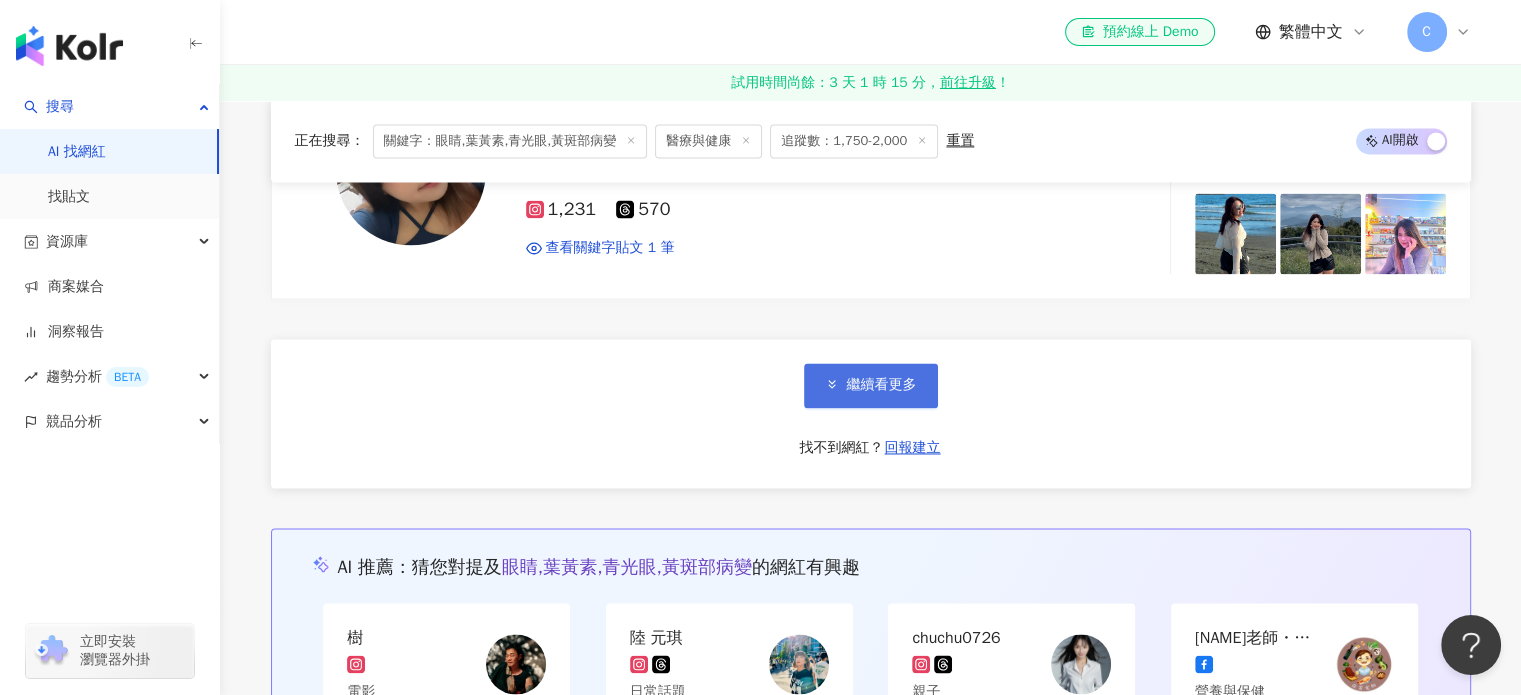 click on "繼續看更多" at bounding box center [871, 385] 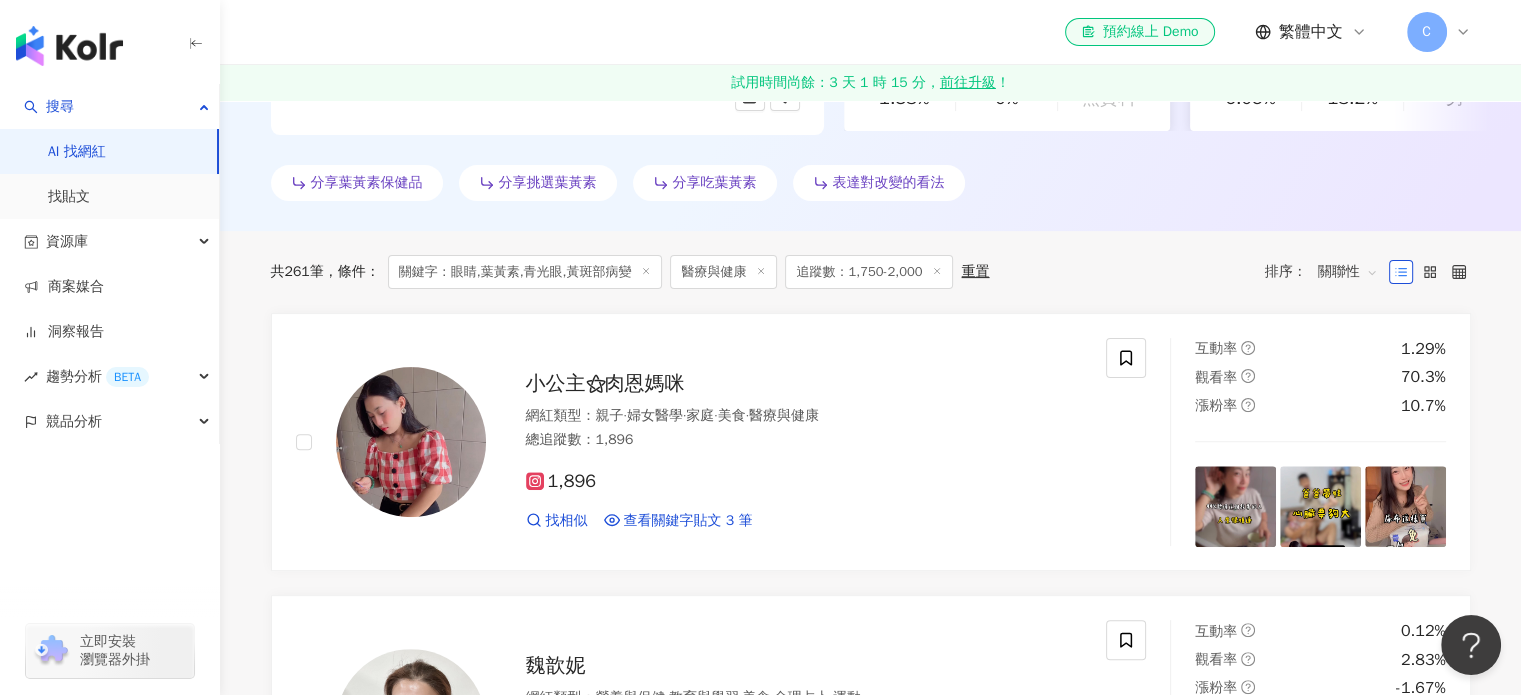 scroll, scrollTop: 200, scrollLeft: 0, axis: vertical 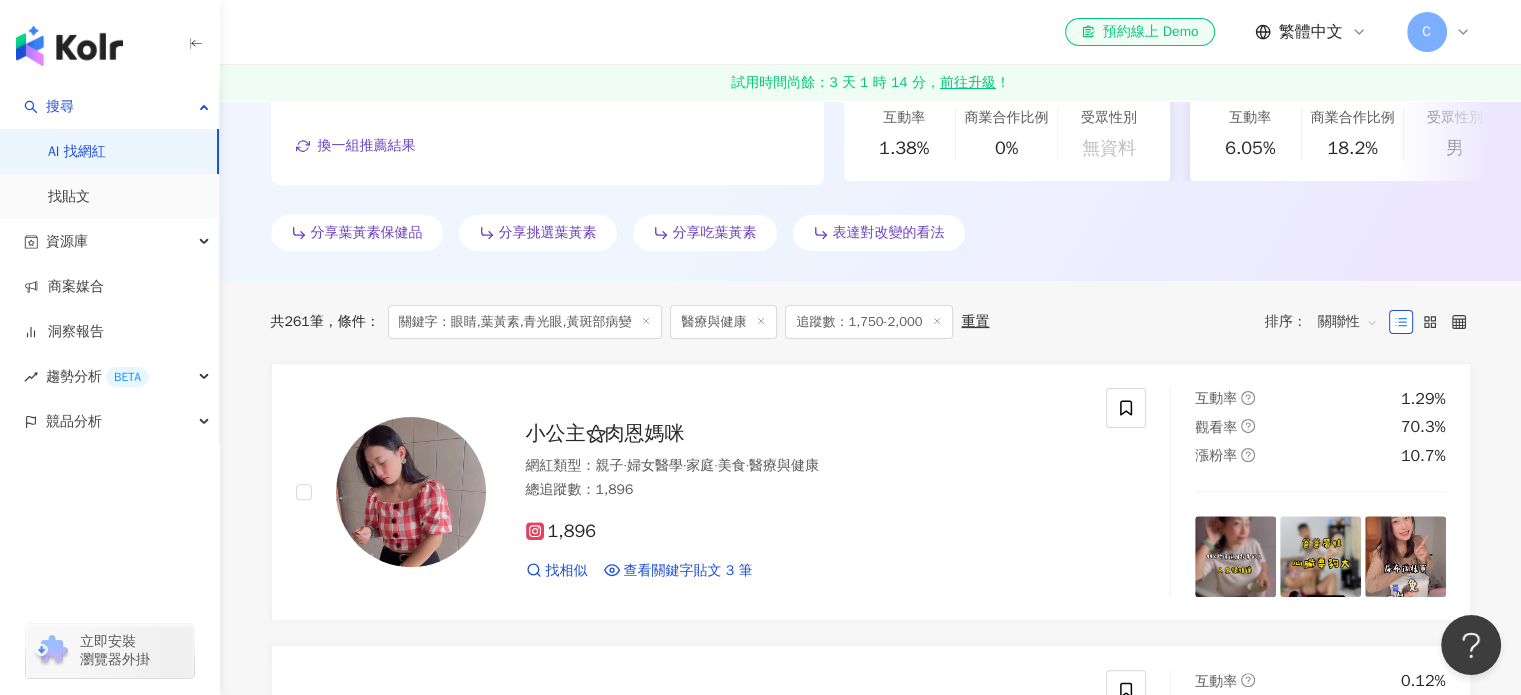 click on "追蹤數：1,750-2,000" at bounding box center (869, 322) 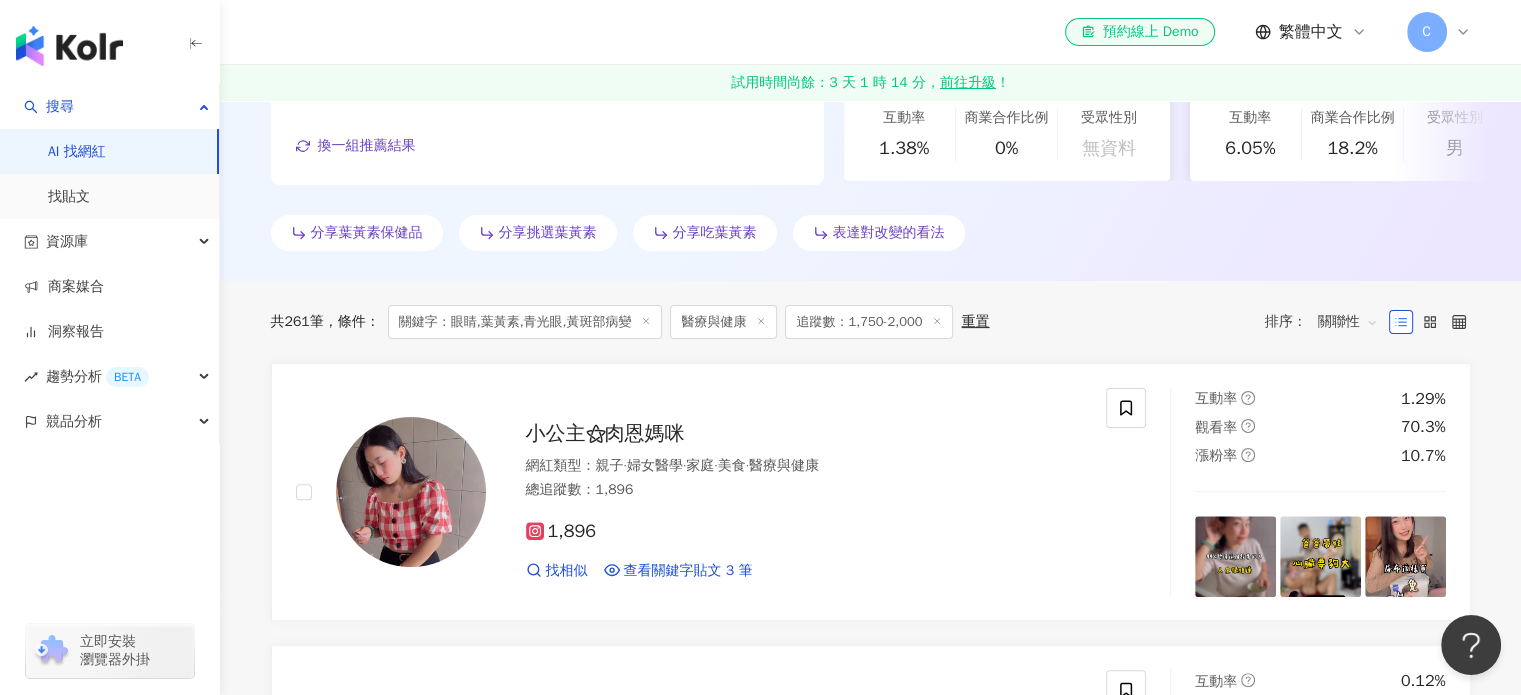 click on "重置" at bounding box center [975, 322] 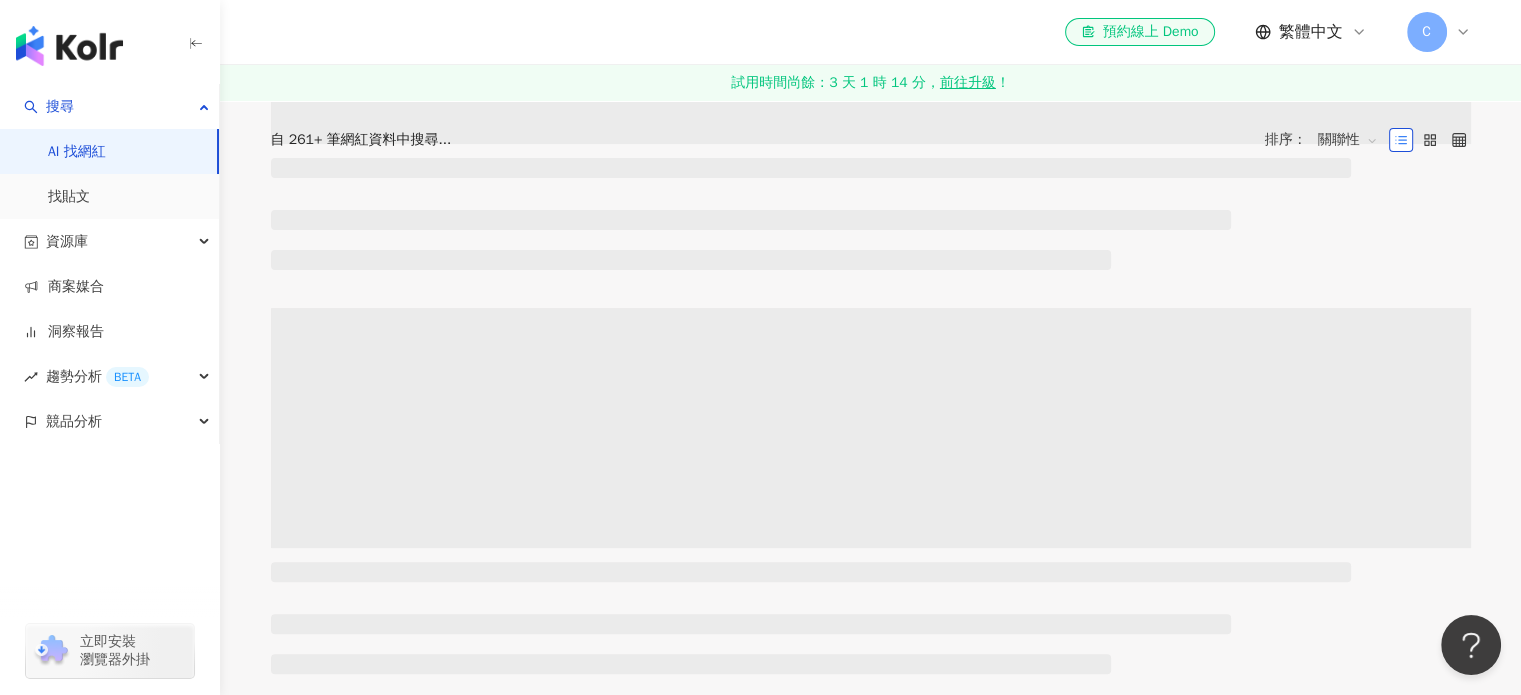 type 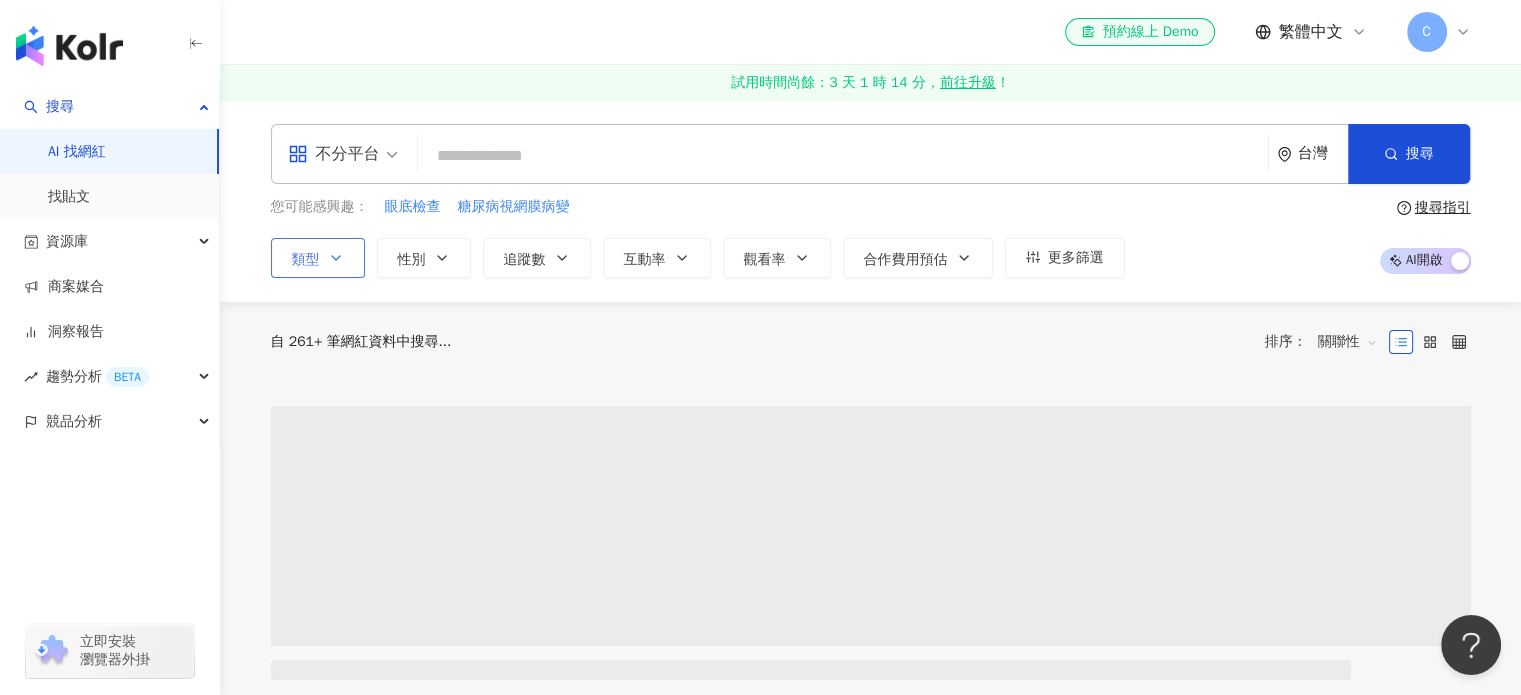 click 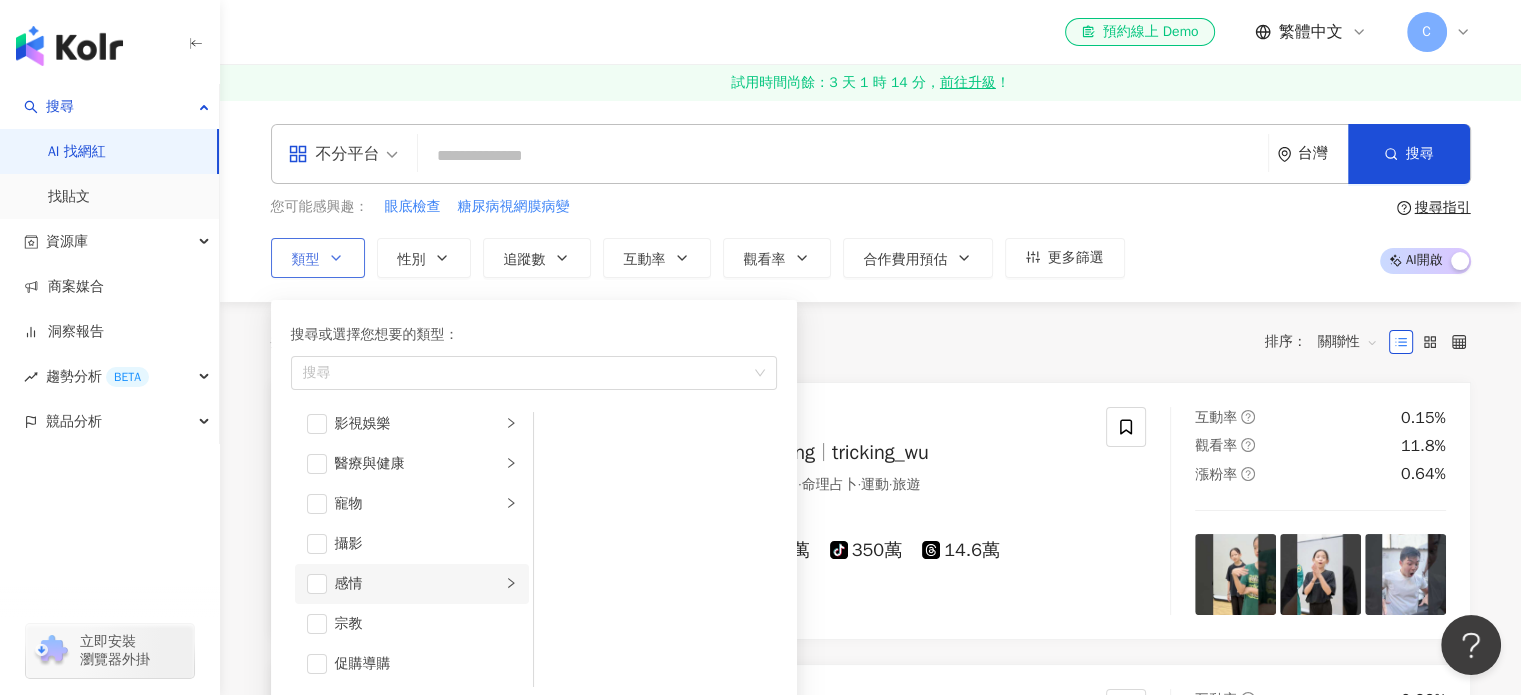 scroll, scrollTop: 500, scrollLeft: 0, axis: vertical 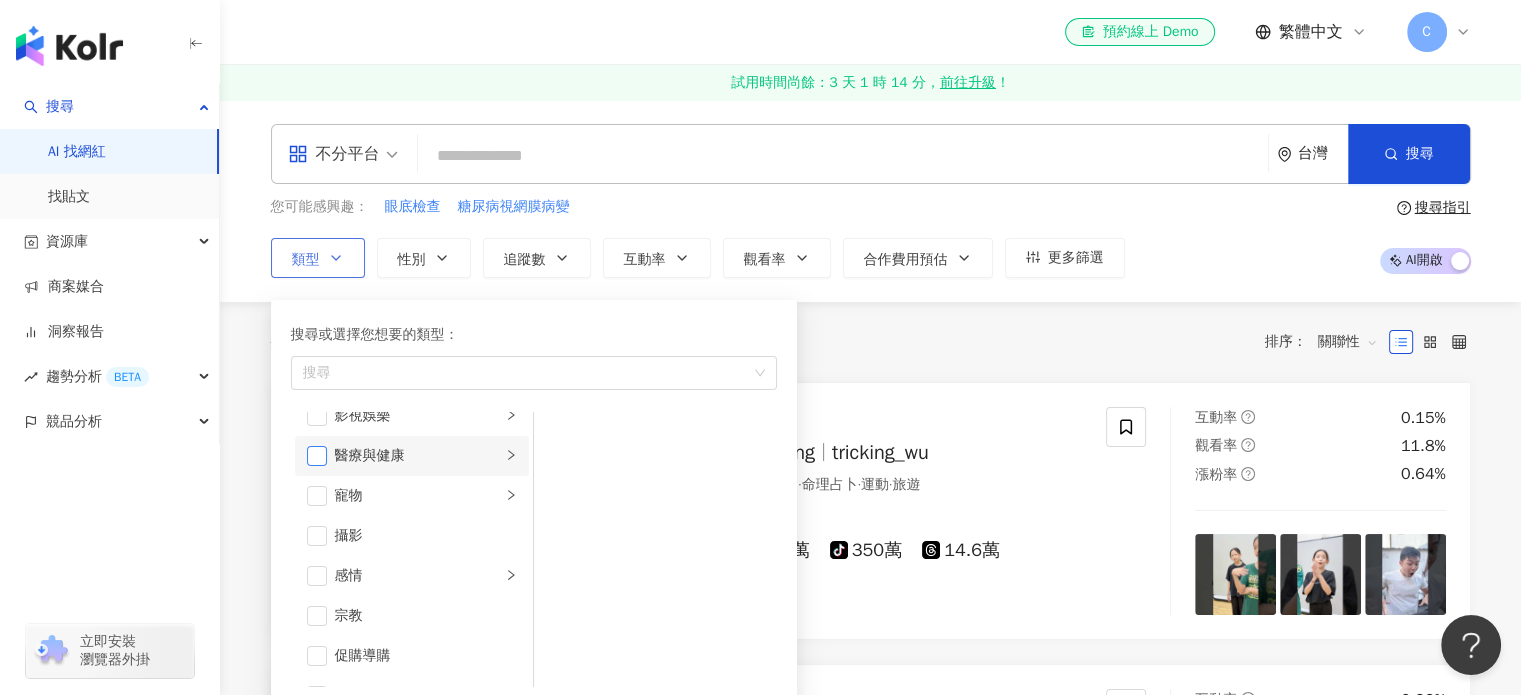 click at bounding box center [317, 456] 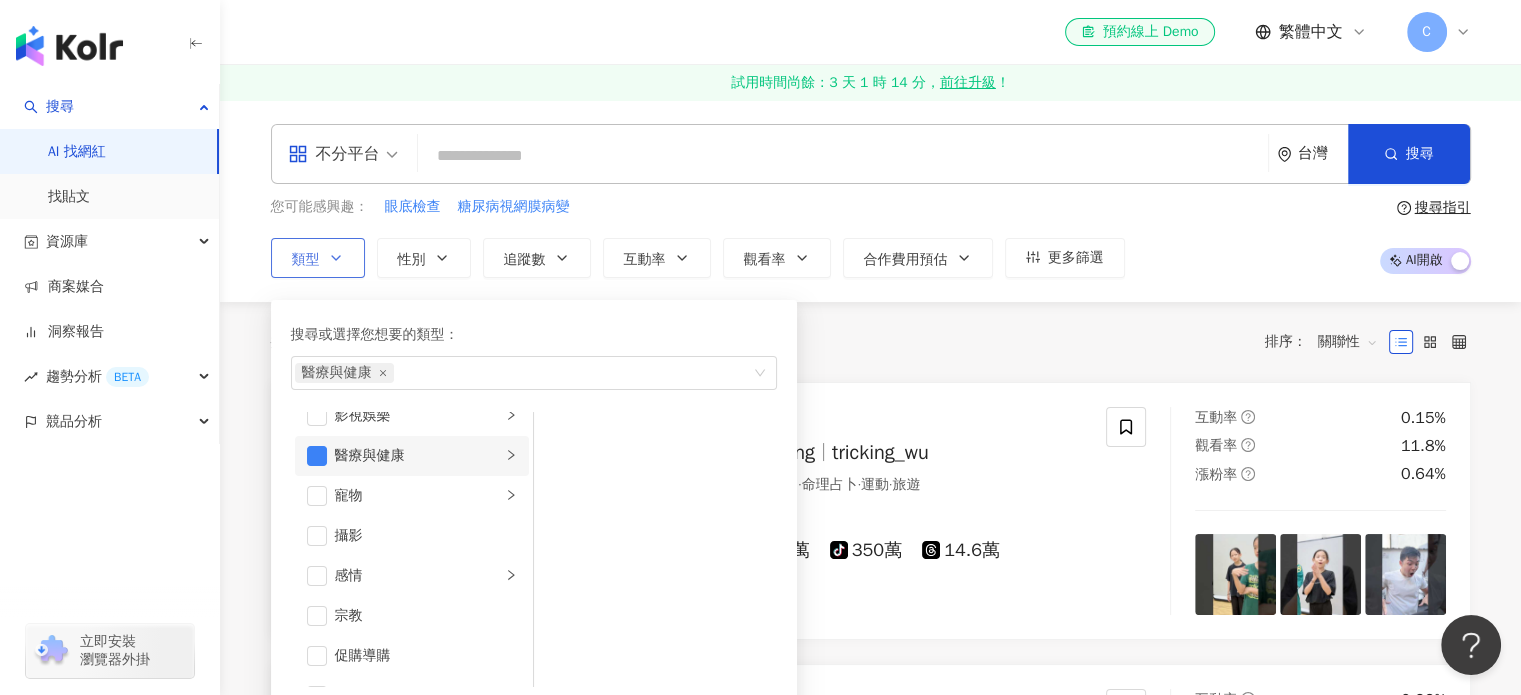 click 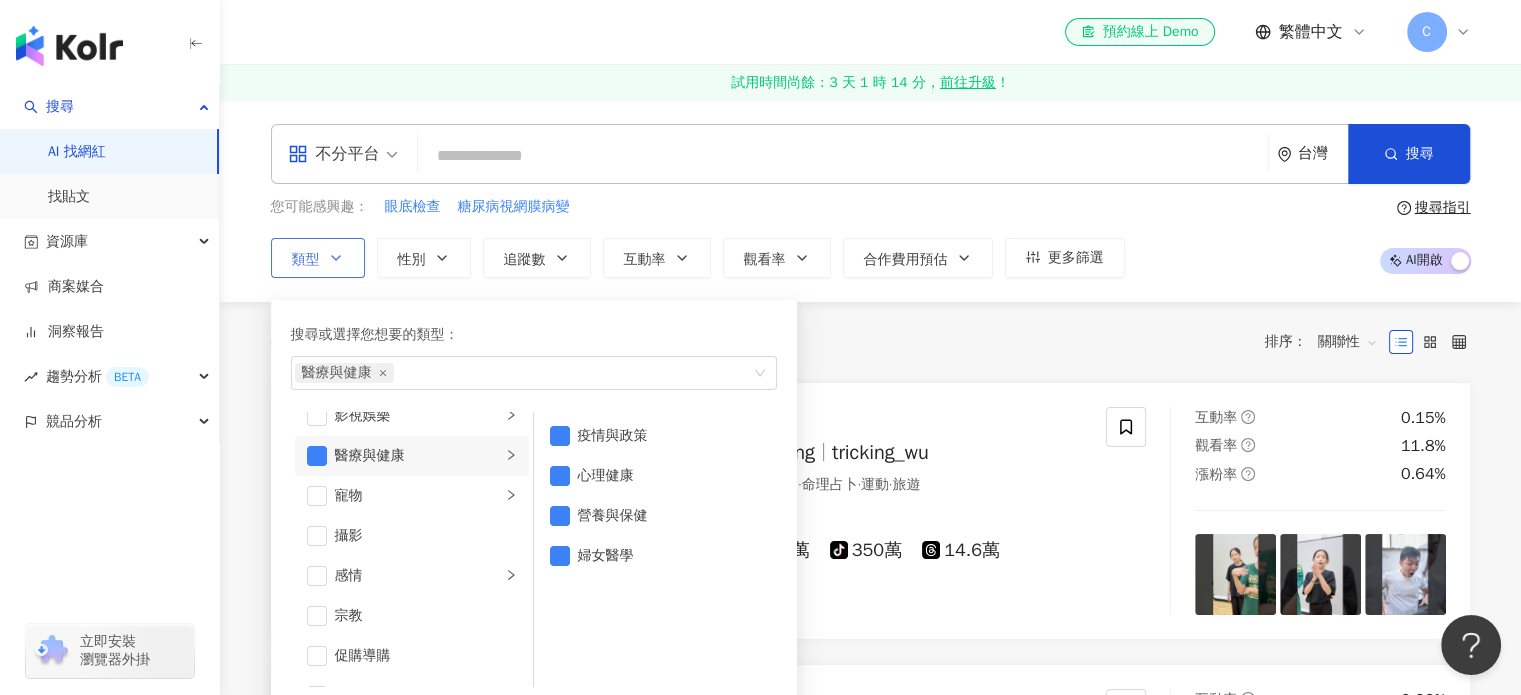 click on "疫情與政策 心理健康 營養與保健 婦女醫學" at bounding box center [655, 549] 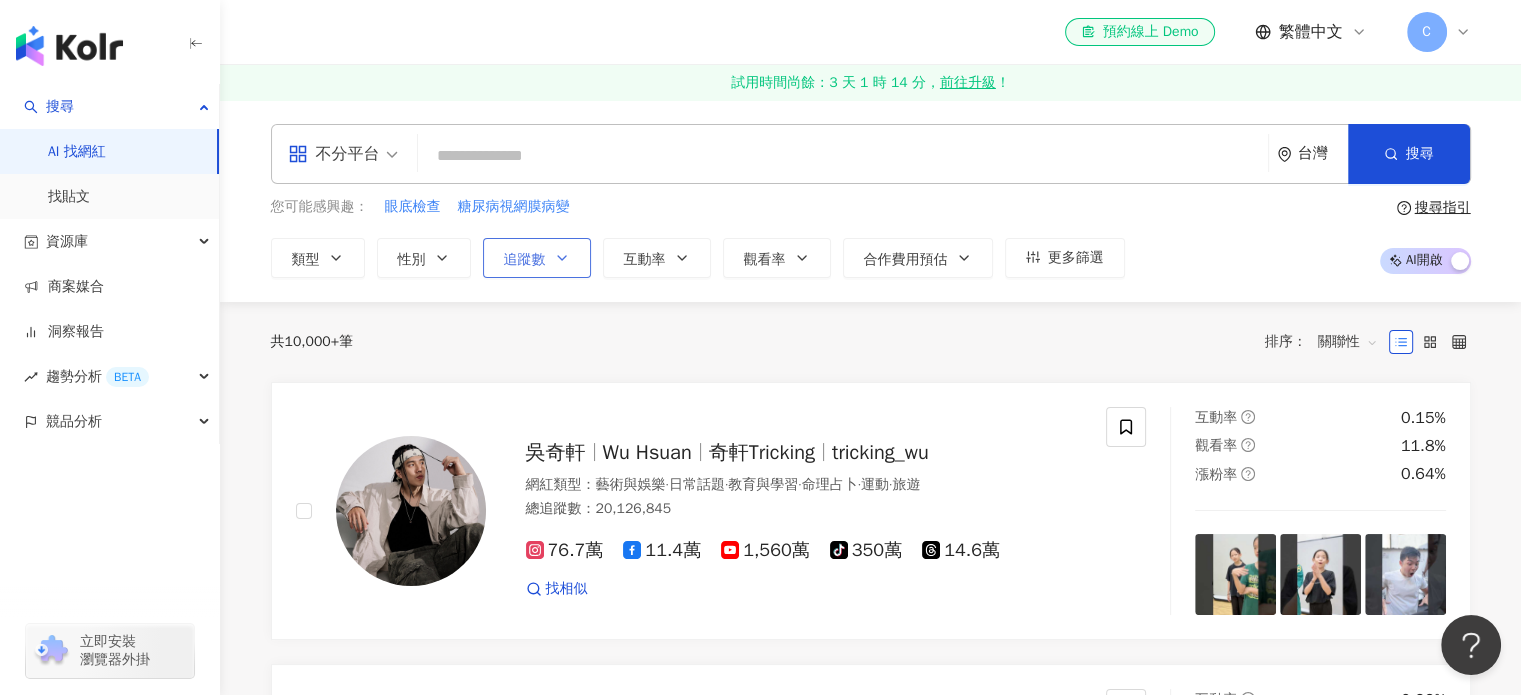 click 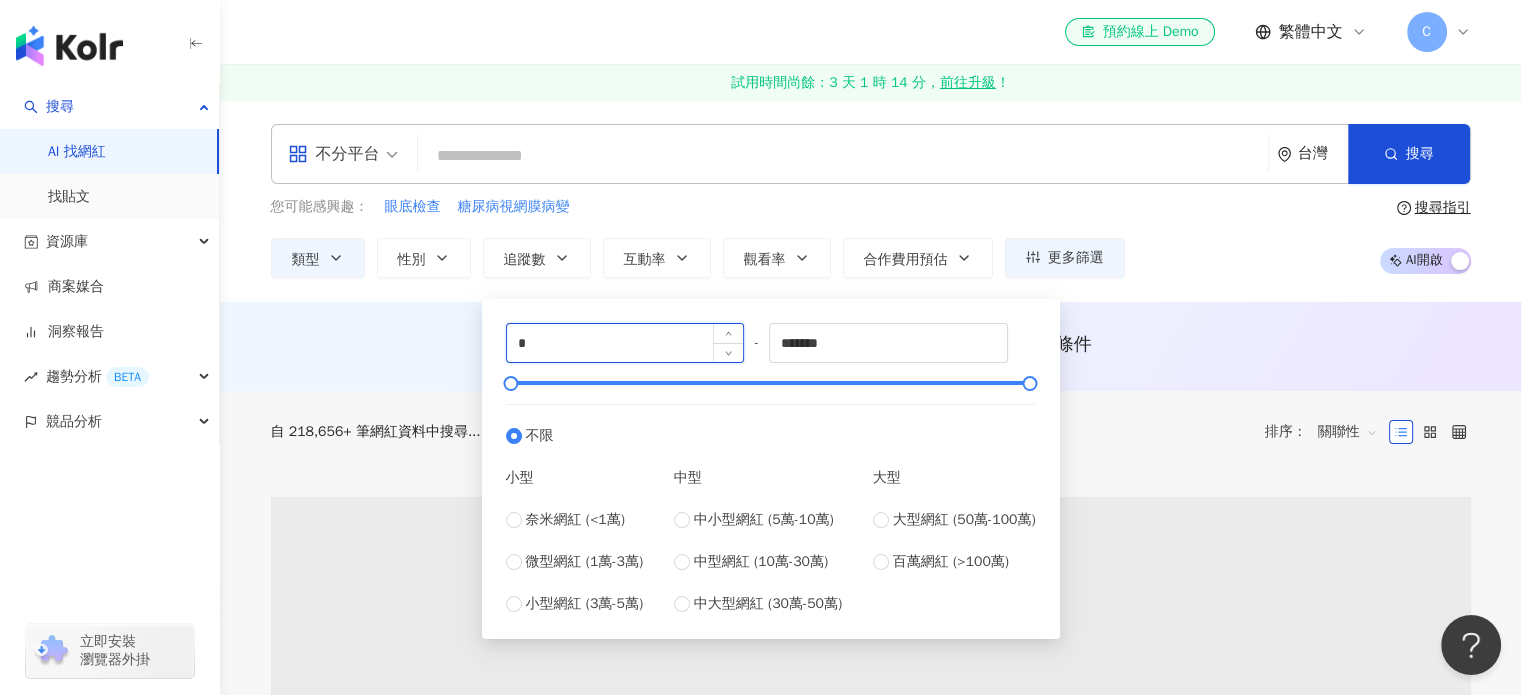 click on "*" at bounding box center (625, 343) 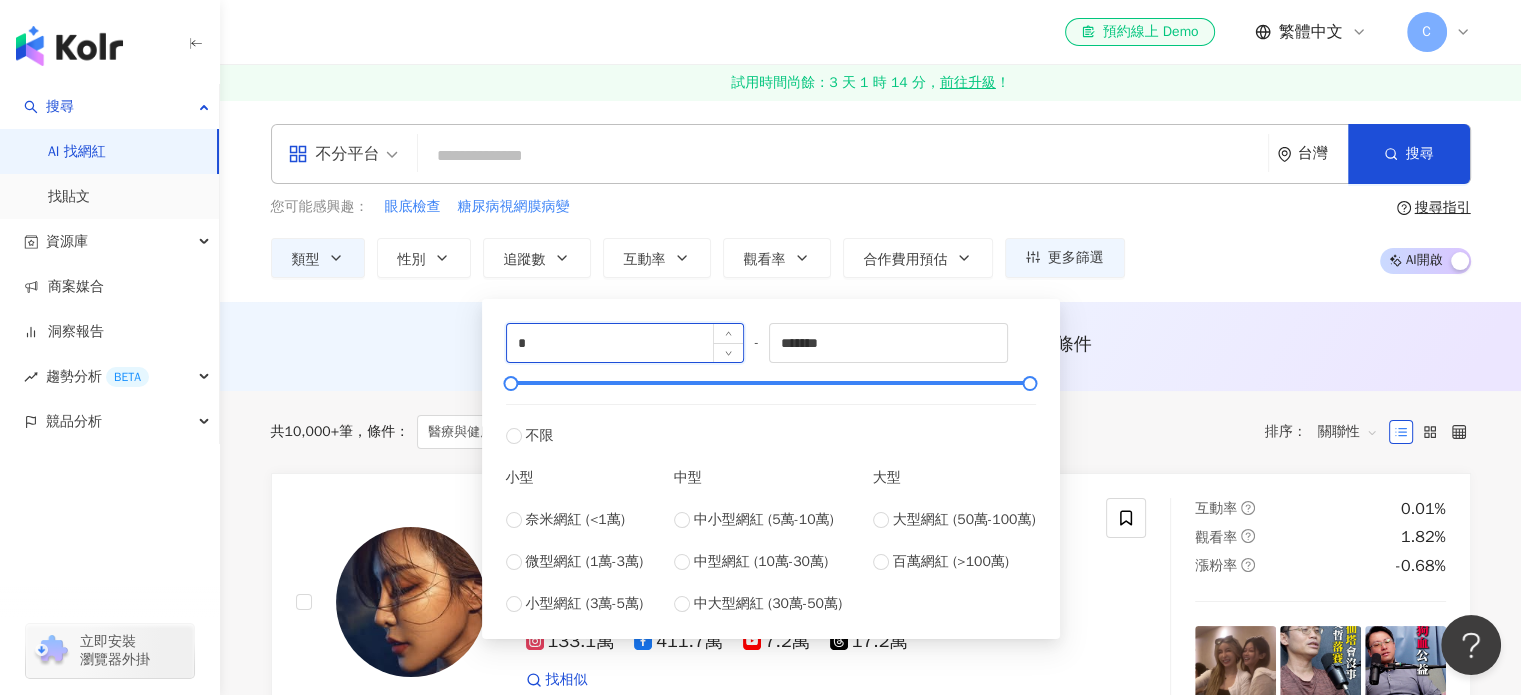 type on "*" 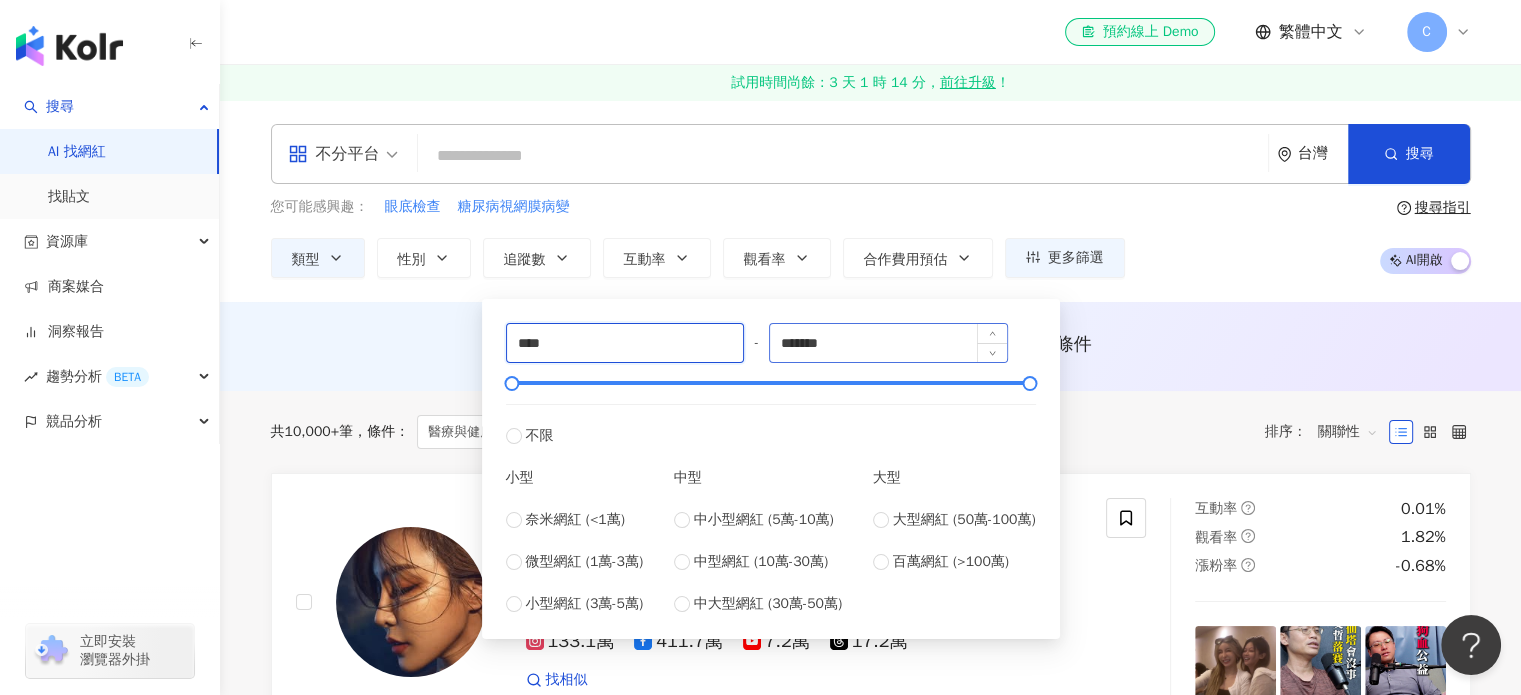 type on "****" 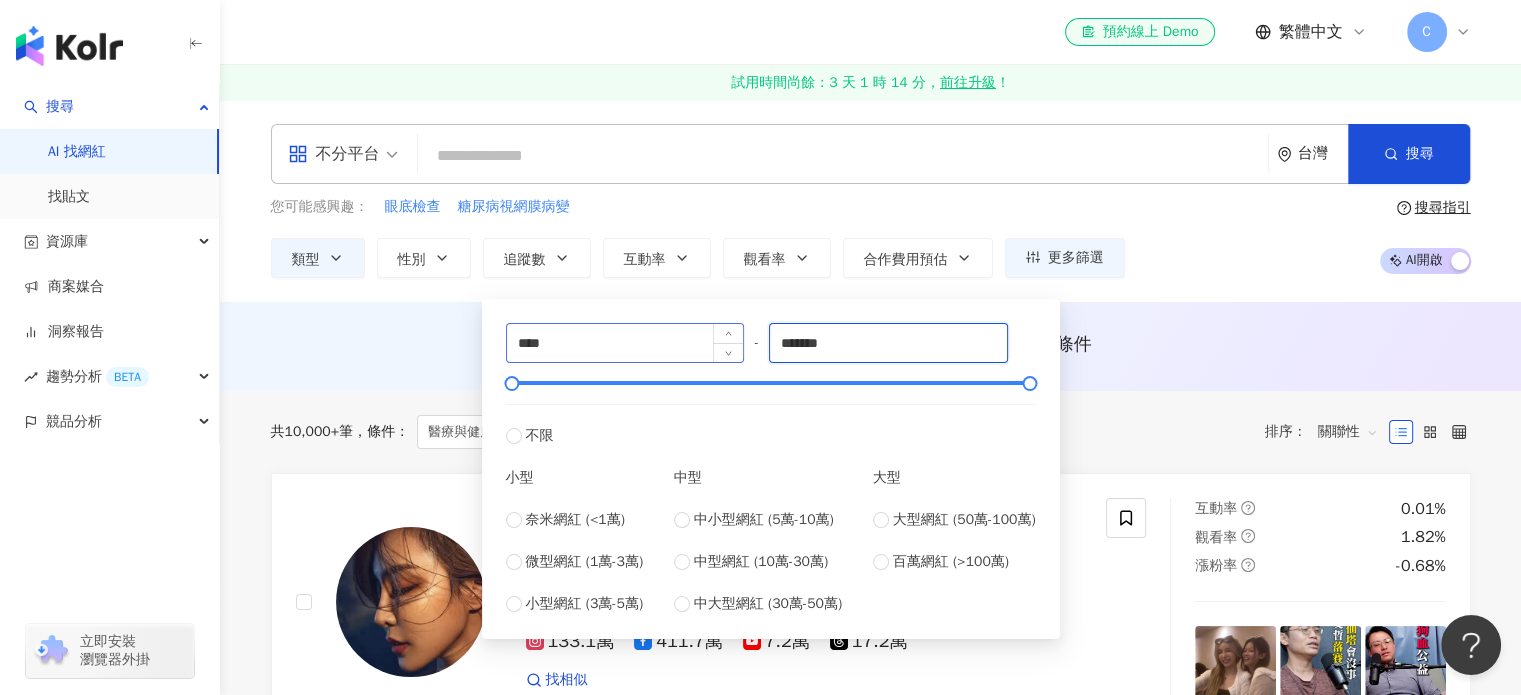 drag, startPoint x: 892, startPoint y: 339, endPoint x: 630, endPoint y: 358, distance: 262.68802 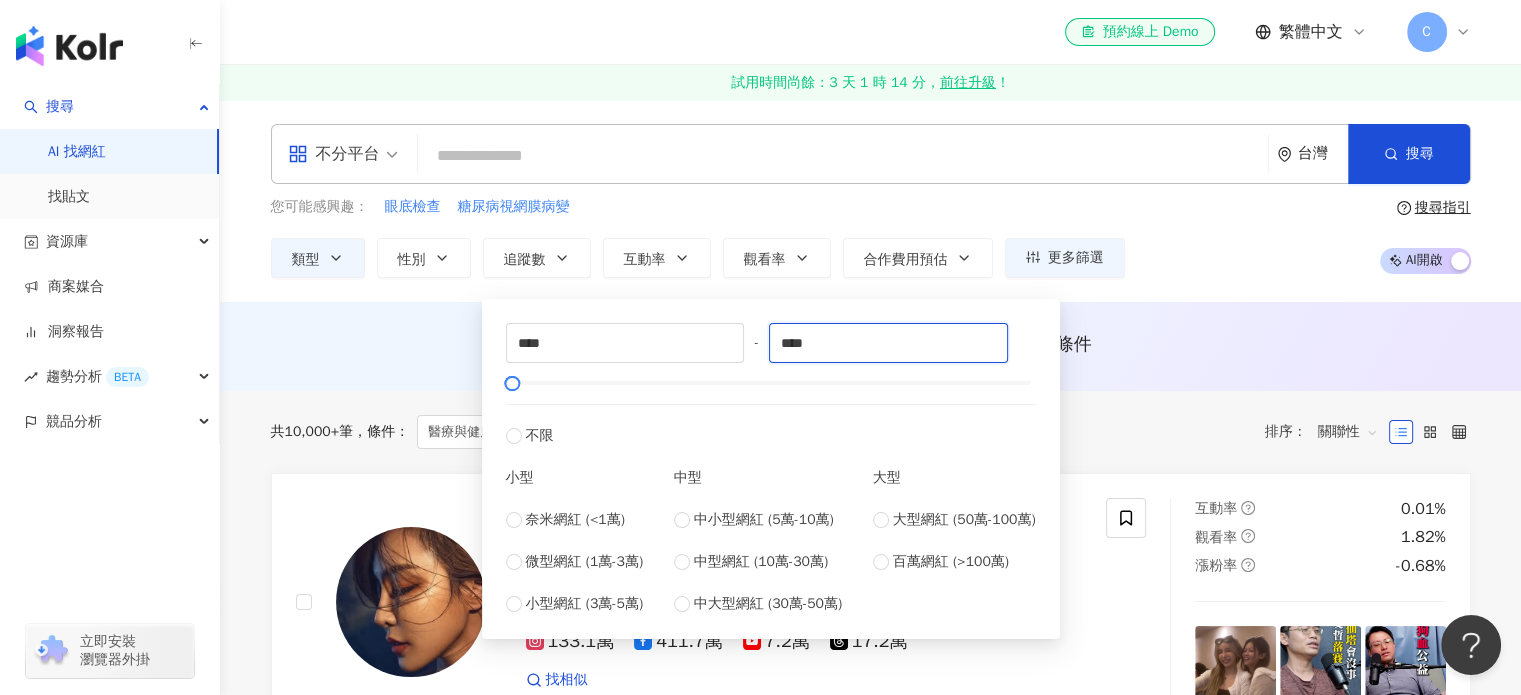 type on "****" 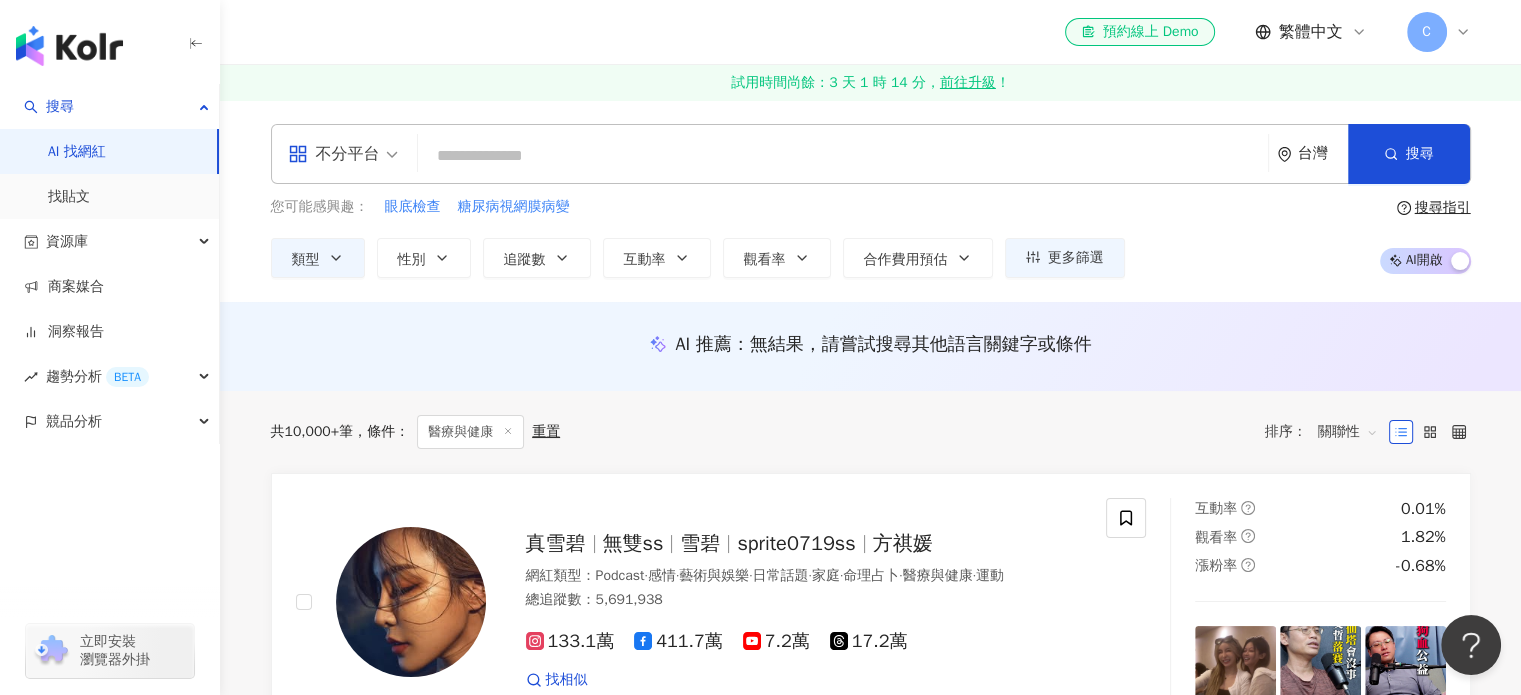 click on "您可能感興趣： 眼底檢查  糖尿病視網膜病變  類型 性別 追蹤數 互動率 觀看率 合作費用預估  更多篩選 ****  -  **** 不限 小型 奈米網紅 (<1萬) 微型網紅 (1萬-3萬) 小型網紅 (3萬-5萬) 中型 中小型網紅 (5萬-10萬) 中型網紅 (10萬-30萬) 中大型網紅 (30萬-50萬) 大型 大型網紅 (50萬-100萬) 百萬網紅 (>100萬) 搜尋指引 AI  開啟 AI  關閉" at bounding box center (871, 237) 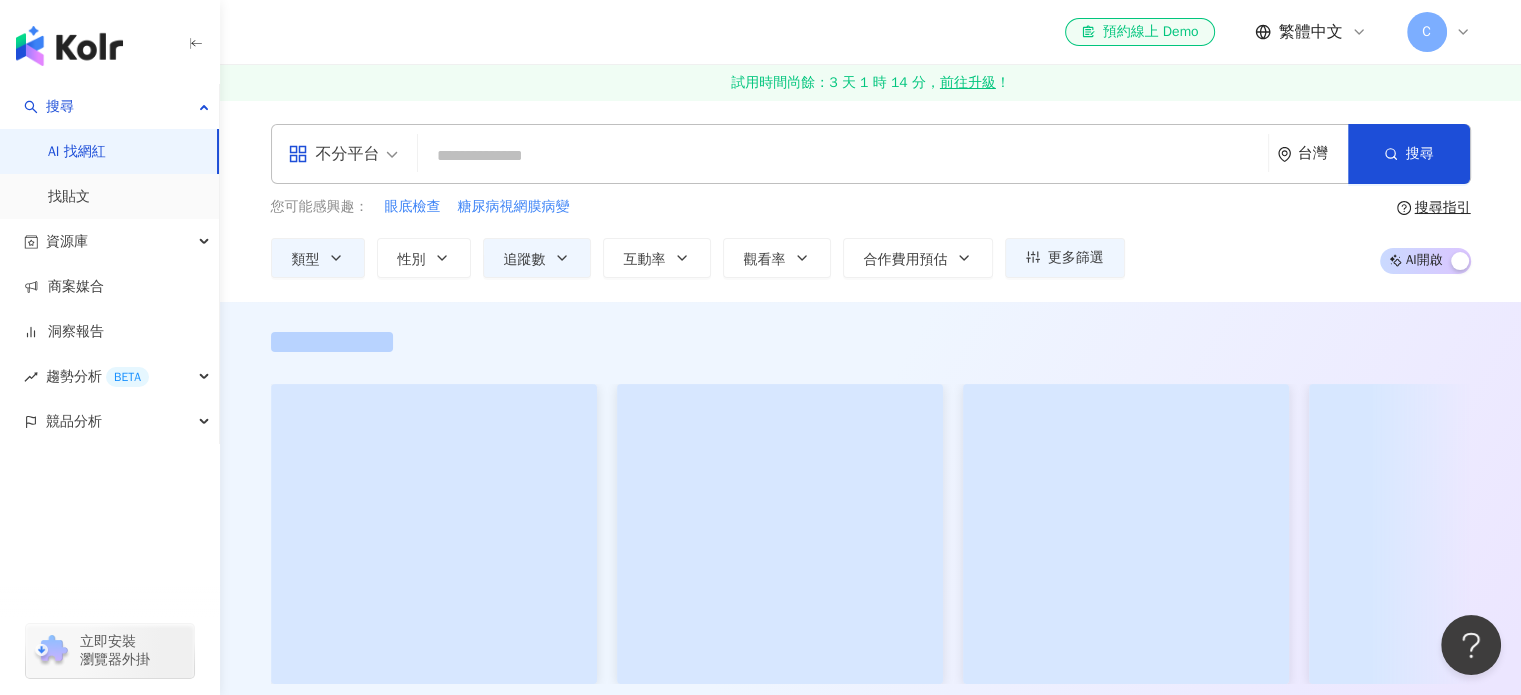 click at bounding box center (843, 156) 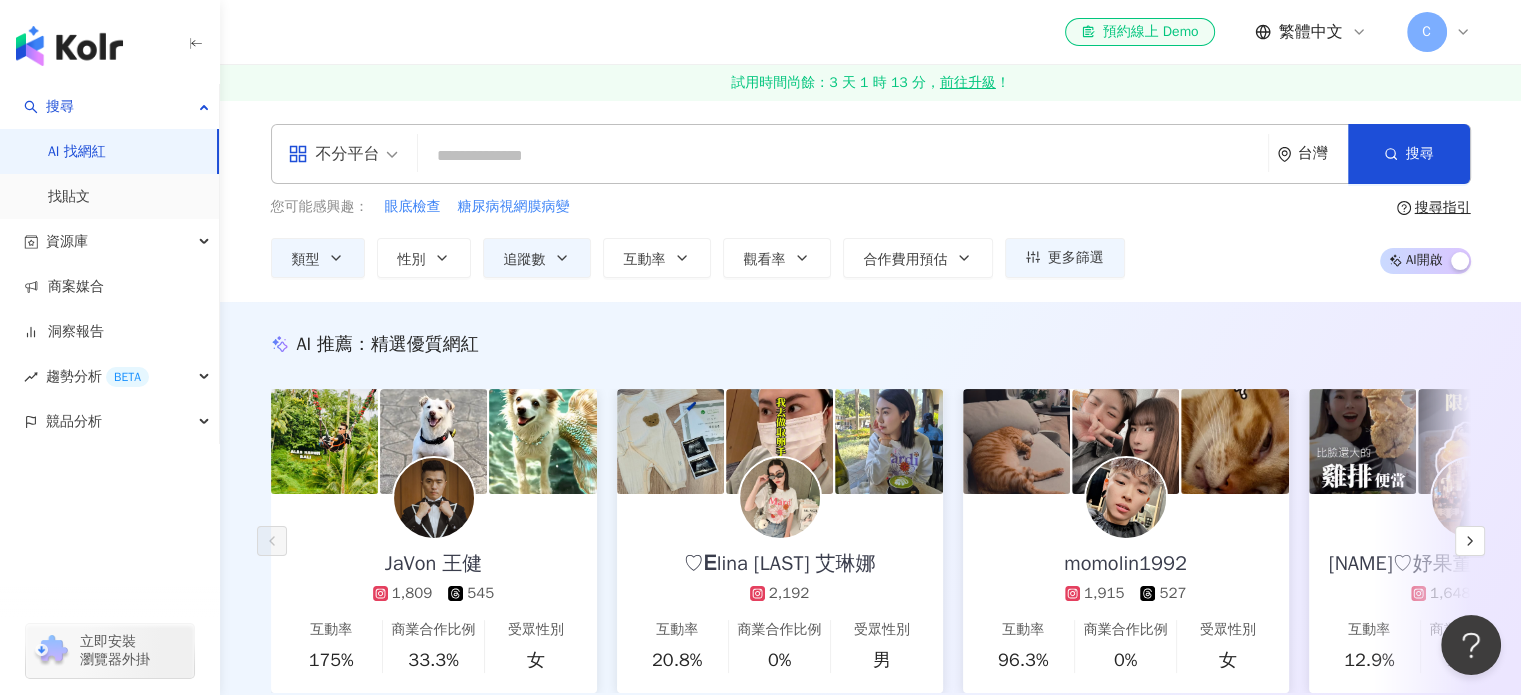 click at bounding box center [843, 156] 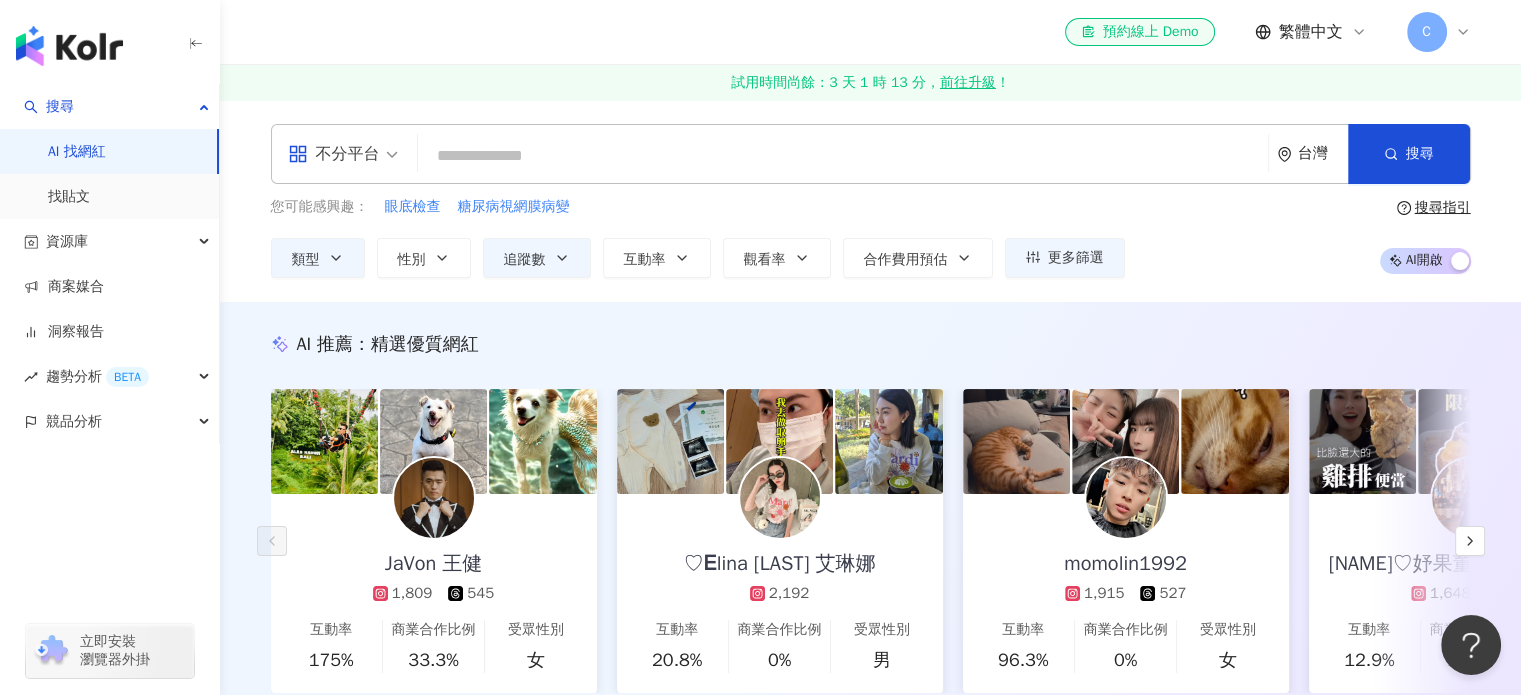 paste on "**********" 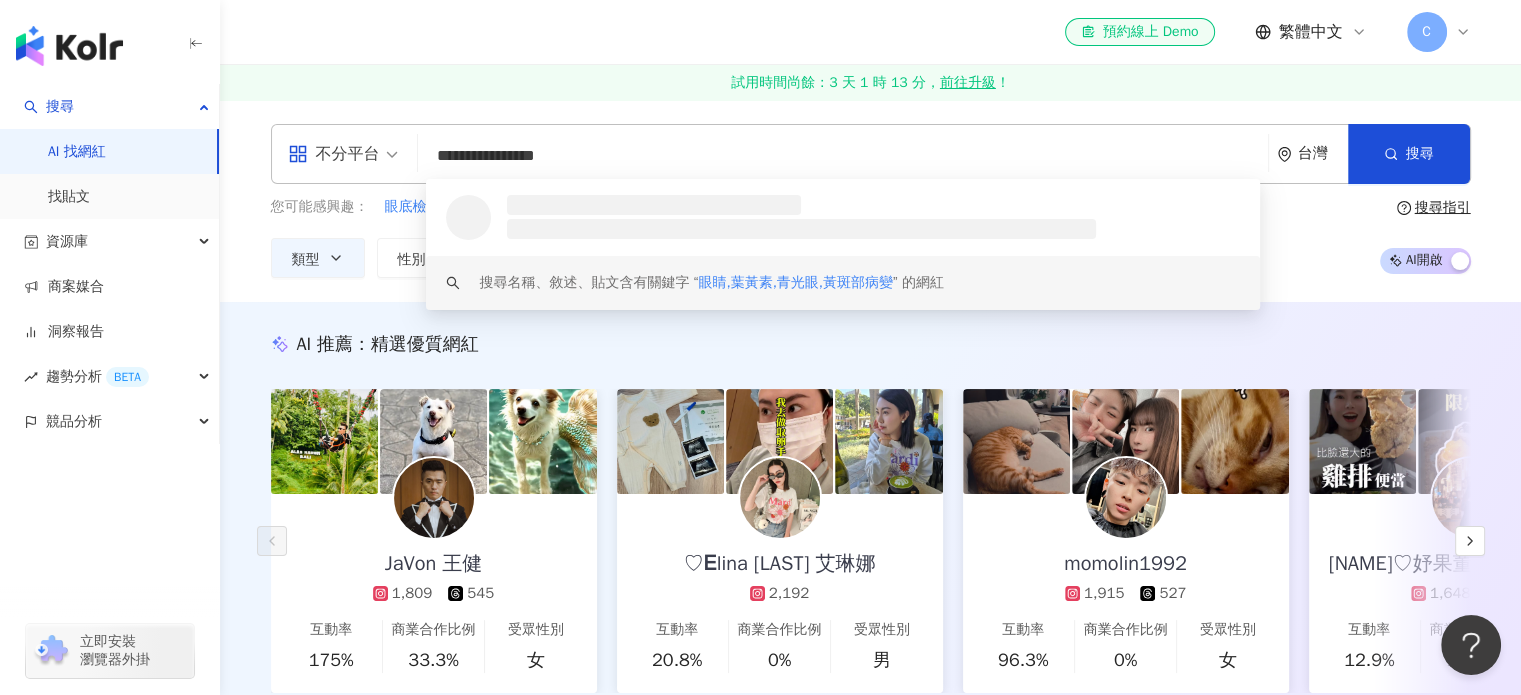 click on "眼睛,葉黃素,青光眼,黃斑部病變" at bounding box center [795, 282] 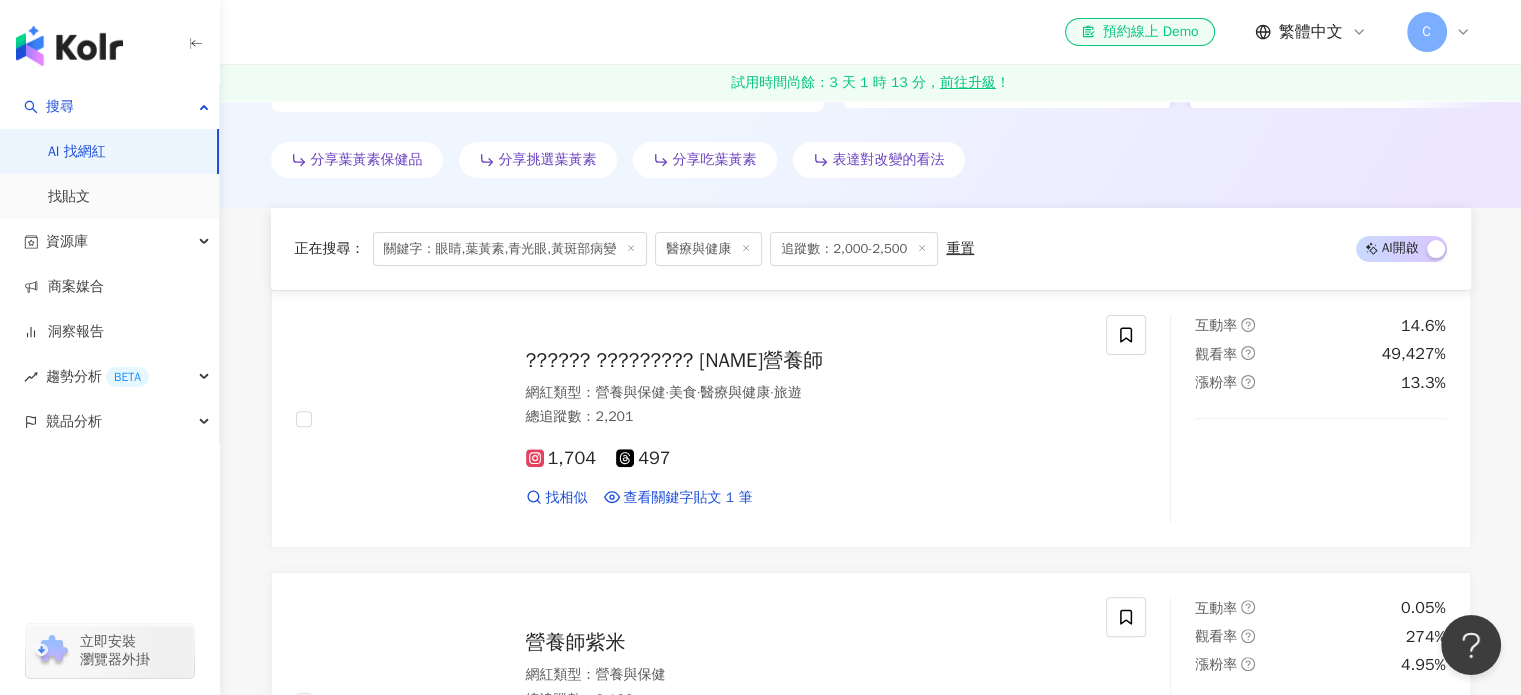 scroll, scrollTop: 700, scrollLeft: 0, axis: vertical 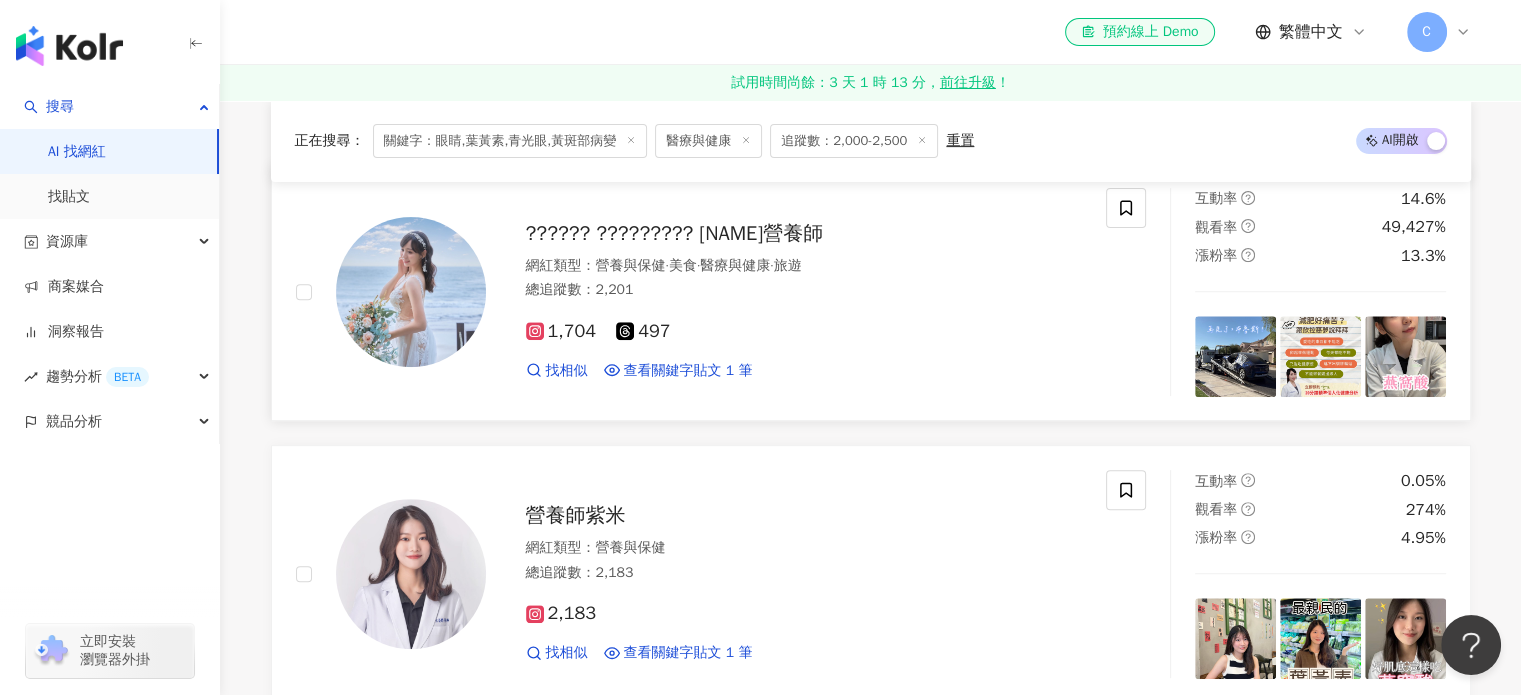 type on "**********" 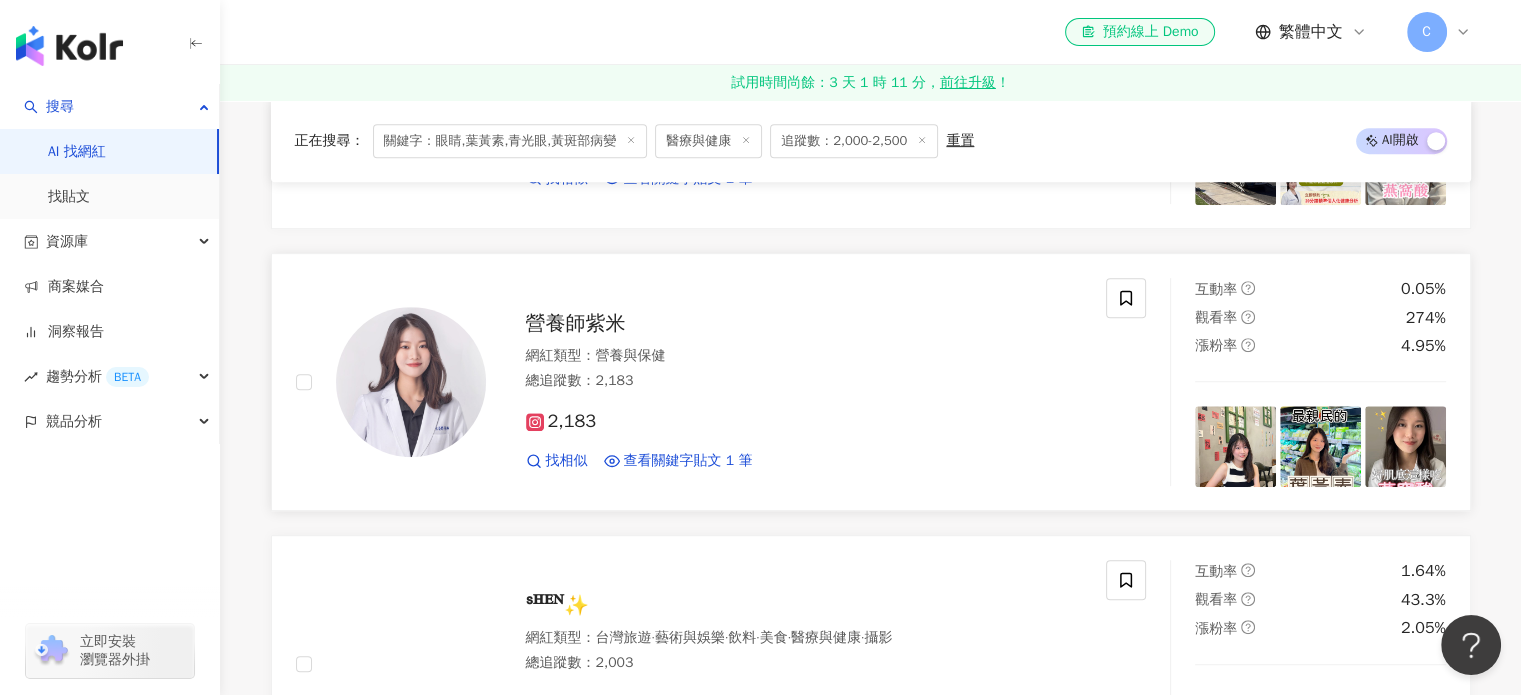 scroll, scrollTop: 900, scrollLeft: 0, axis: vertical 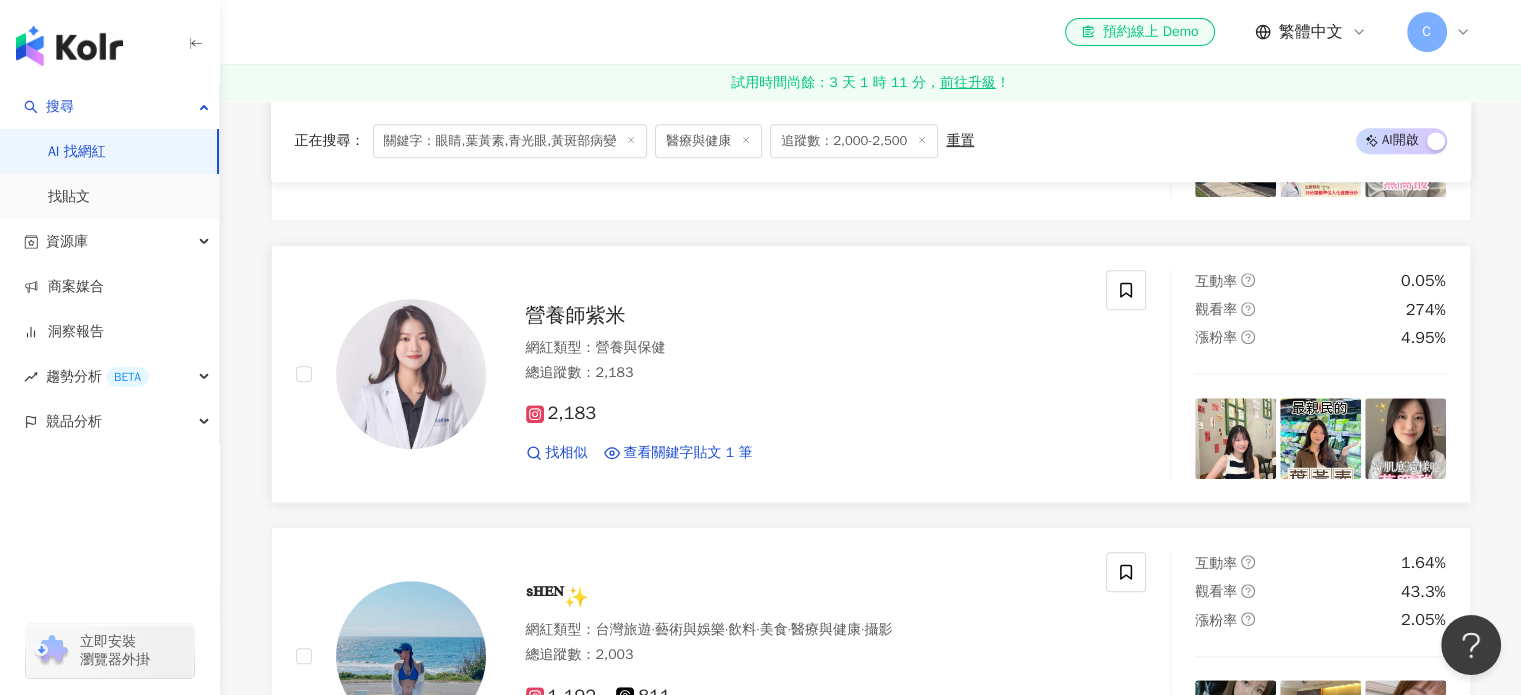 click on "營養師紫米" at bounding box center (576, 315) 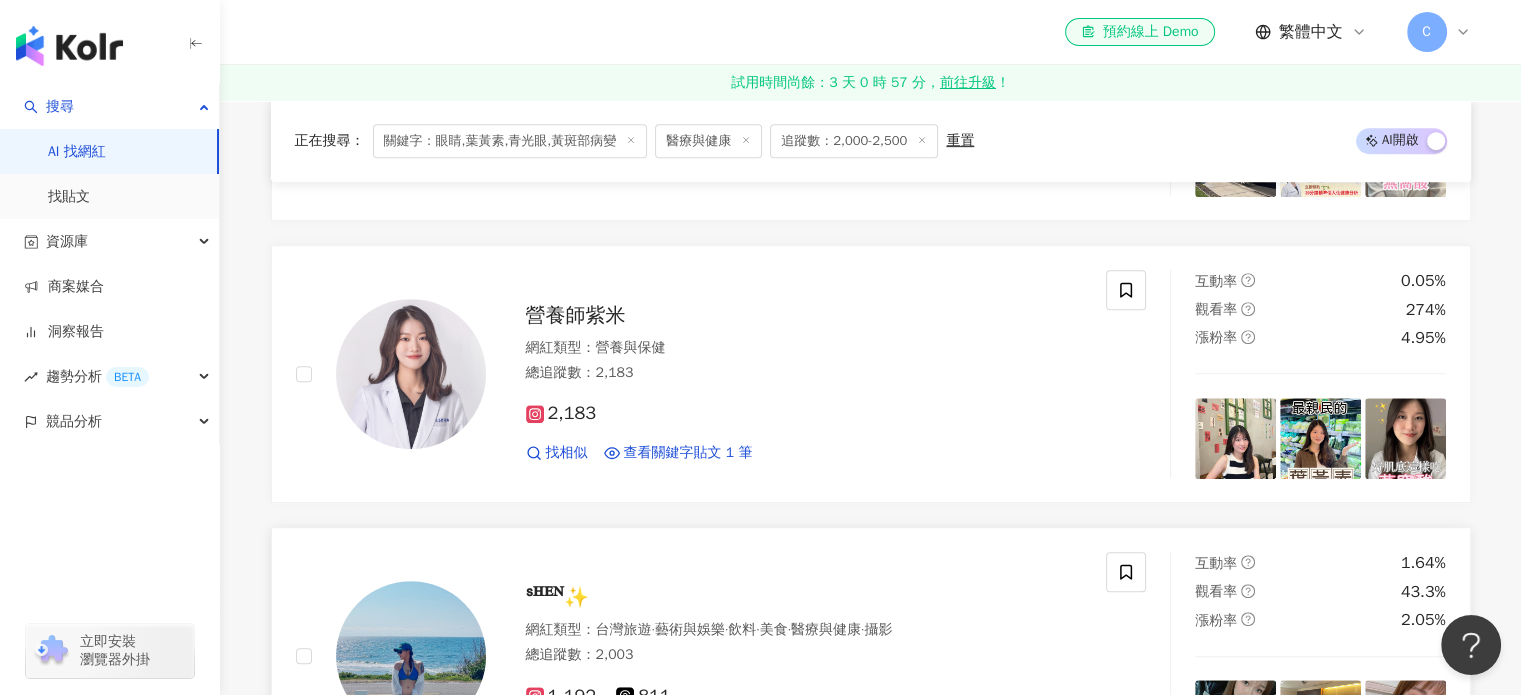 scroll, scrollTop: 1200, scrollLeft: 0, axis: vertical 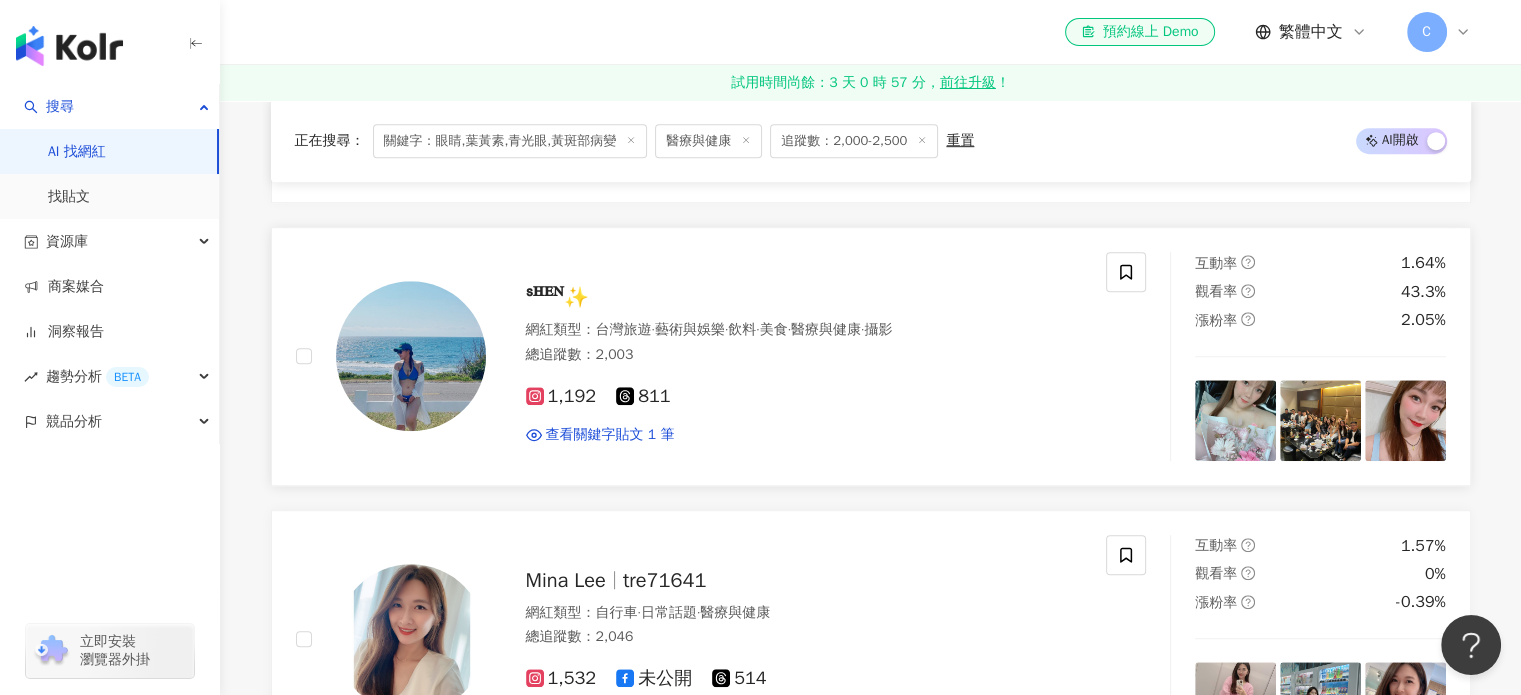click on "ˢᴴᴱᴺ✨" at bounding box center [557, 297] 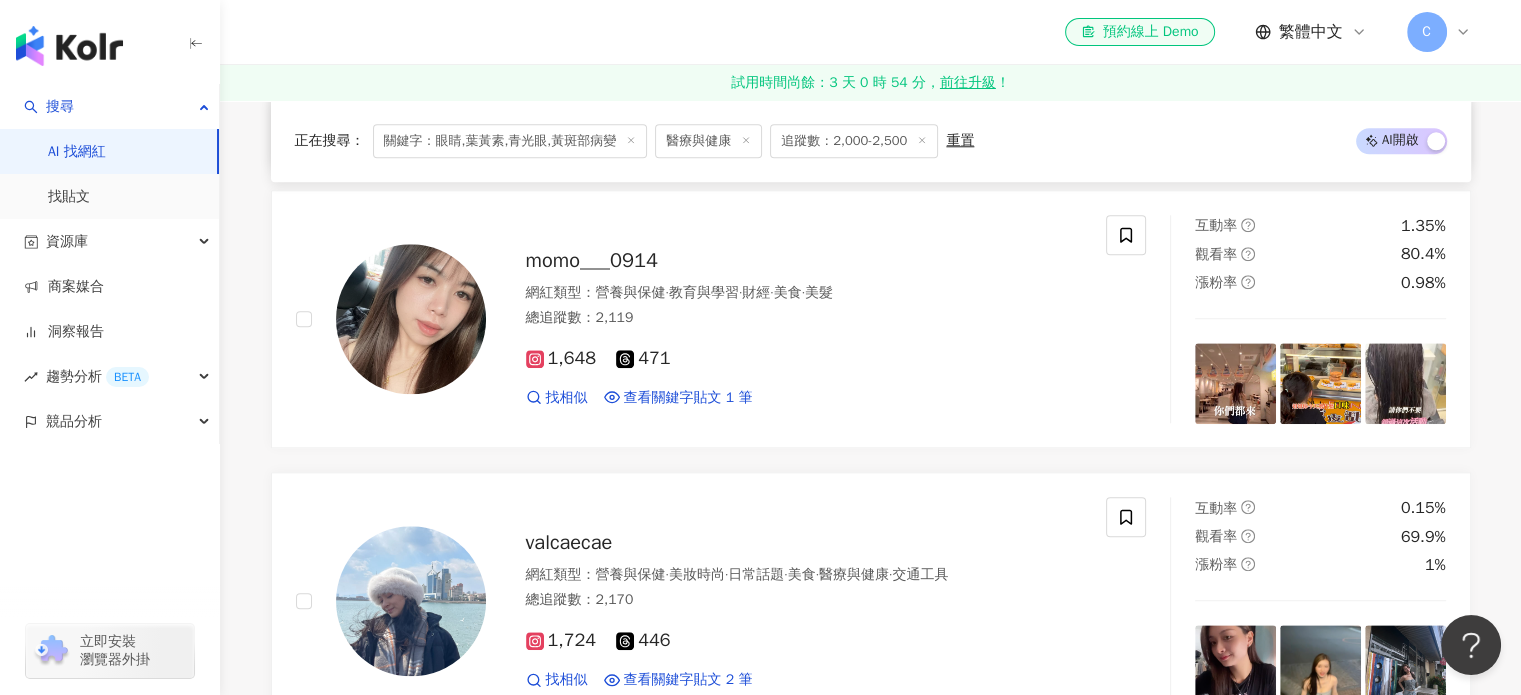 scroll, scrollTop: 2100, scrollLeft: 0, axis: vertical 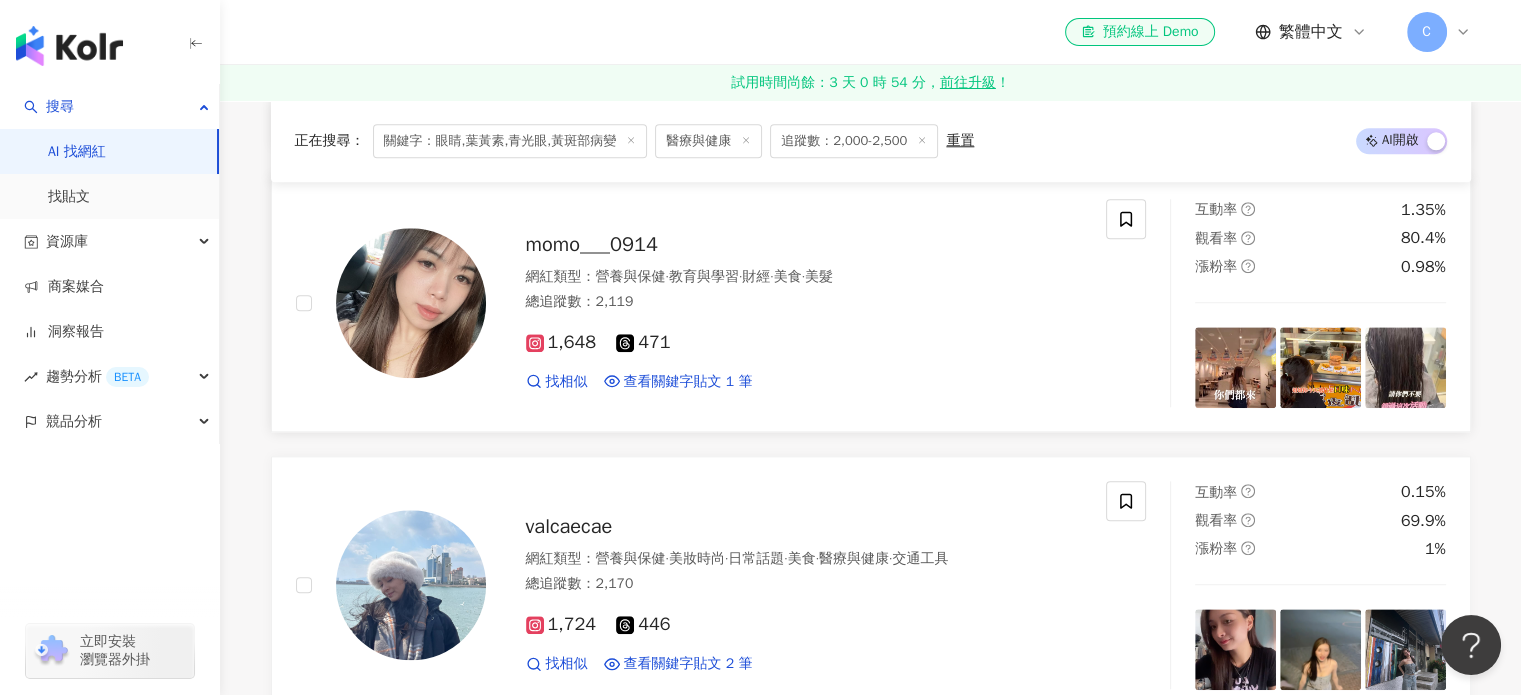 click on "momo___0914" at bounding box center [592, 244] 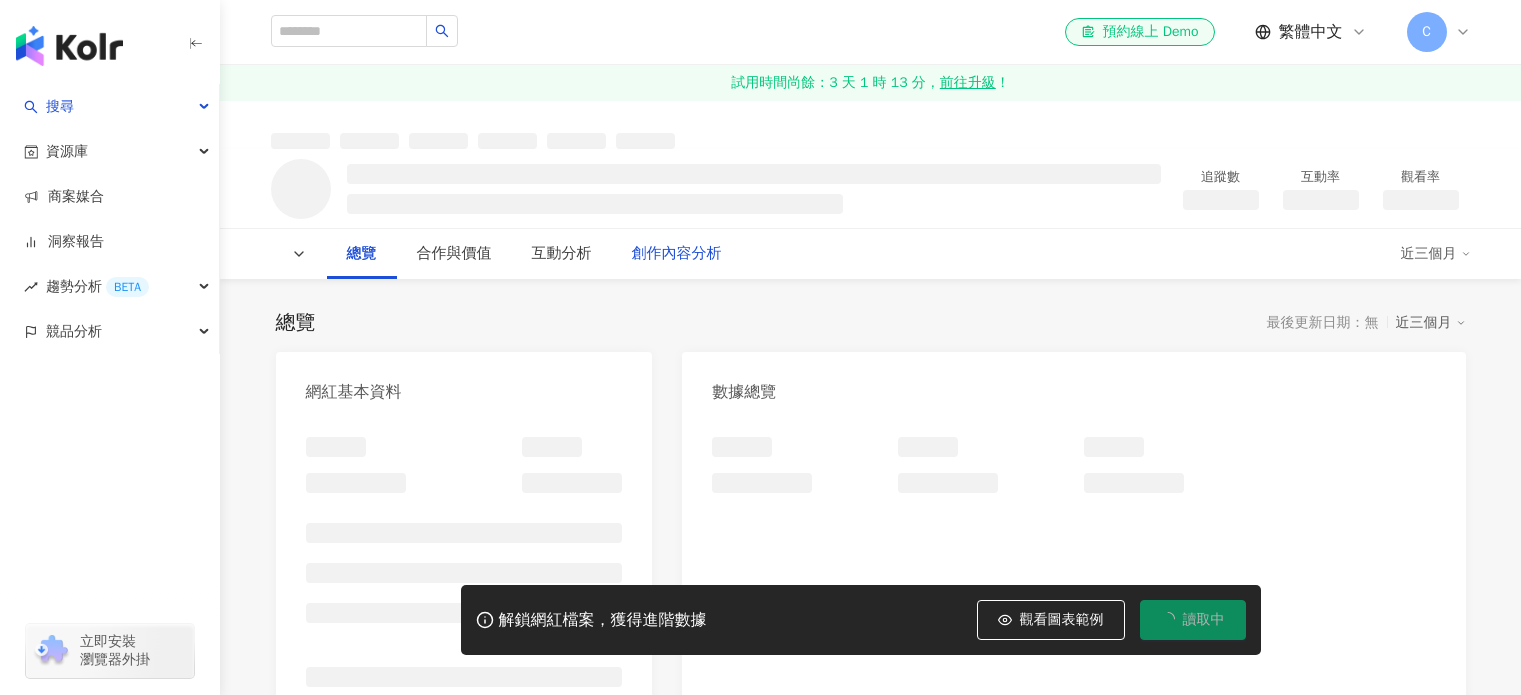 scroll, scrollTop: 0, scrollLeft: 0, axis: both 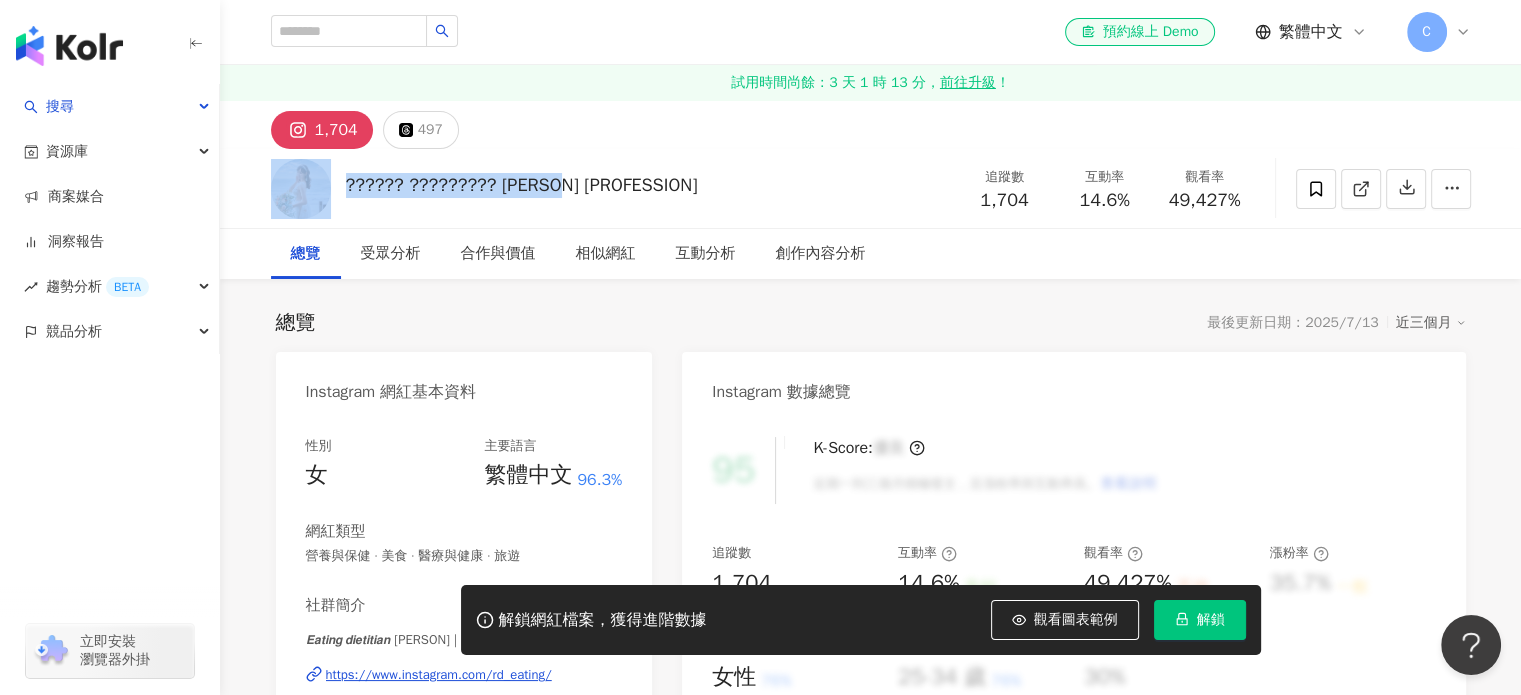 drag, startPoint x: 336, startPoint y: 194, endPoint x: 657, endPoint y: 204, distance: 321.15573 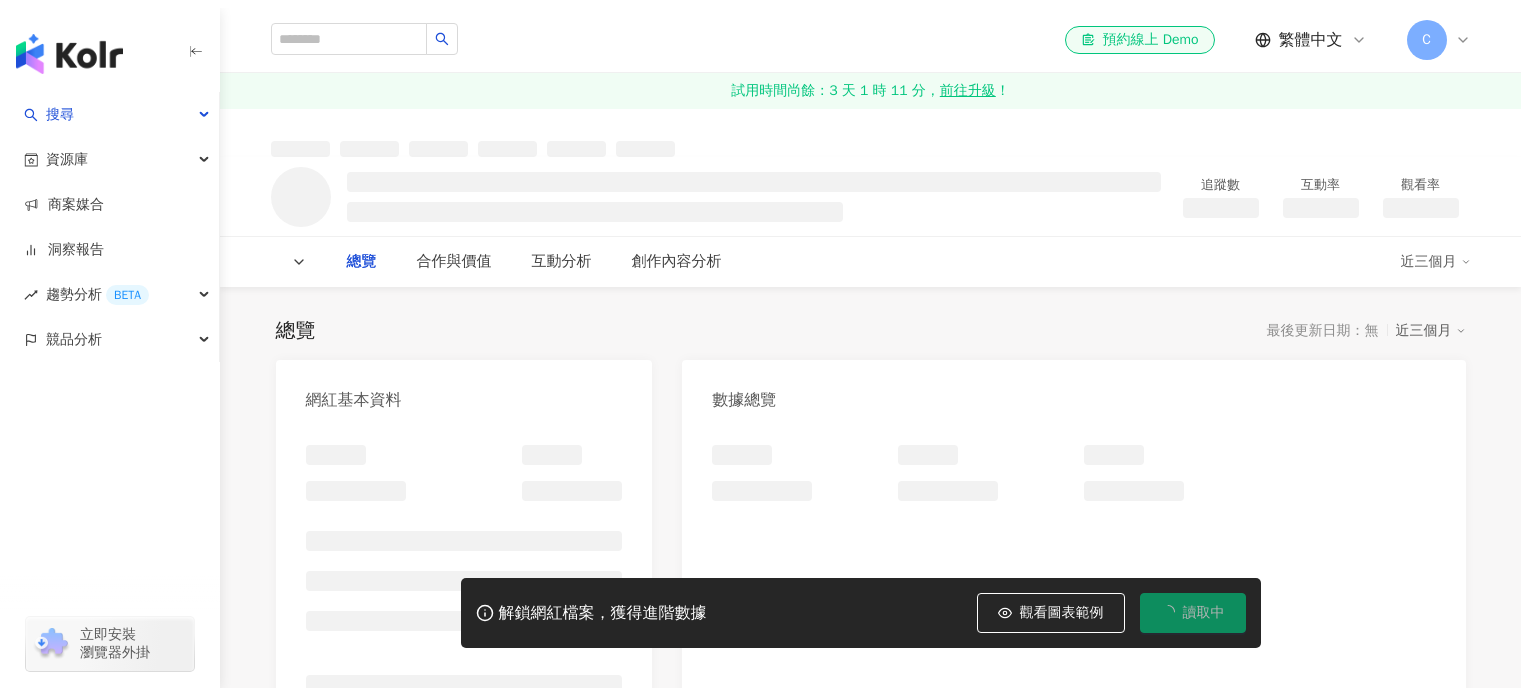 scroll, scrollTop: 0, scrollLeft: 0, axis: both 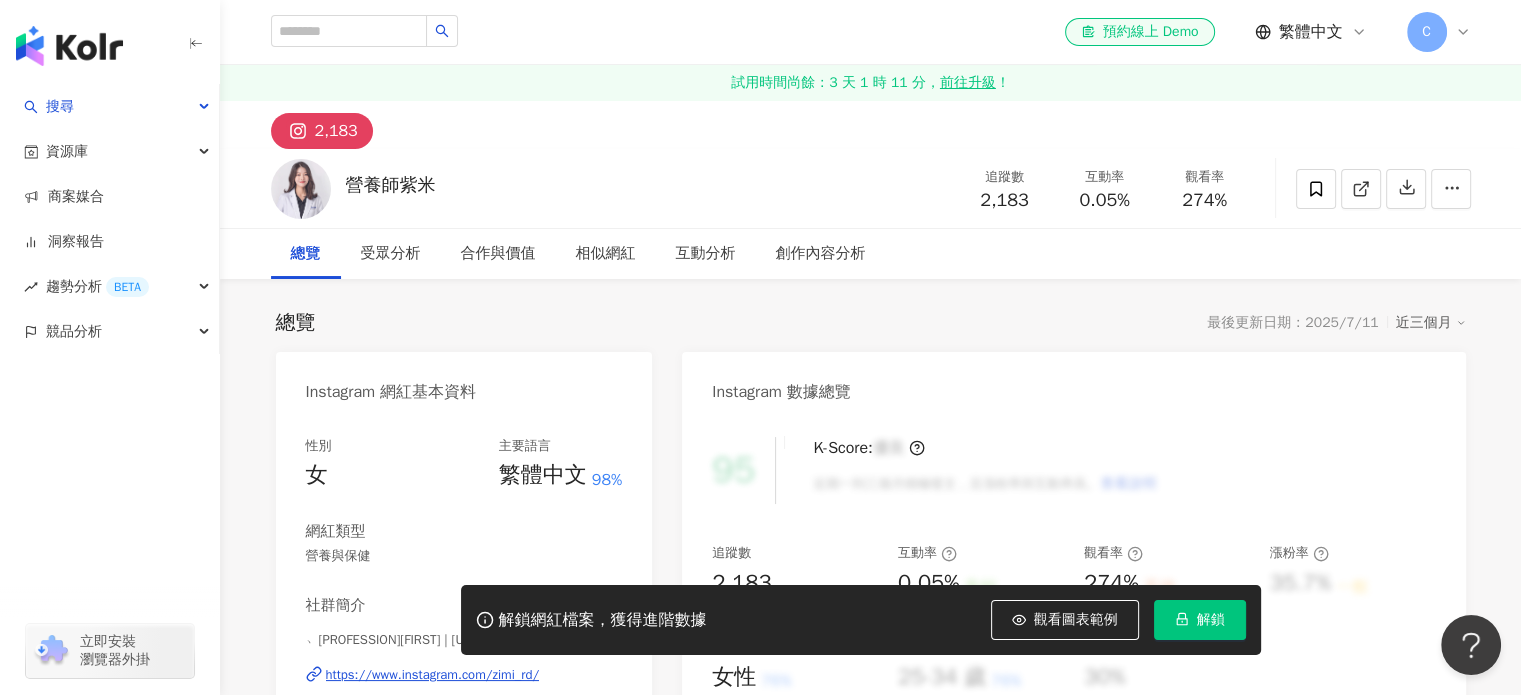 drag, startPoint x: 451, startPoint y: 191, endPoint x: 342, endPoint y: 191, distance: 109 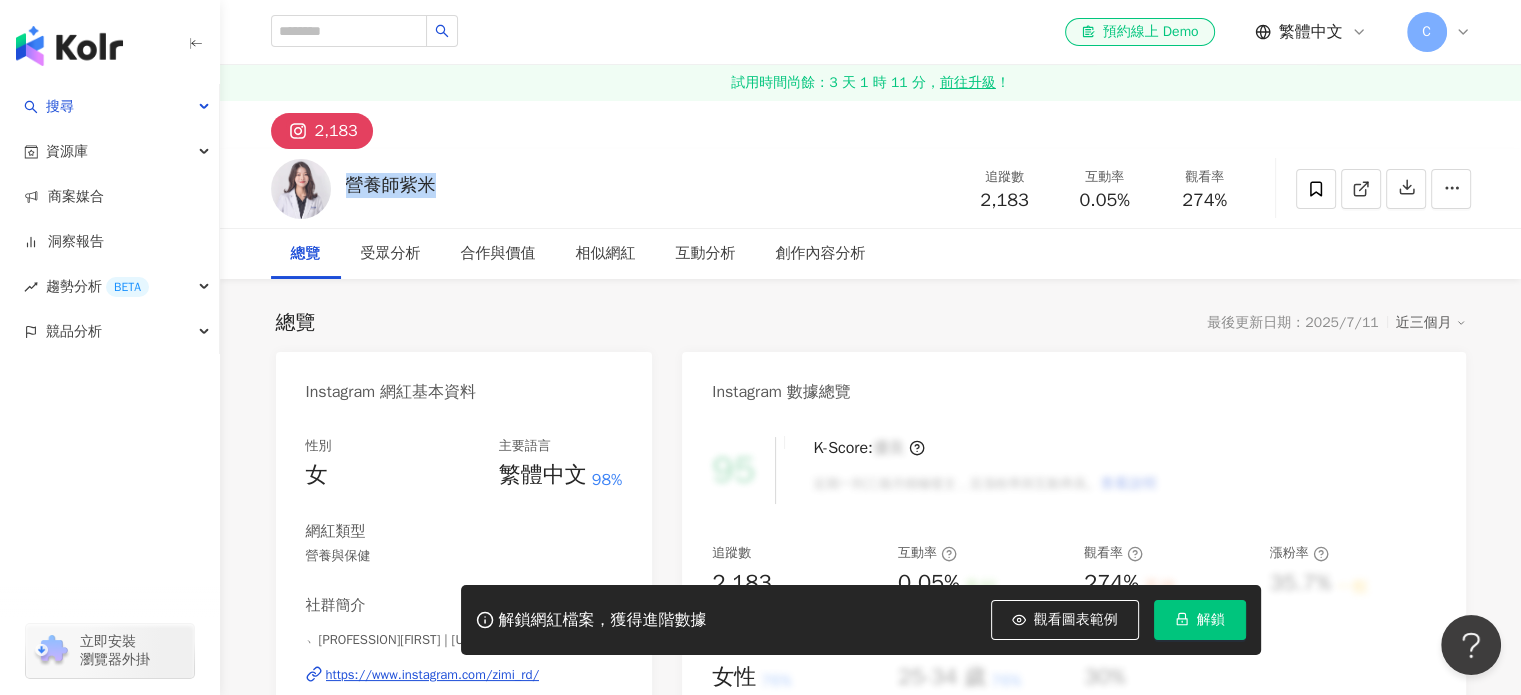 copy on "營養師紫米" 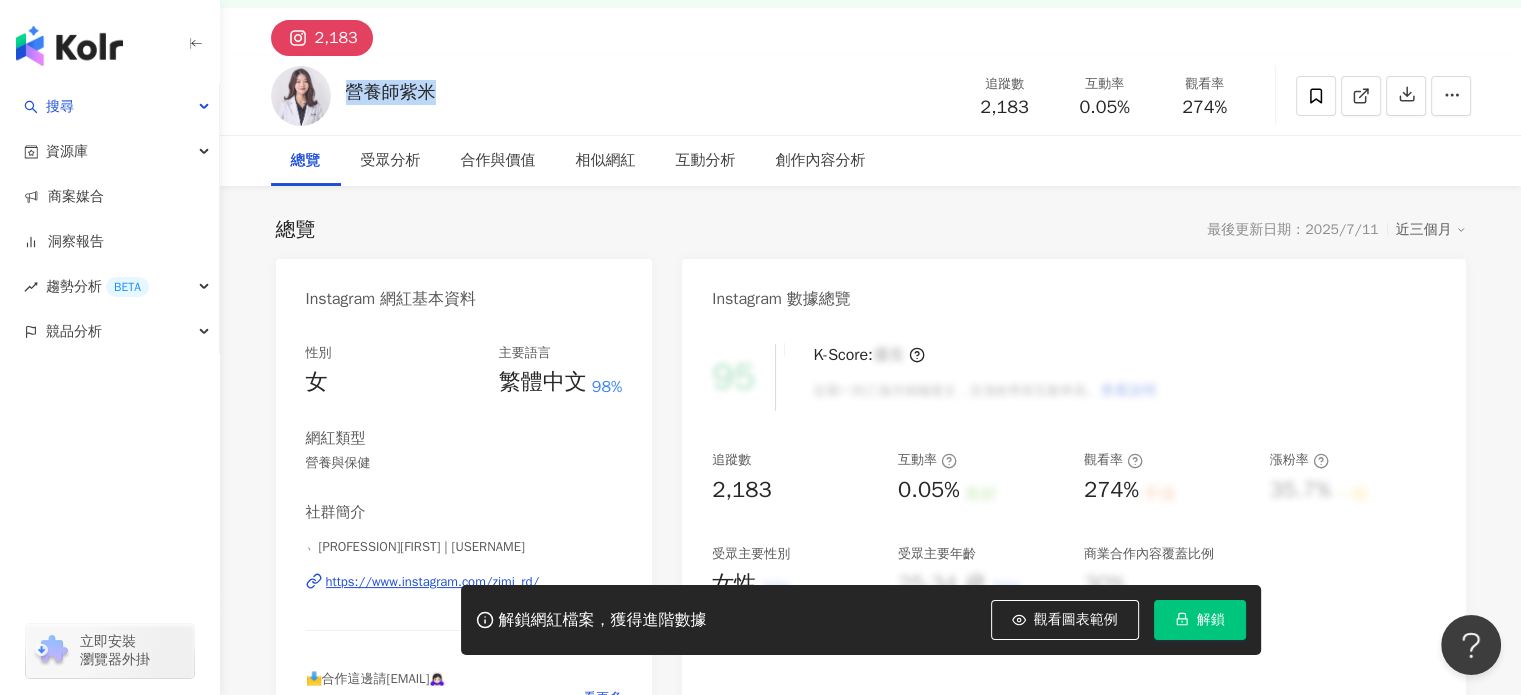 scroll, scrollTop: 200, scrollLeft: 0, axis: vertical 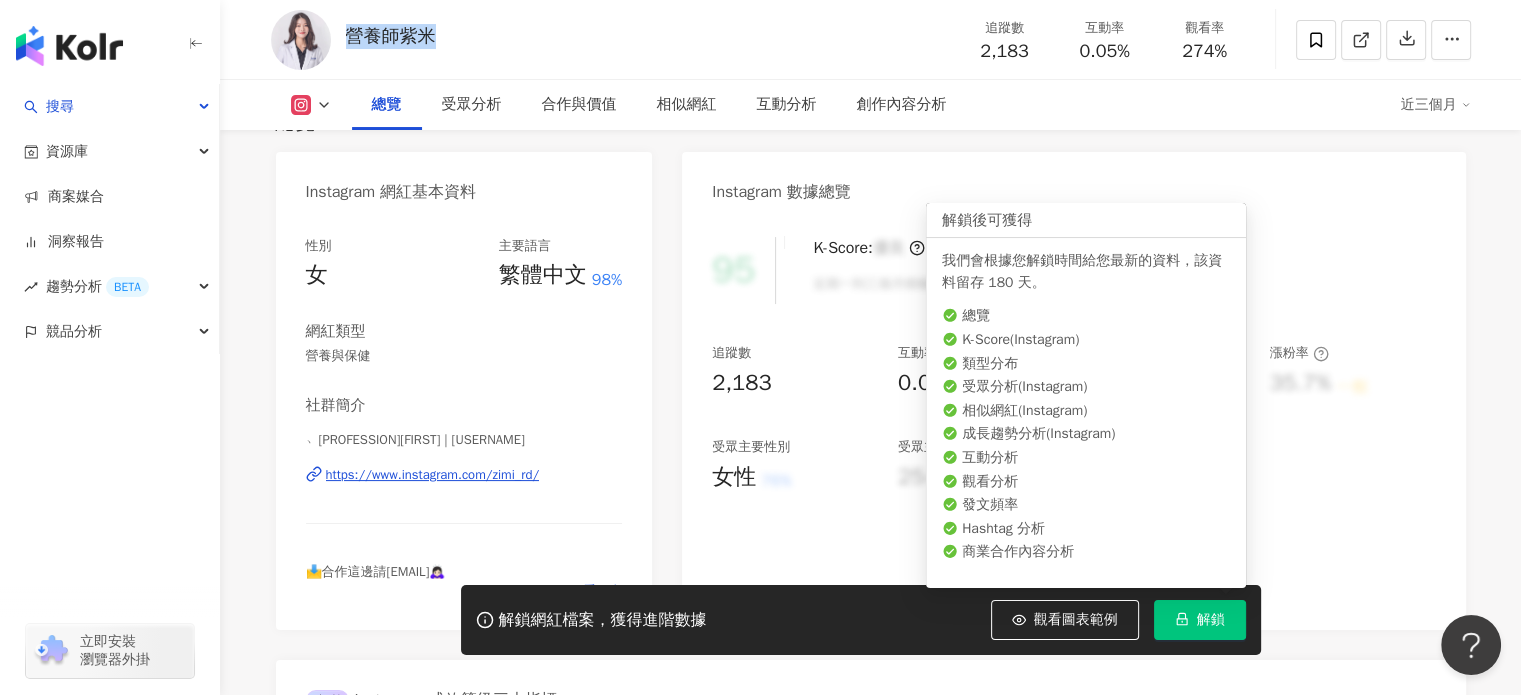click on "解鎖" at bounding box center [1200, 620] 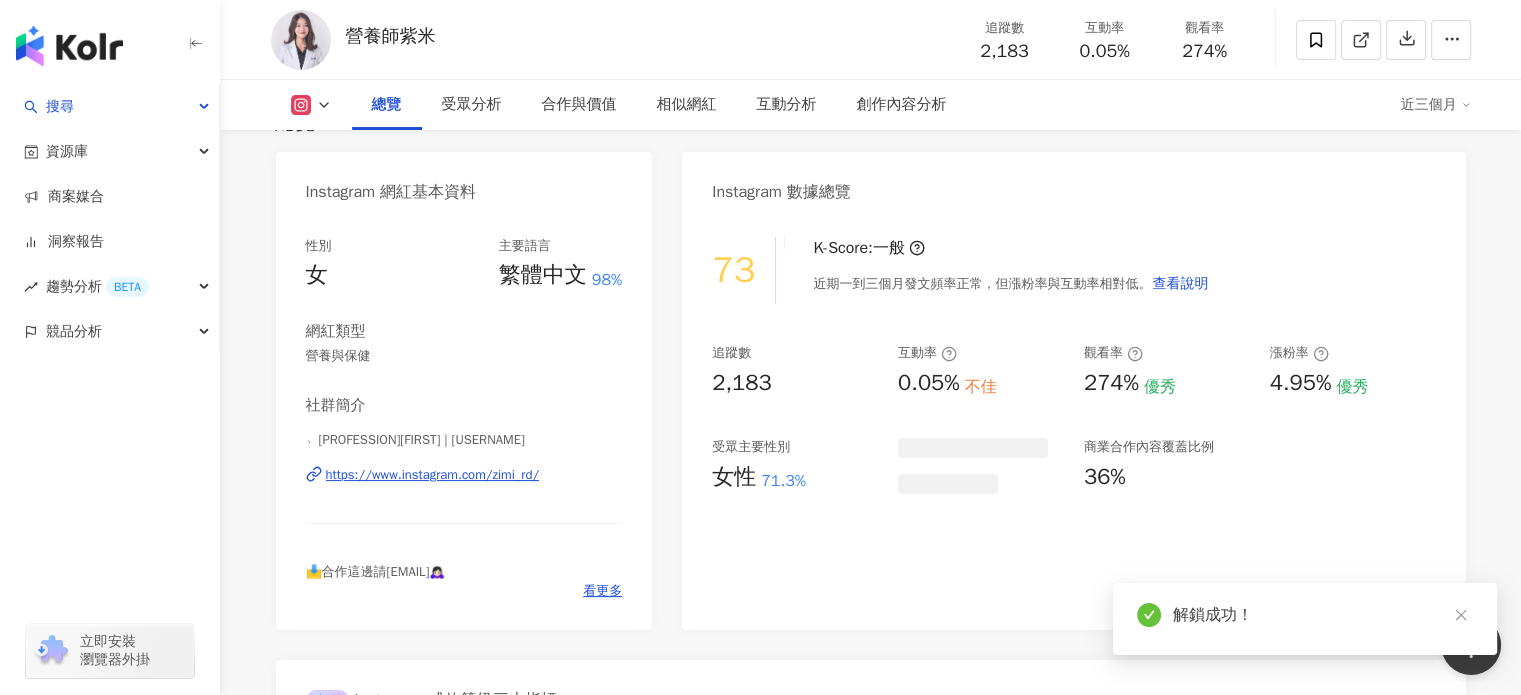 scroll, scrollTop: 0, scrollLeft: 0, axis: both 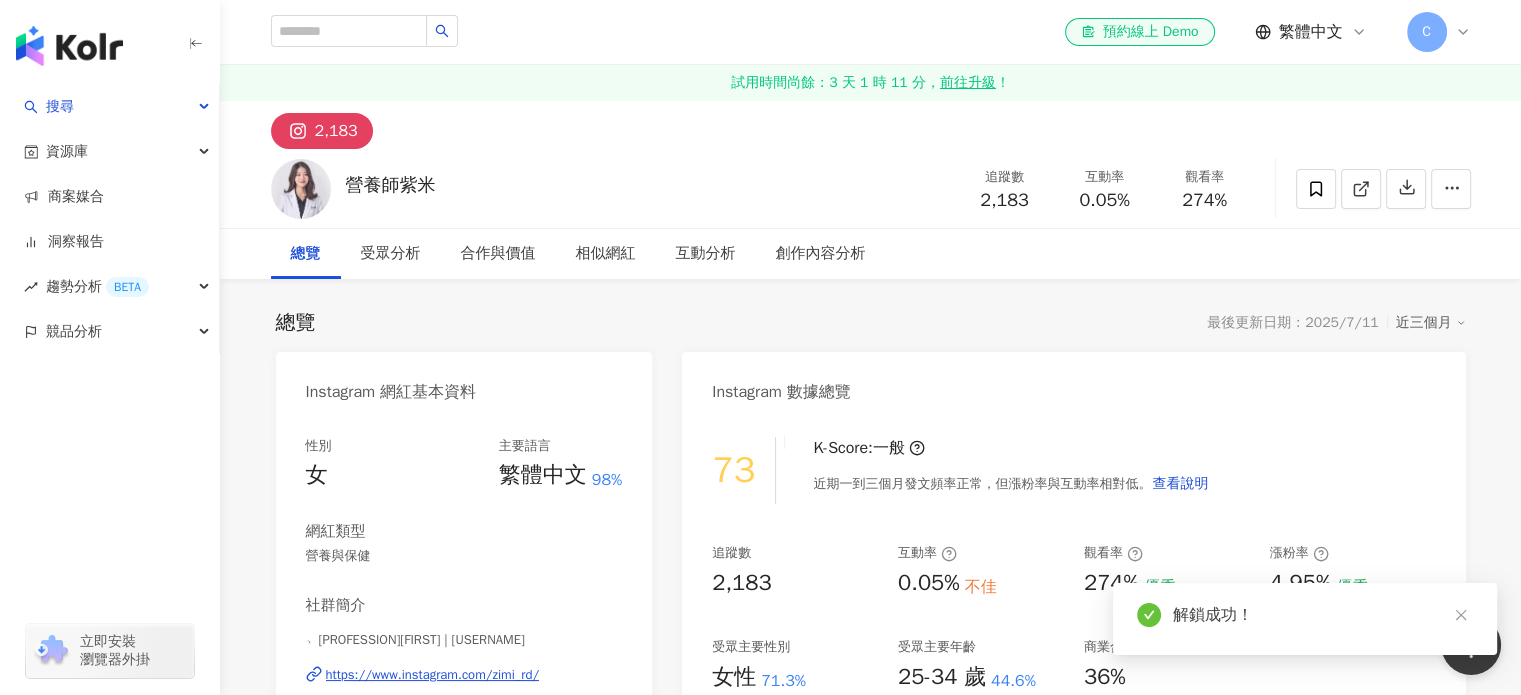 click on "2,183" at bounding box center (336, 131) 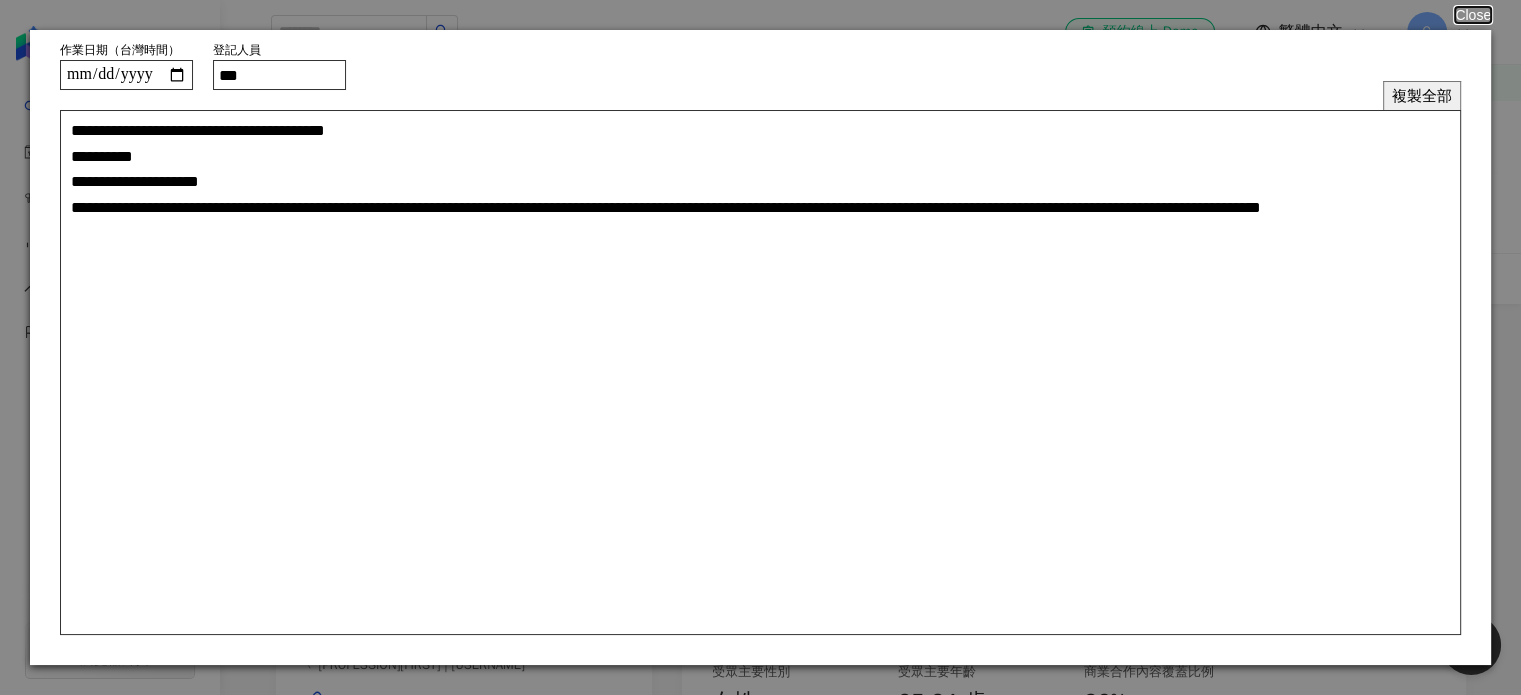 click on "***" at bounding box center [279, 75] 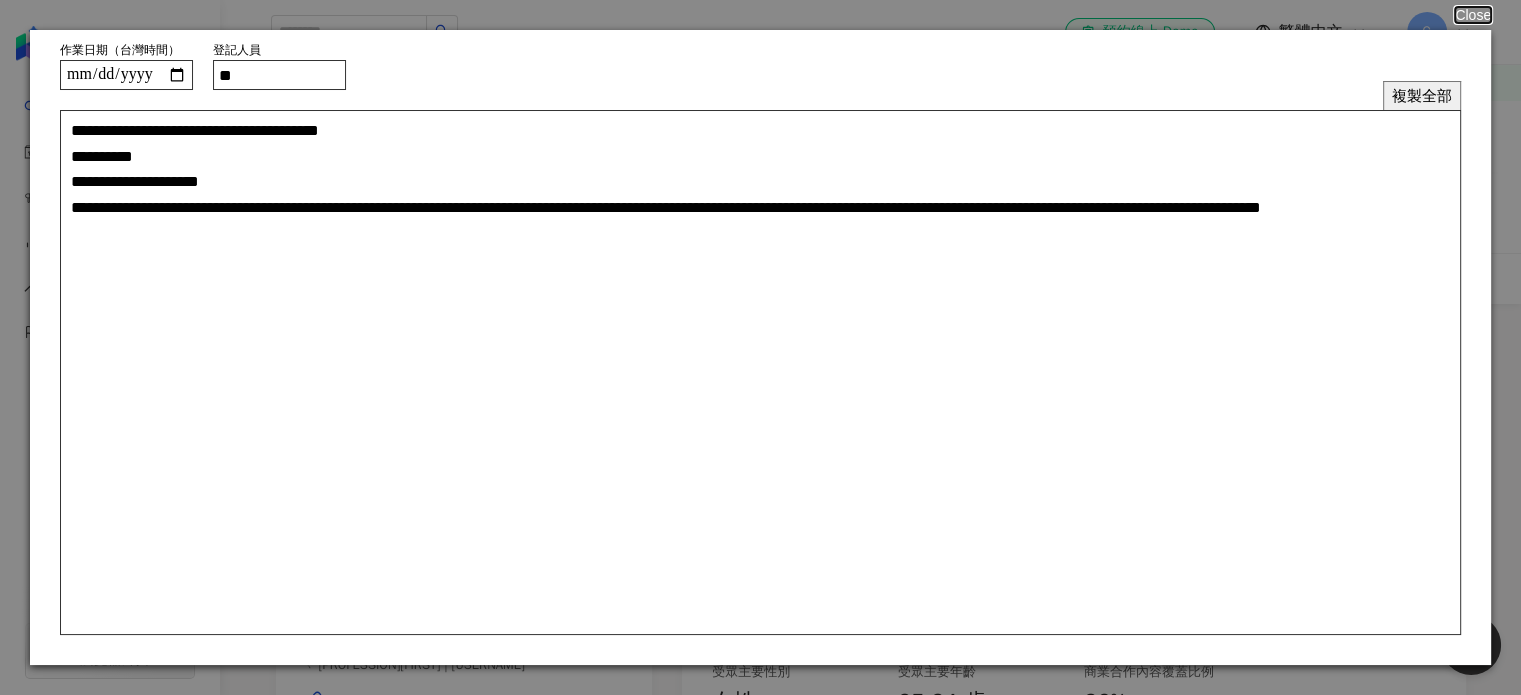 type on "***" 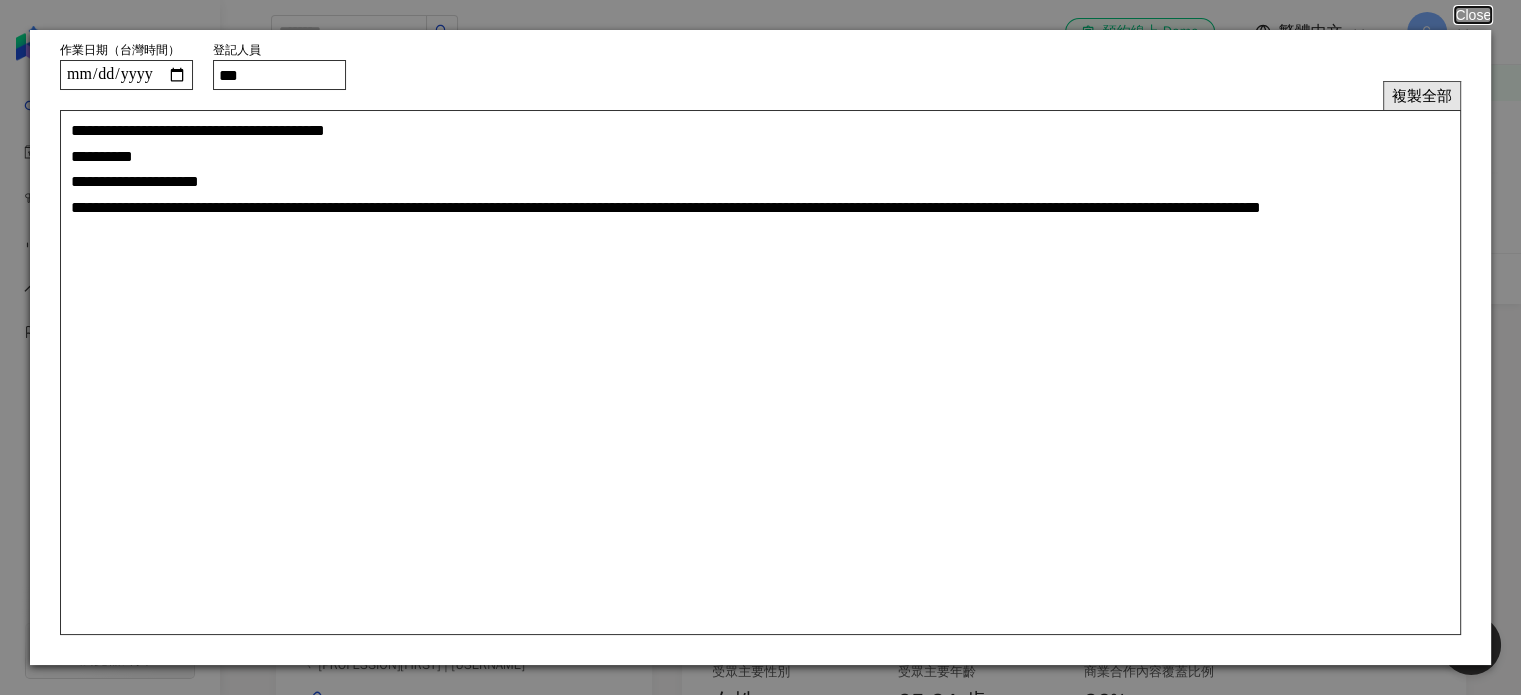 type on "***" 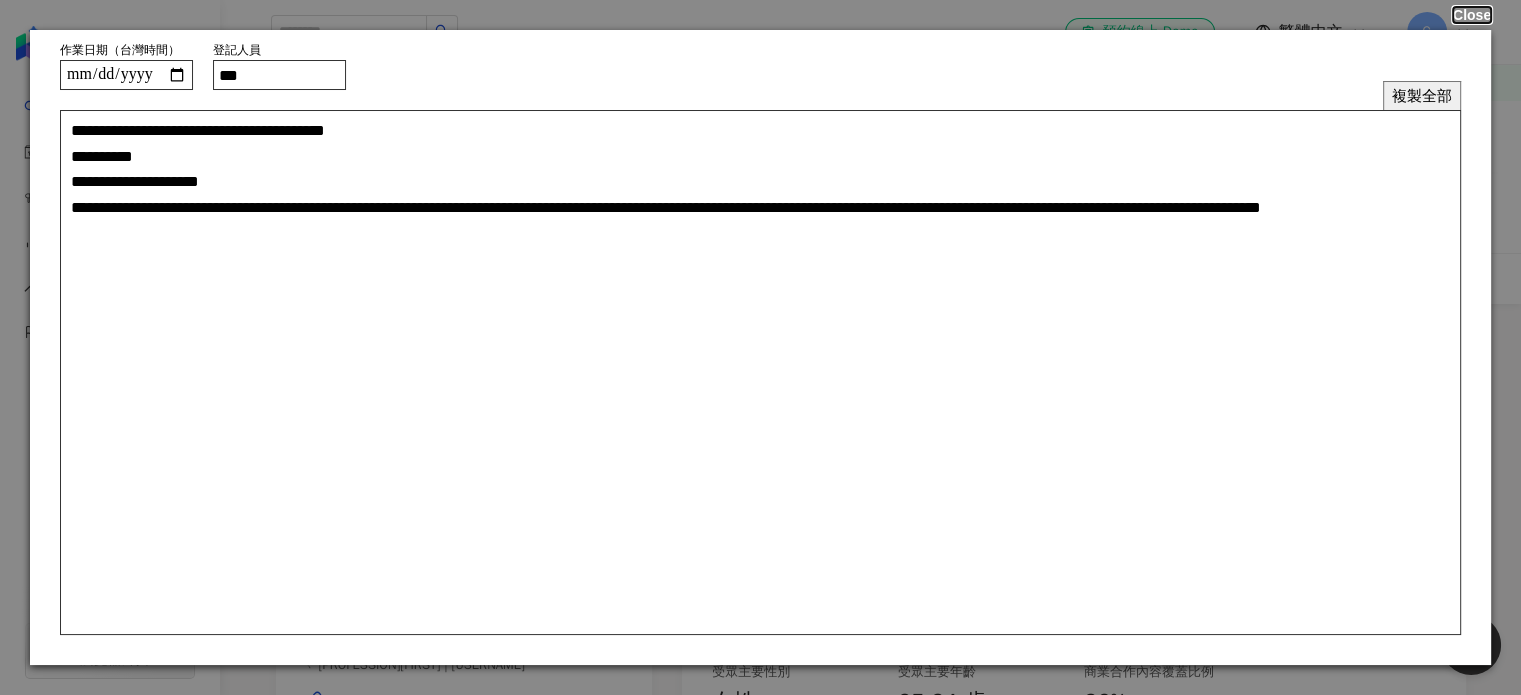 click on "Close" at bounding box center (1472, 15) 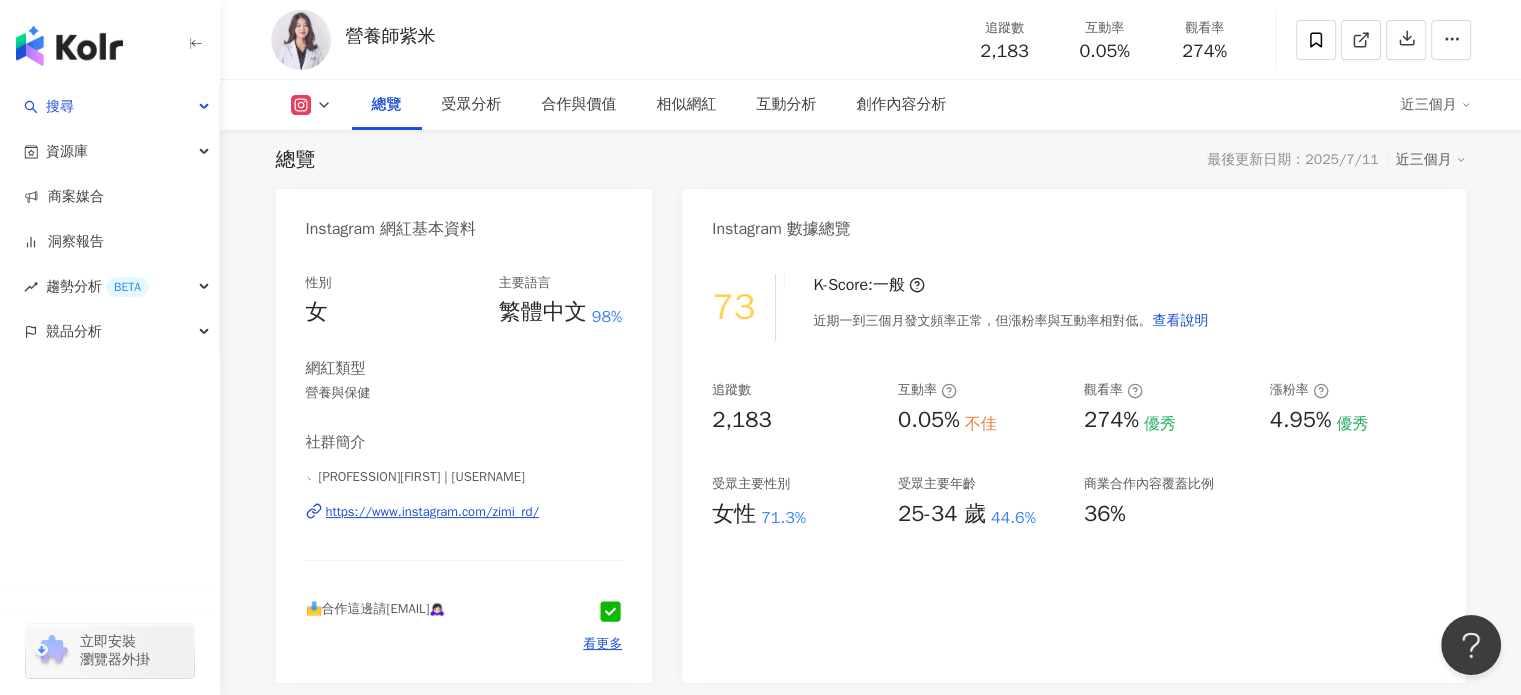 scroll, scrollTop: 400, scrollLeft: 0, axis: vertical 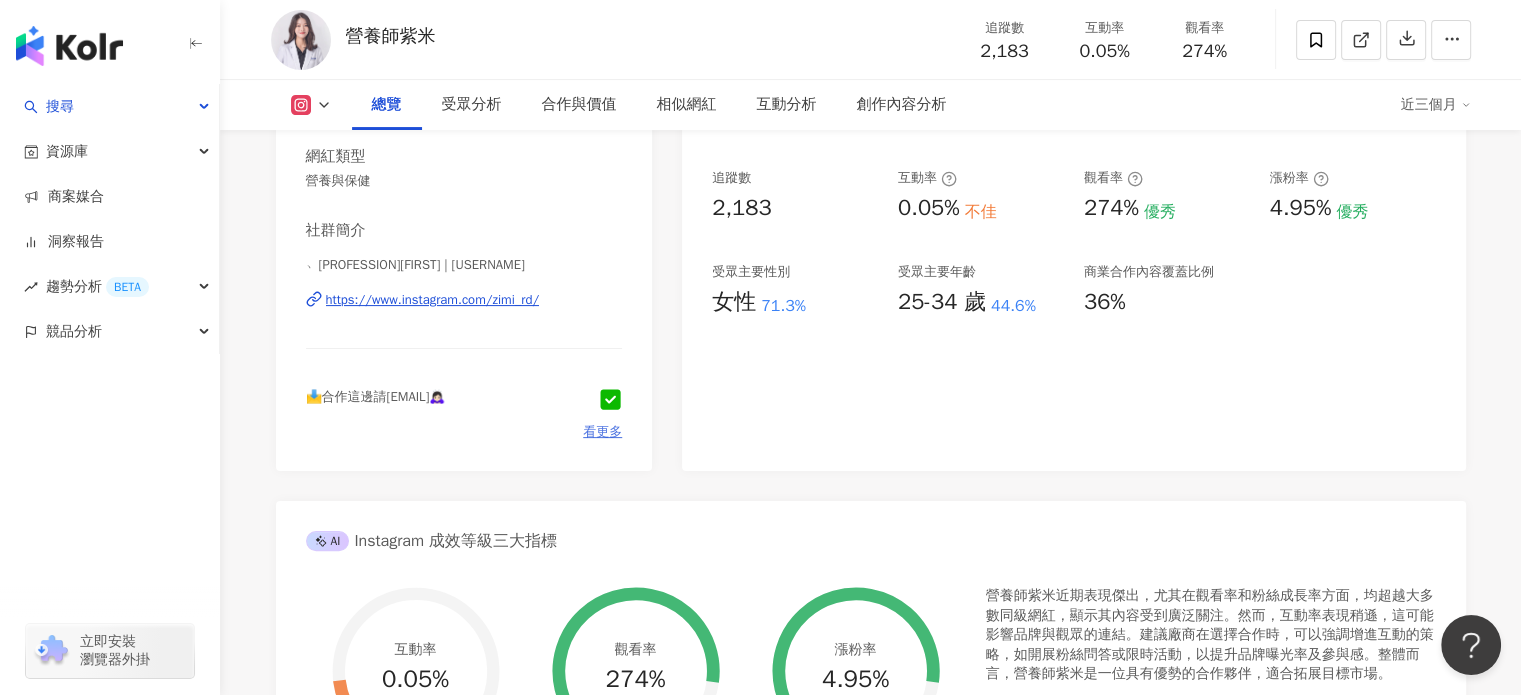 click on "看更多" at bounding box center [602, 432] 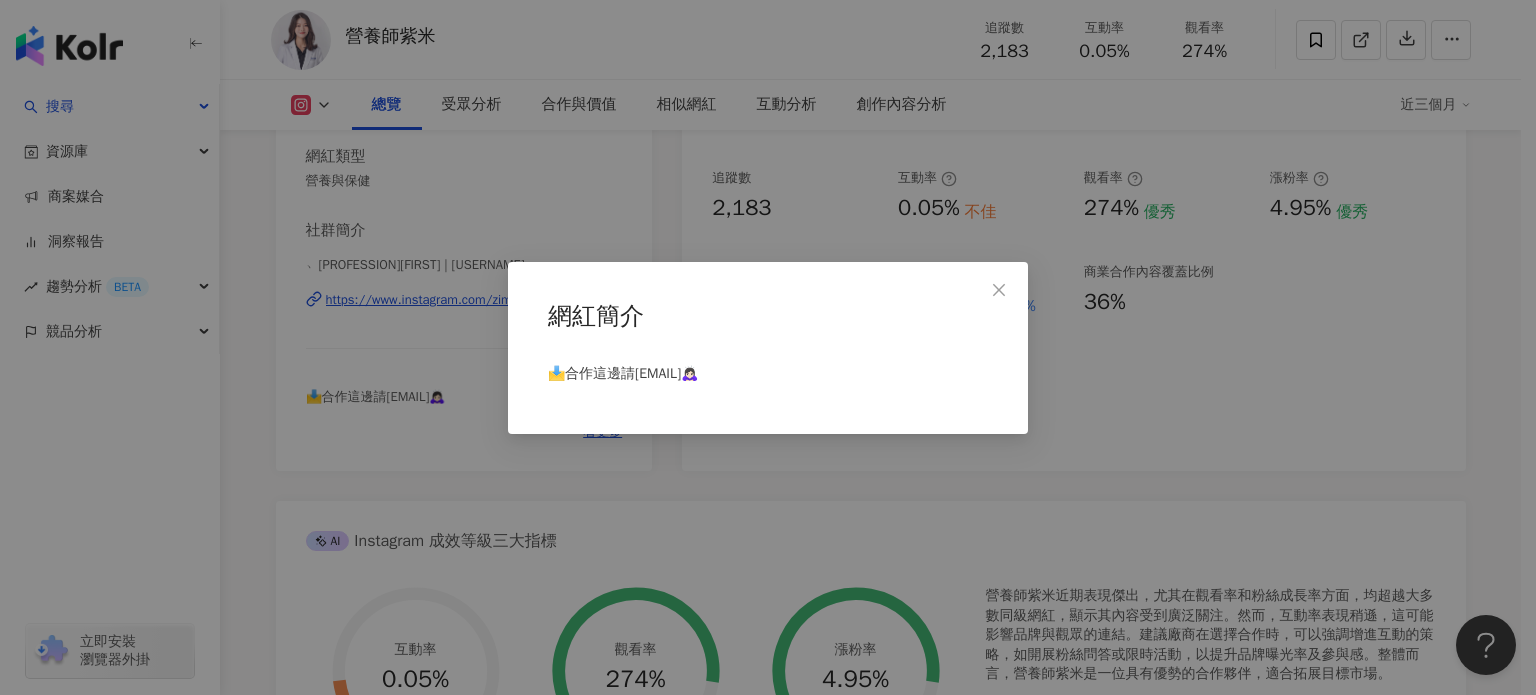 drag, startPoint x: 635, startPoint y: 412, endPoint x: 790, endPoint y: 407, distance: 155.08063 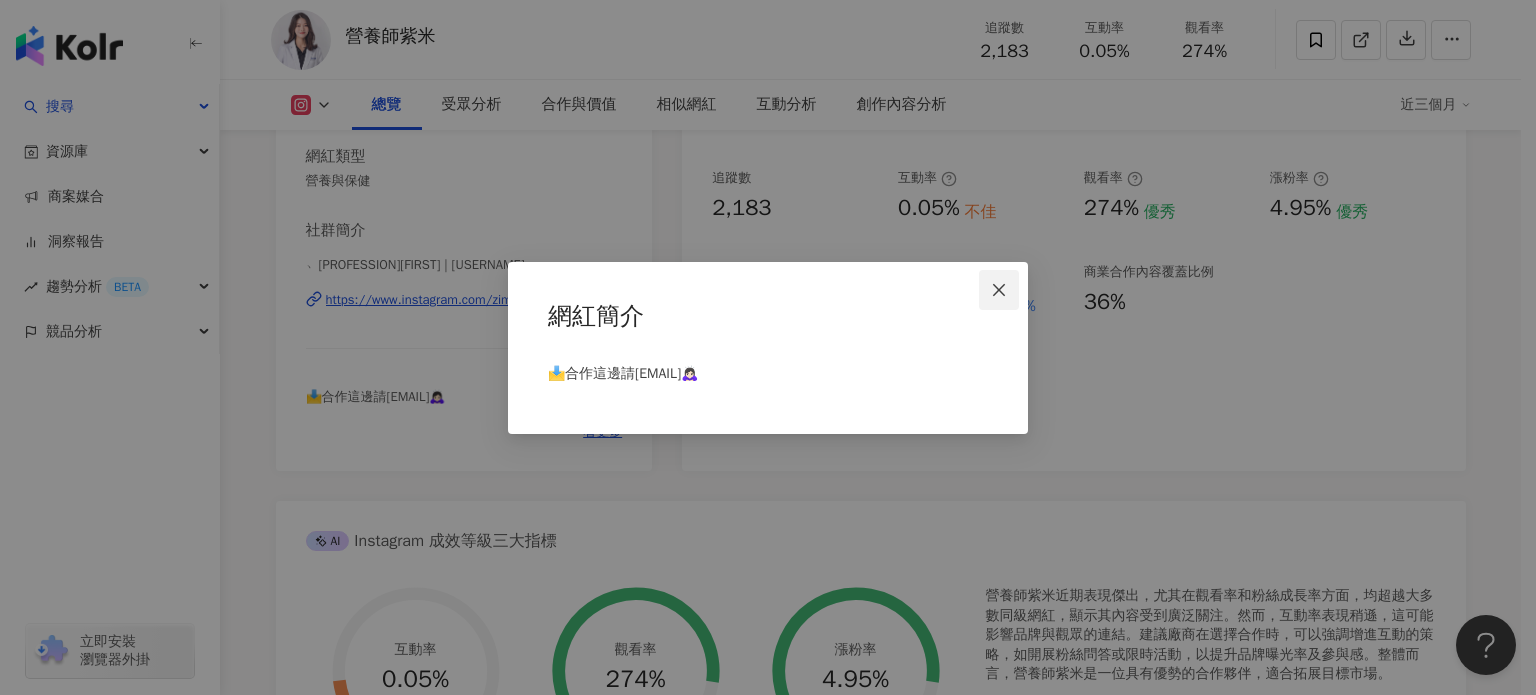 click 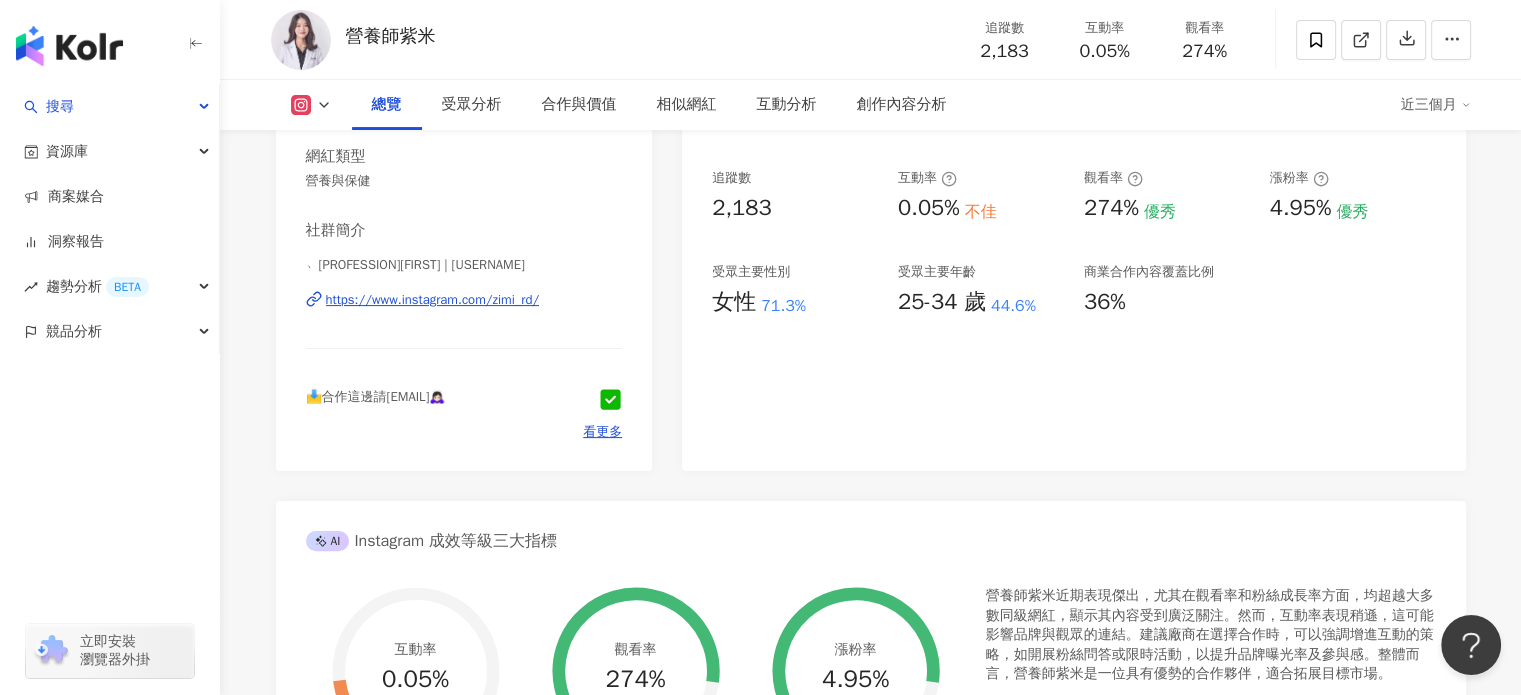 click on "https://www.instagram.com/zimi_rd/" at bounding box center (433, 300) 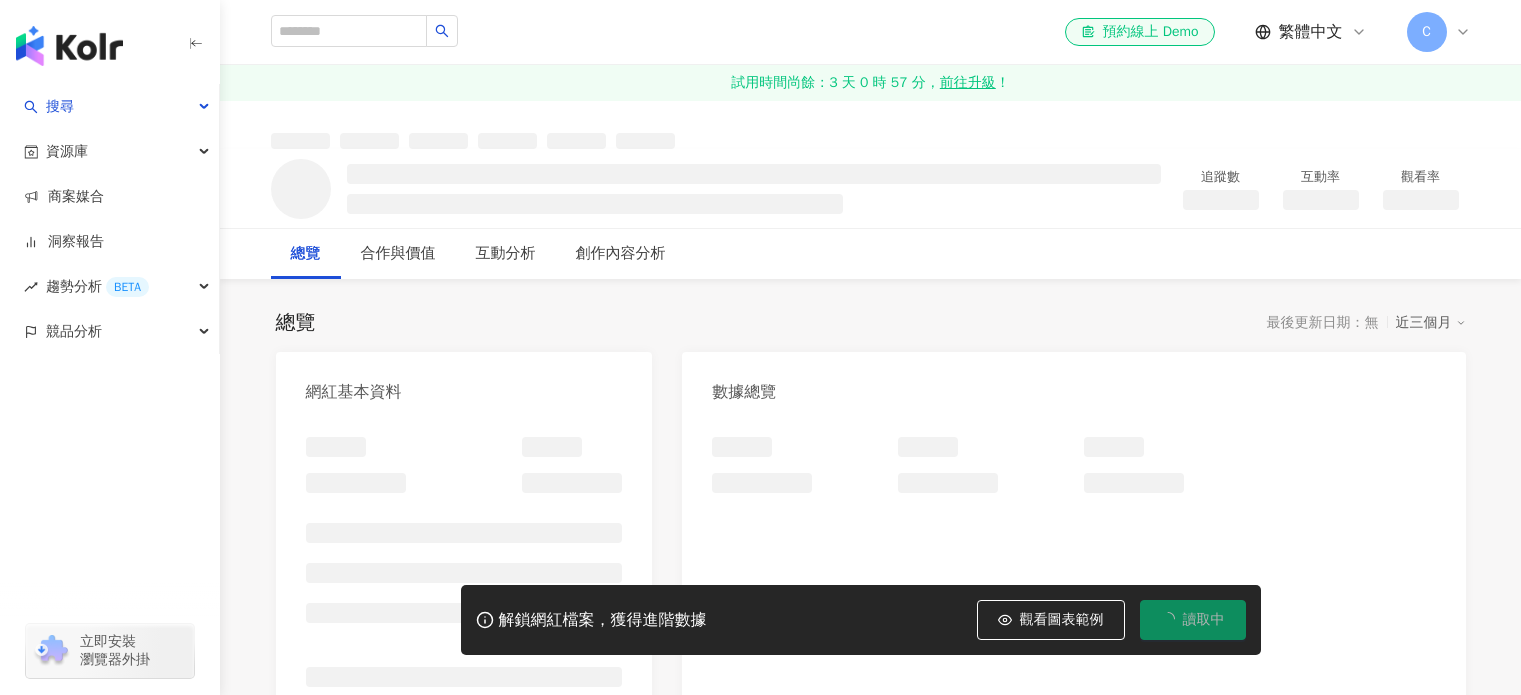 scroll, scrollTop: 0, scrollLeft: 0, axis: both 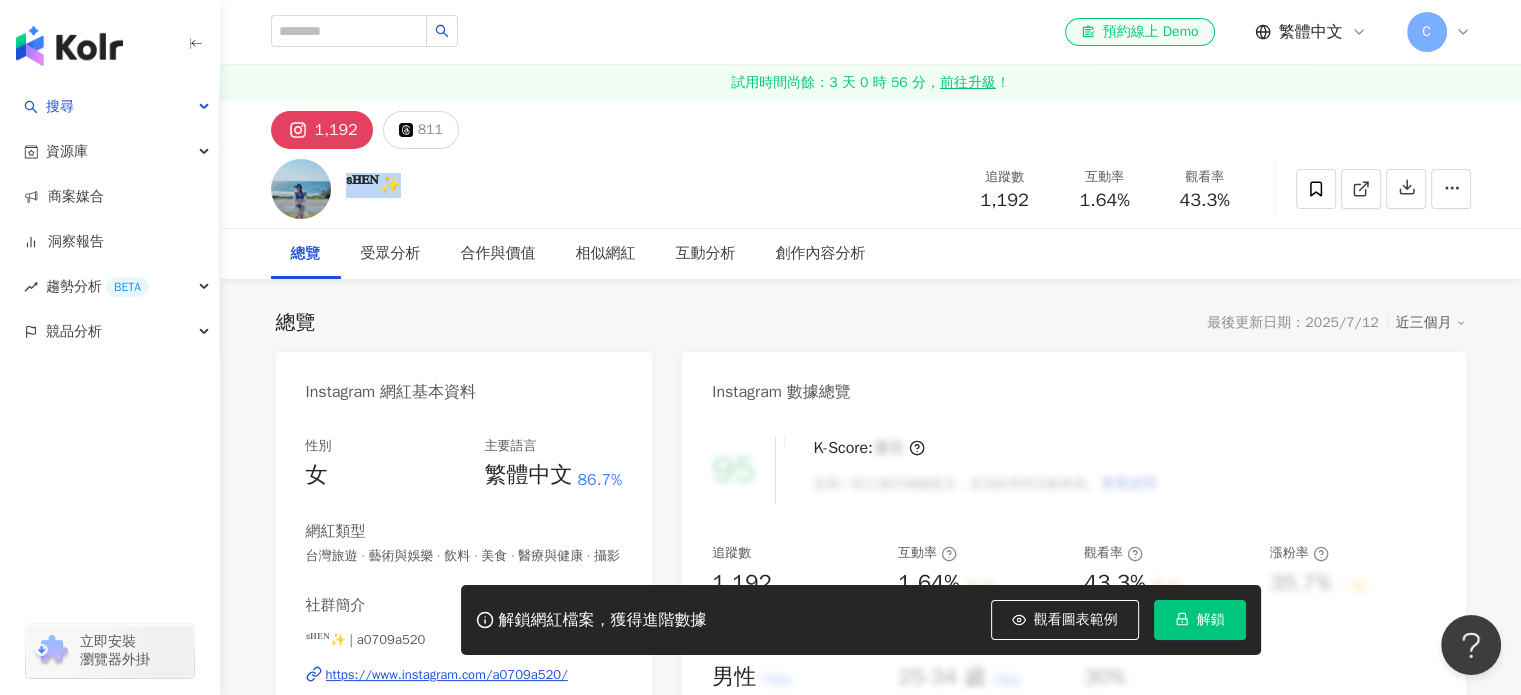 drag, startPoint x: 343, startPoint y: 183, endPoint x: 661, endPoint y: 206, distance: 318.8307 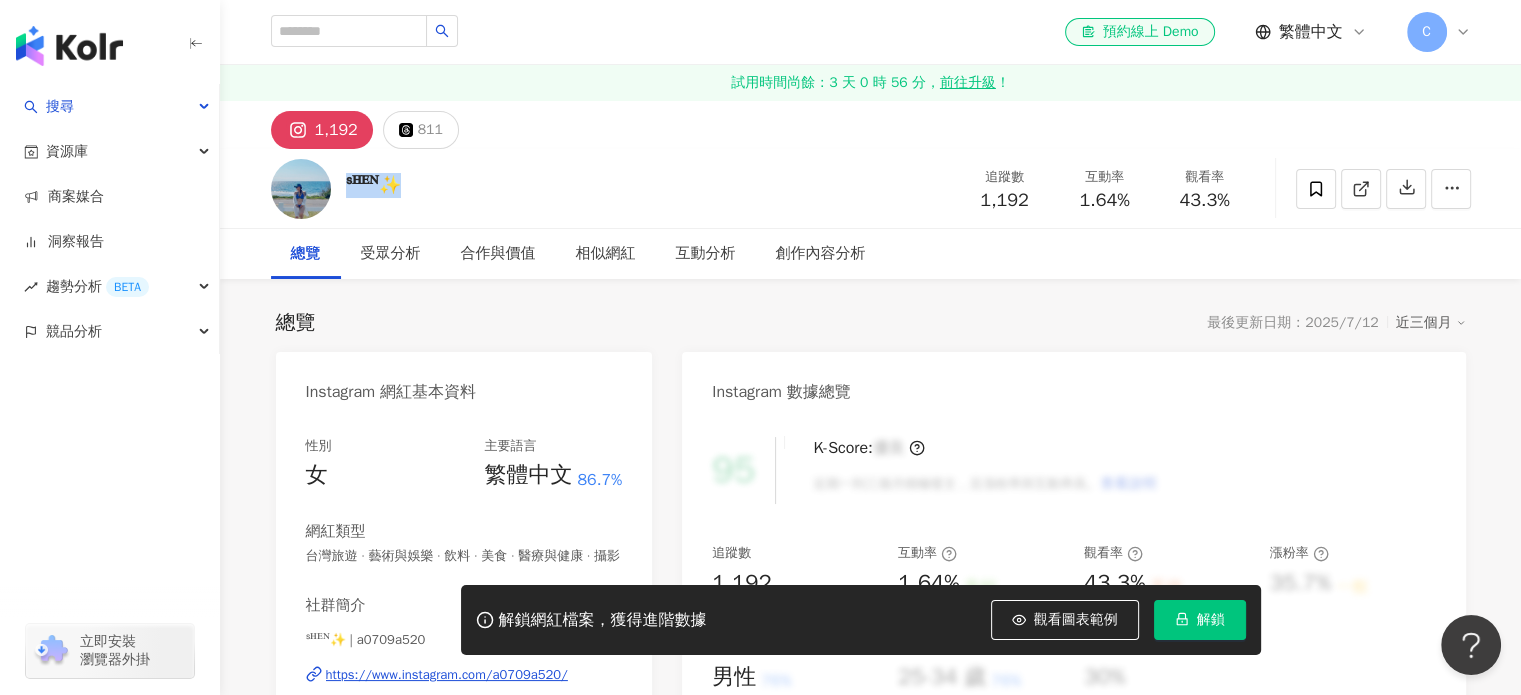copy on "ˢᴴᴱᴺ✨" 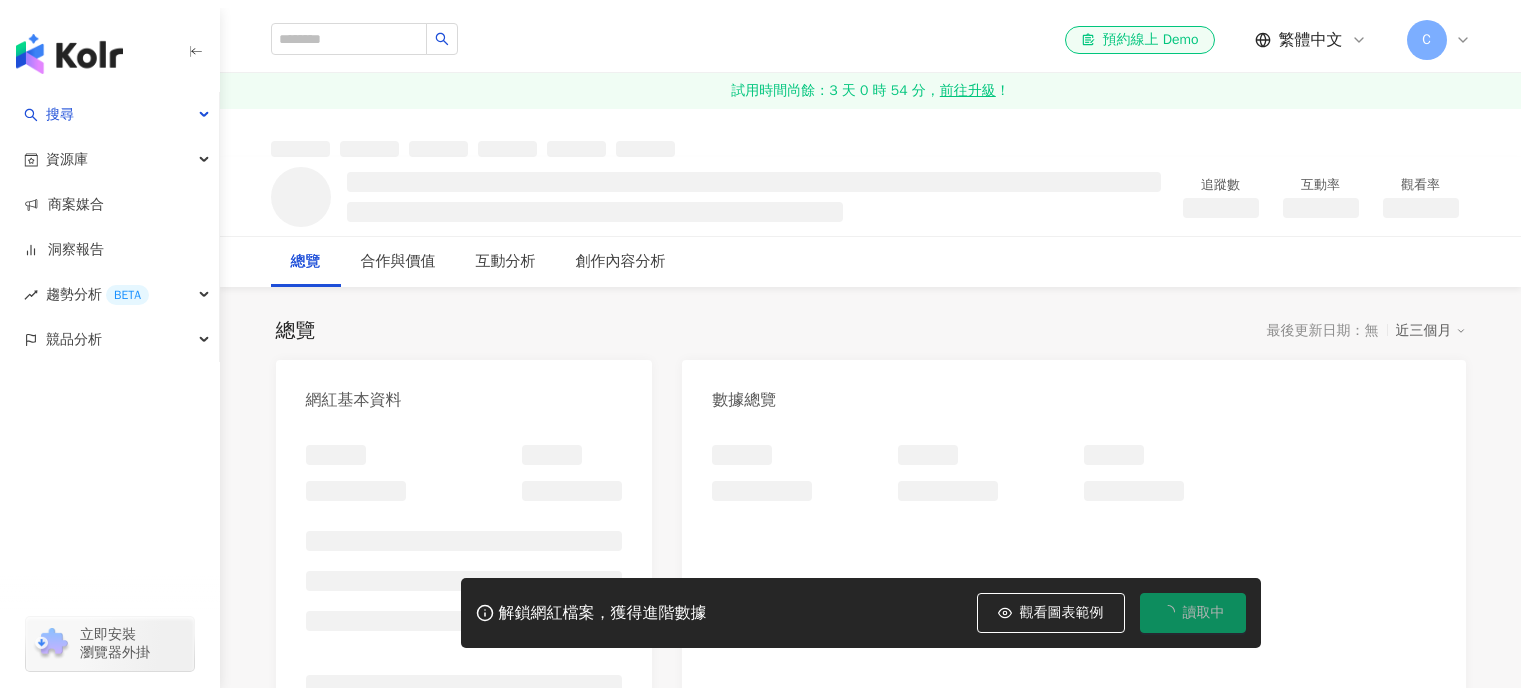 scroll, scrollTop: 0, scrollLeft: 0, axis: both 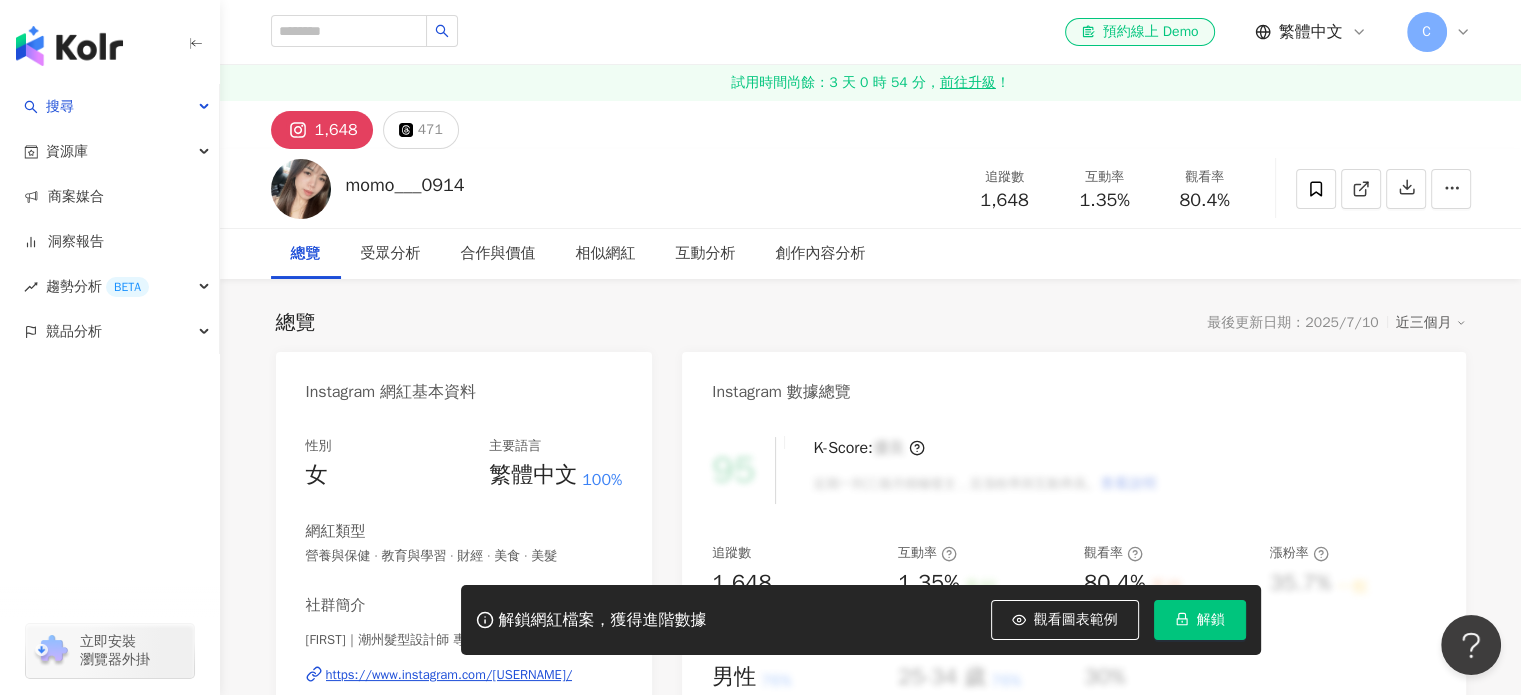 click on "解鎖" at bounding box center (1211, 620) 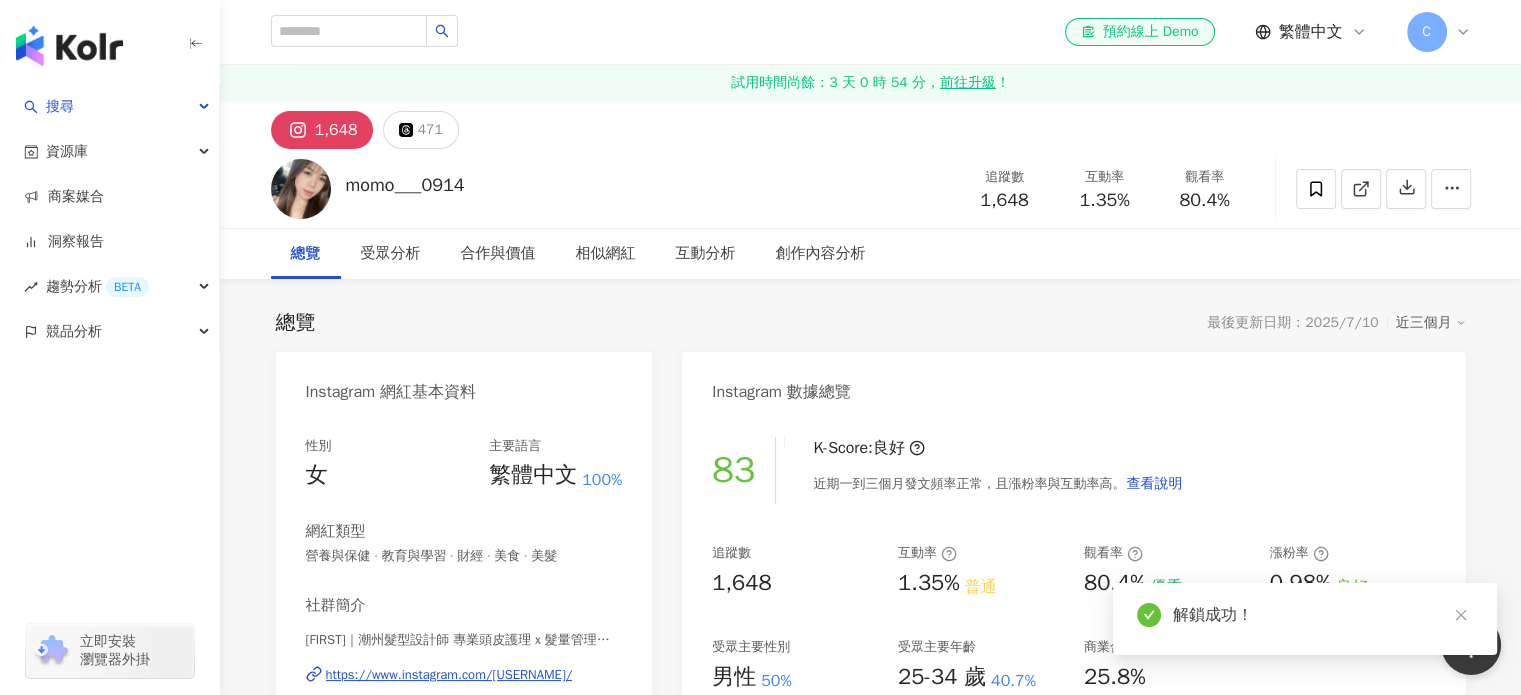 click on "1,648" at bounding box center [336, 130] 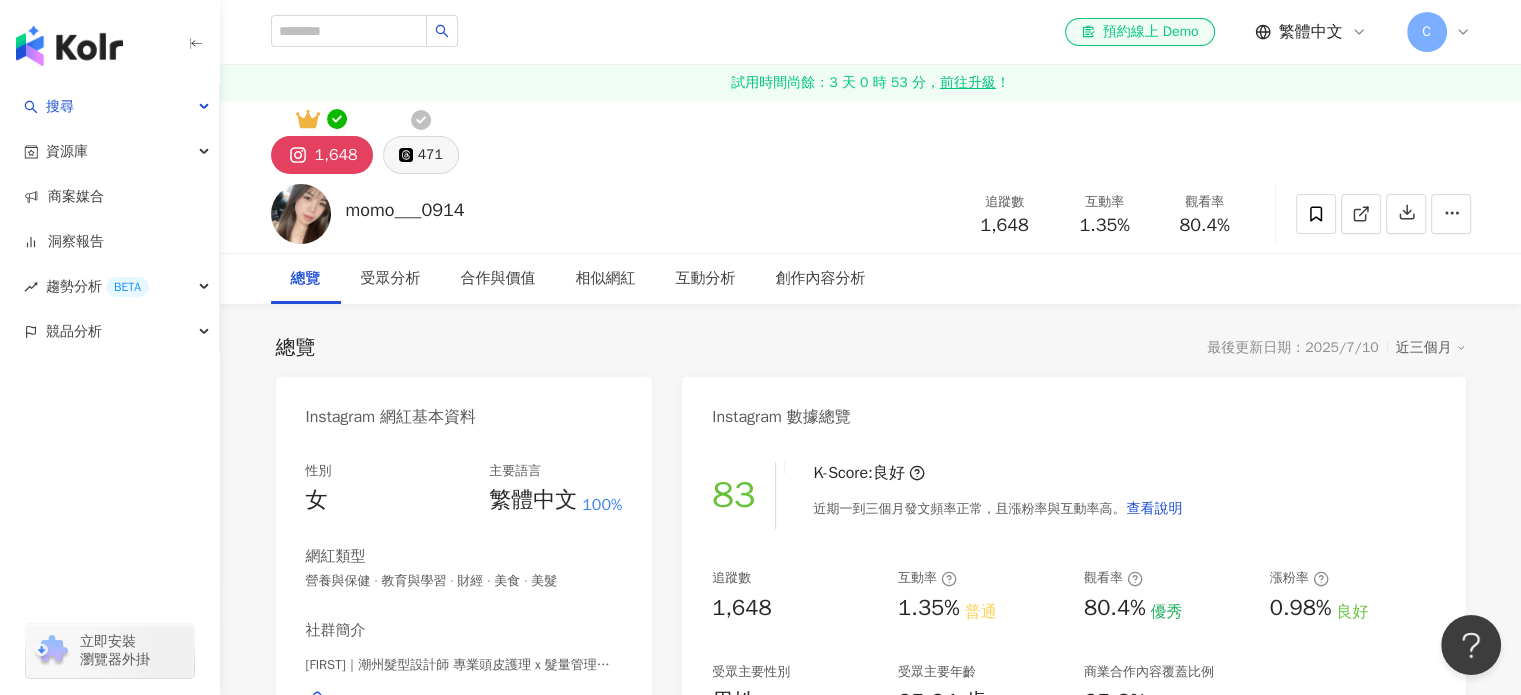 click on "471" at bounding box center (430, 155) 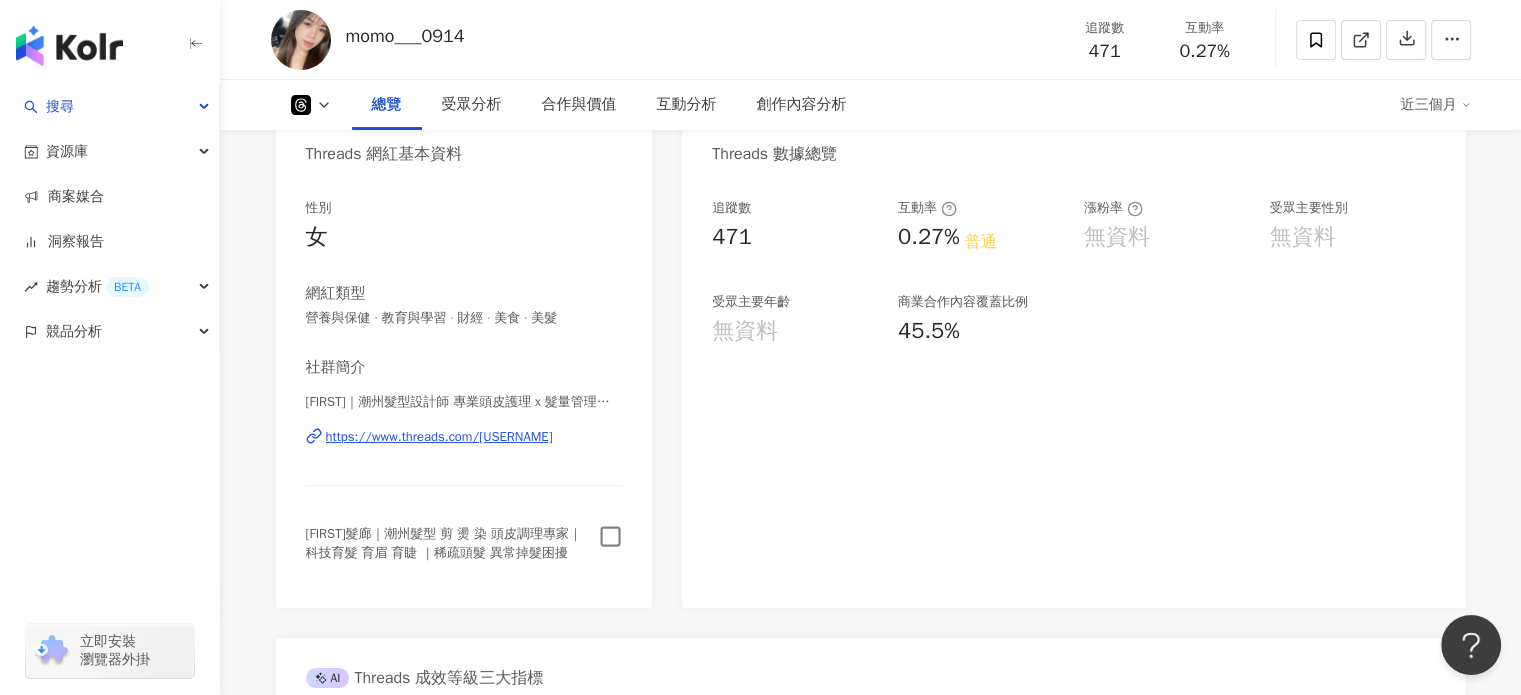 scroll, scrollTop: 300, scrollLeft: 0, axis: vertical 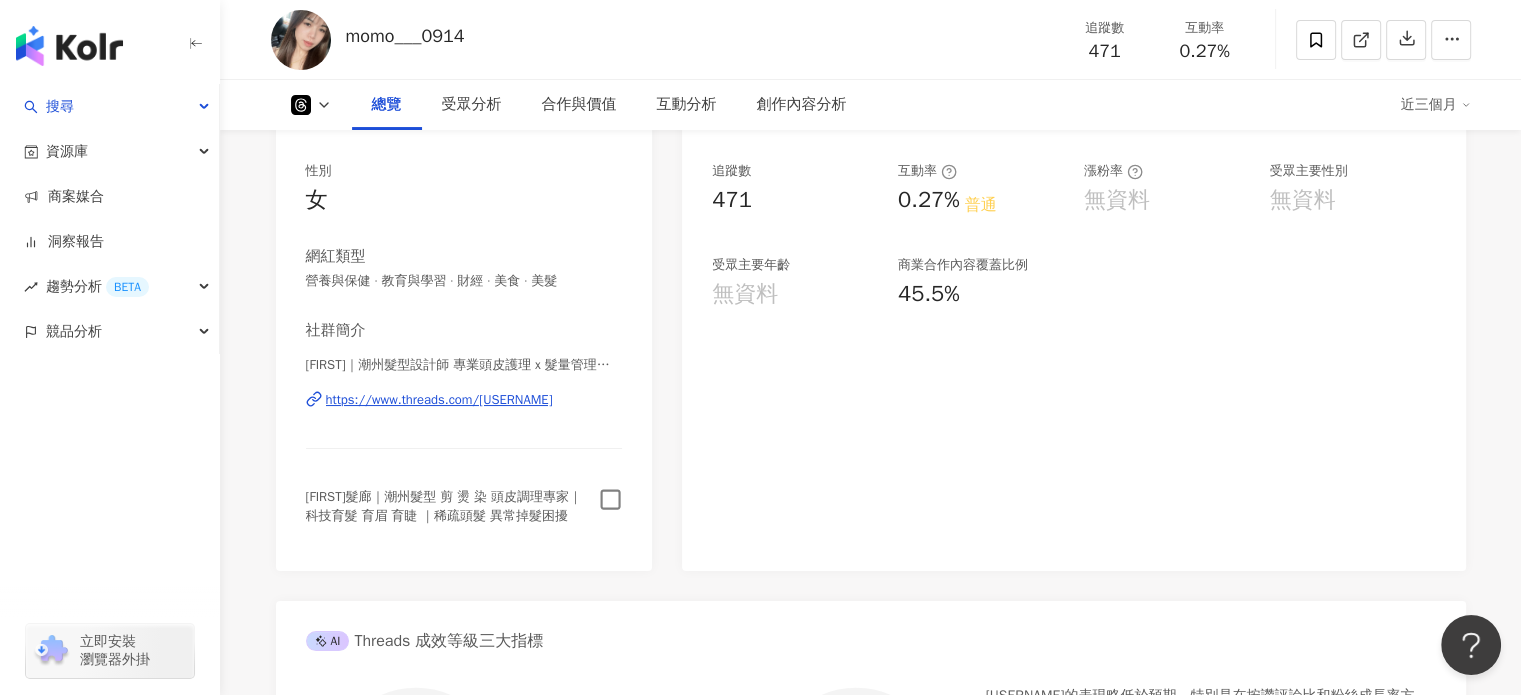 click 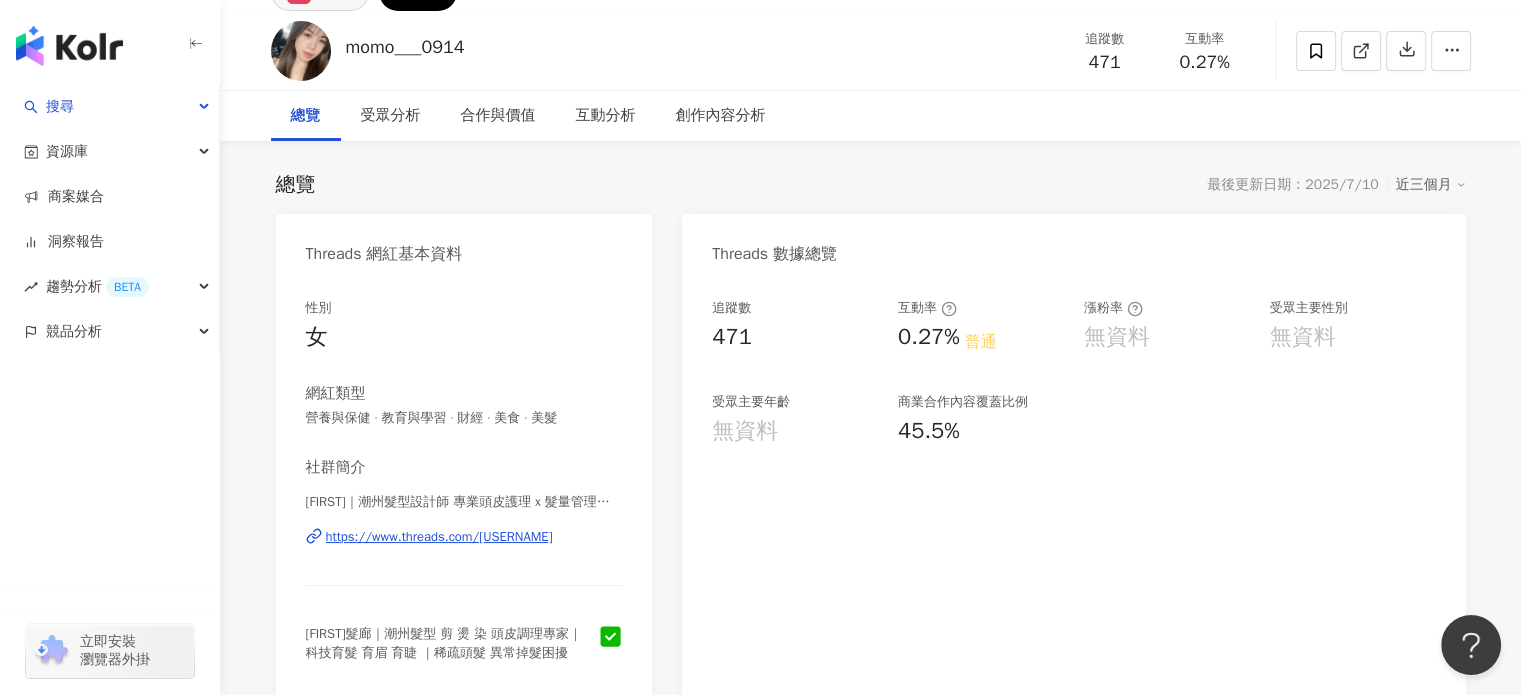 scroll, scrollTop: 0, scrollLeft: 0, axis: both 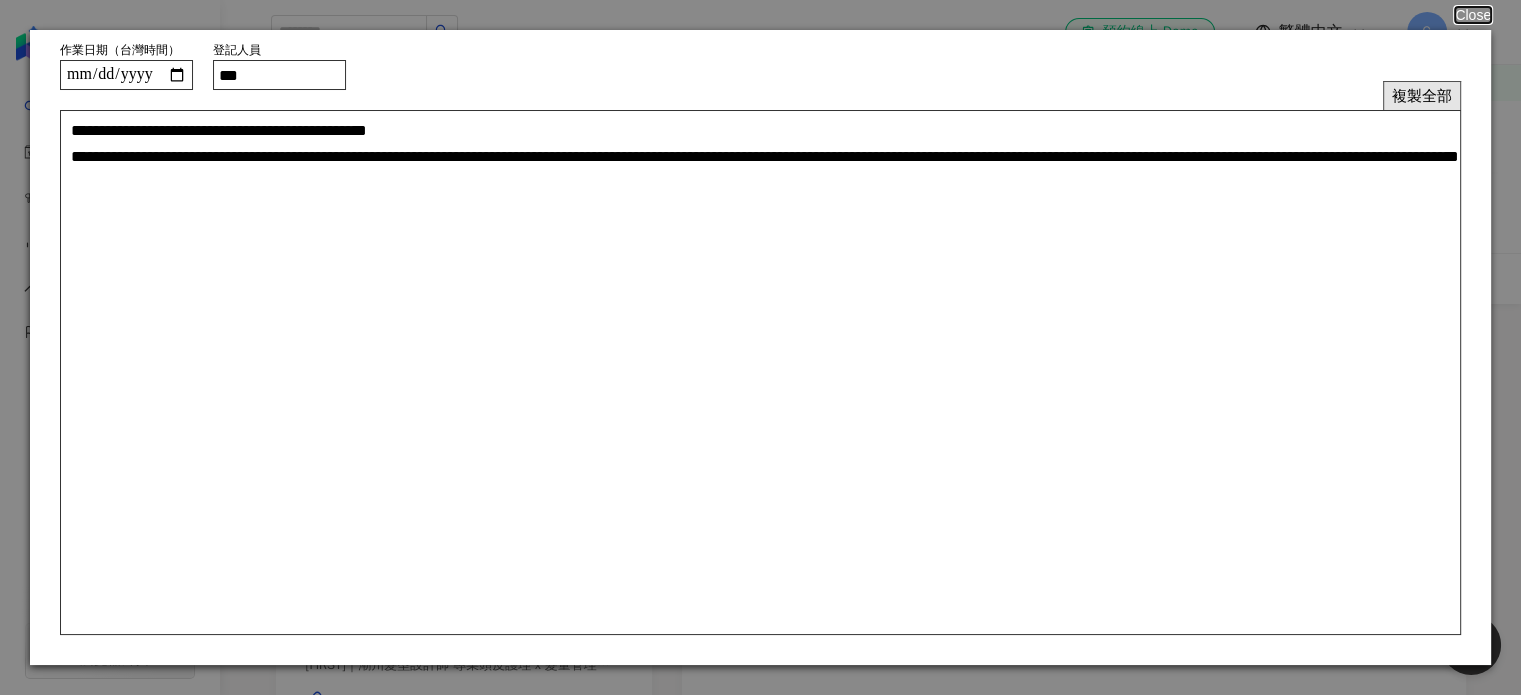 click on "複製全部" at bounding box center [1422, 95] 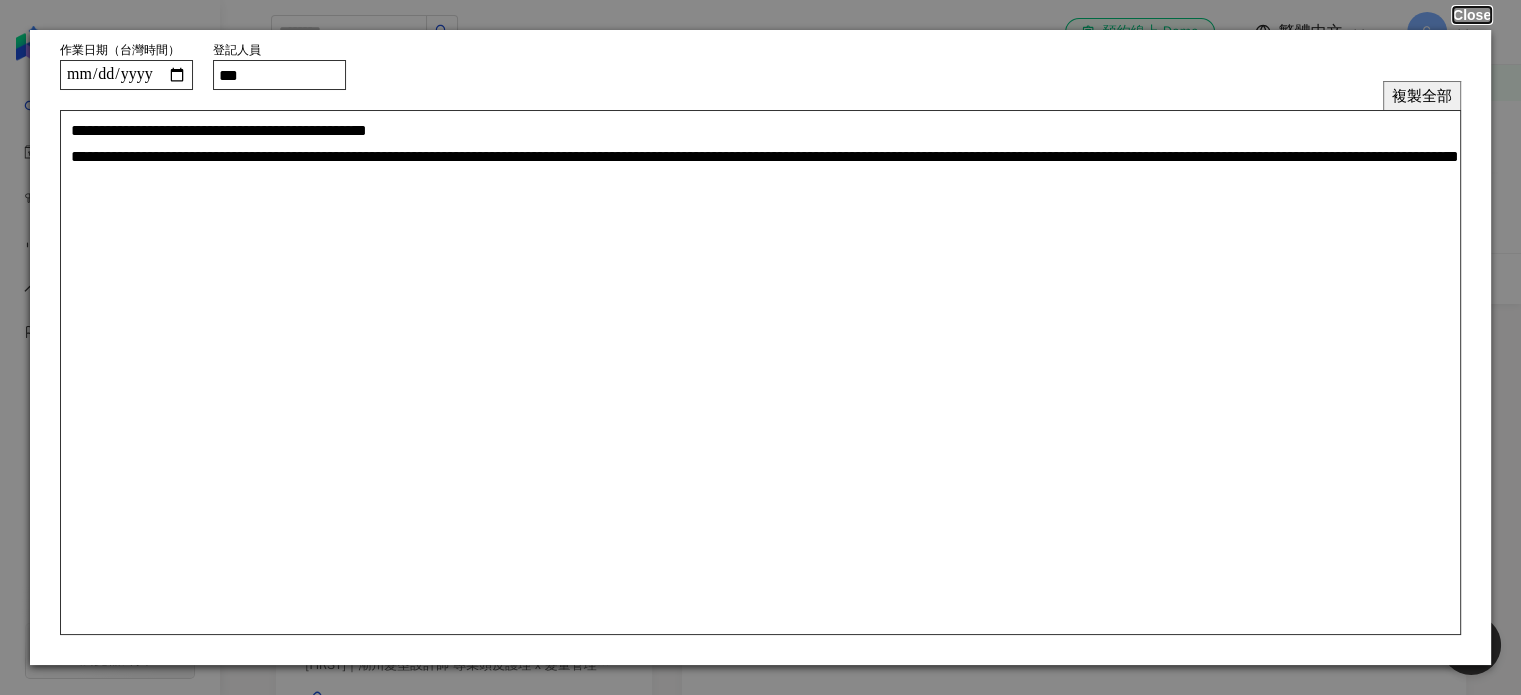 click on "Close" at bounding box center (1472, 15) 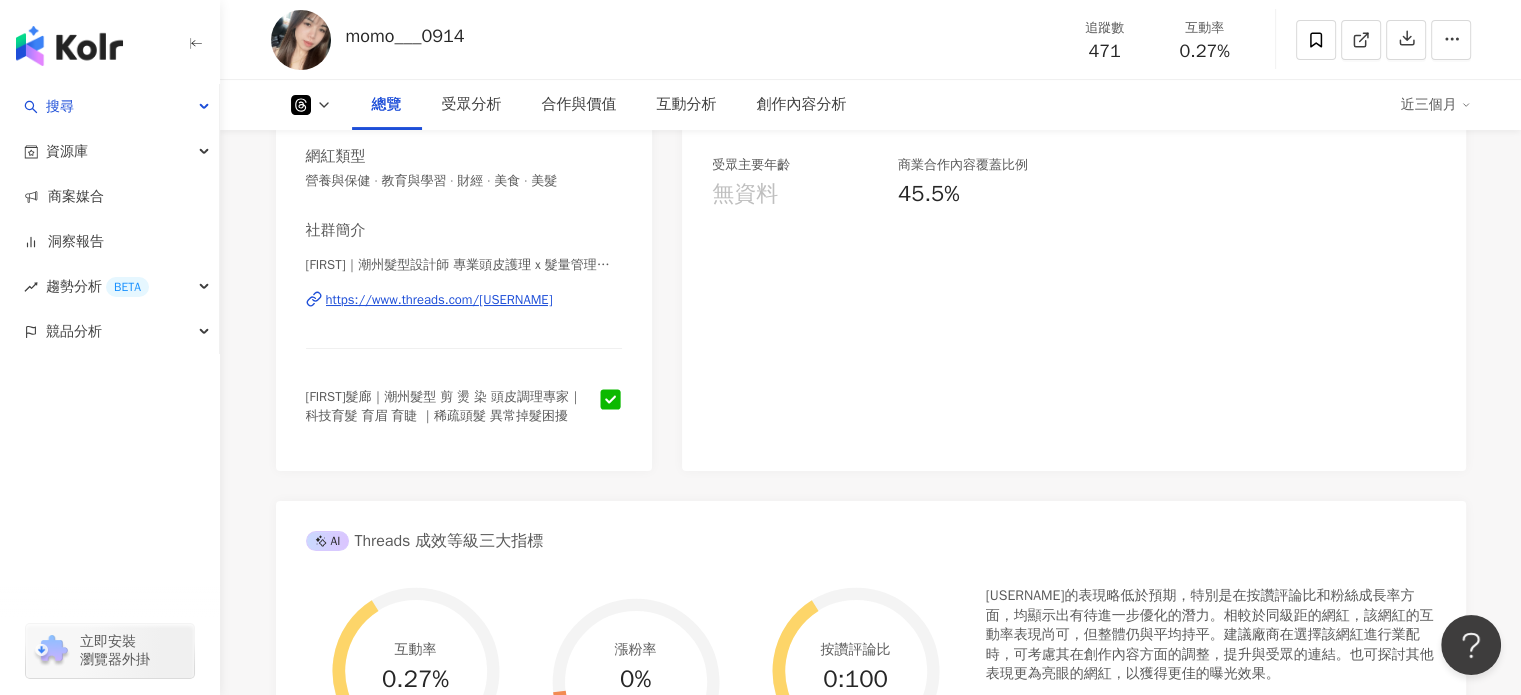scroll, scrollTop: 0, scrollLeft: 0, axis: both 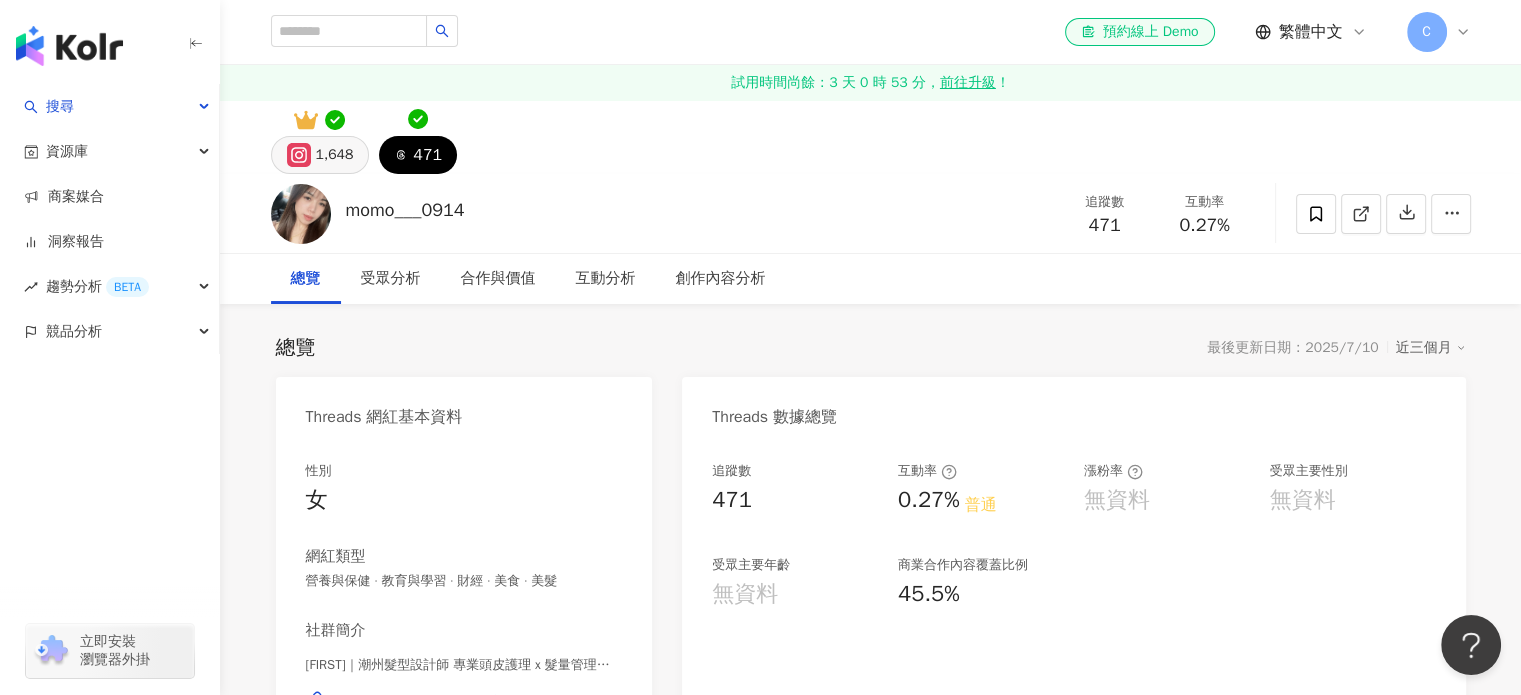click on "1,648" at bounding box center [335, 155] 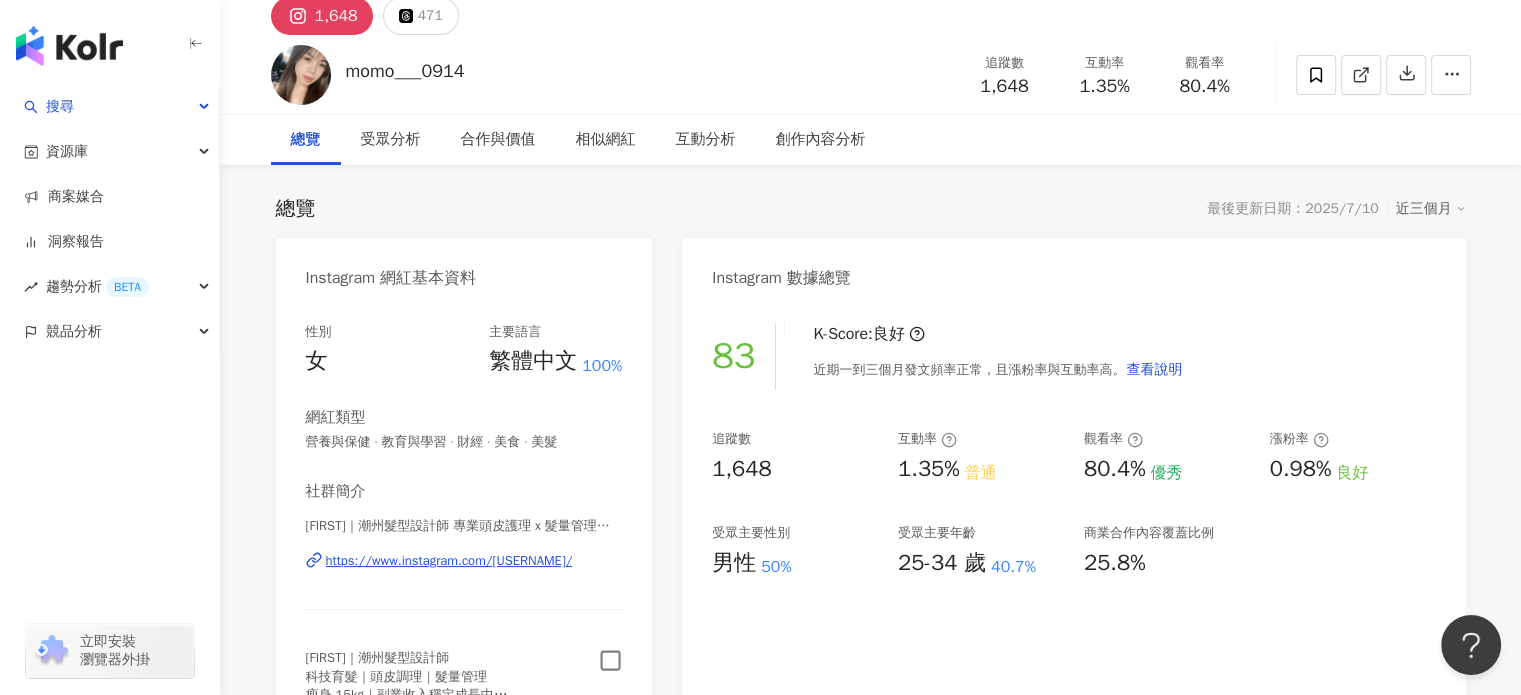 scroll, scrollTop: 400, scrollLeft: 0, axis: vertical 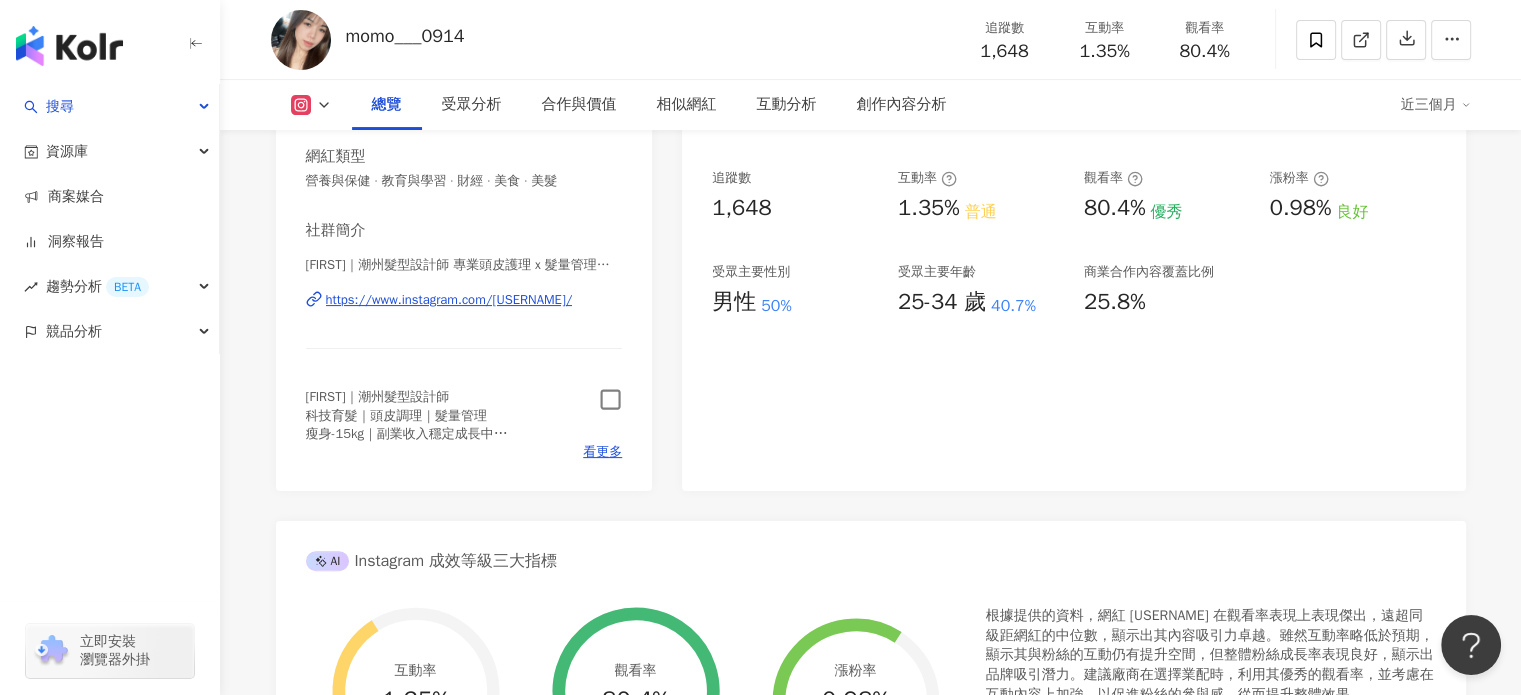 click on "https://www.instagram.com/[USERNAME]/" at bounding box center (449, 300) 